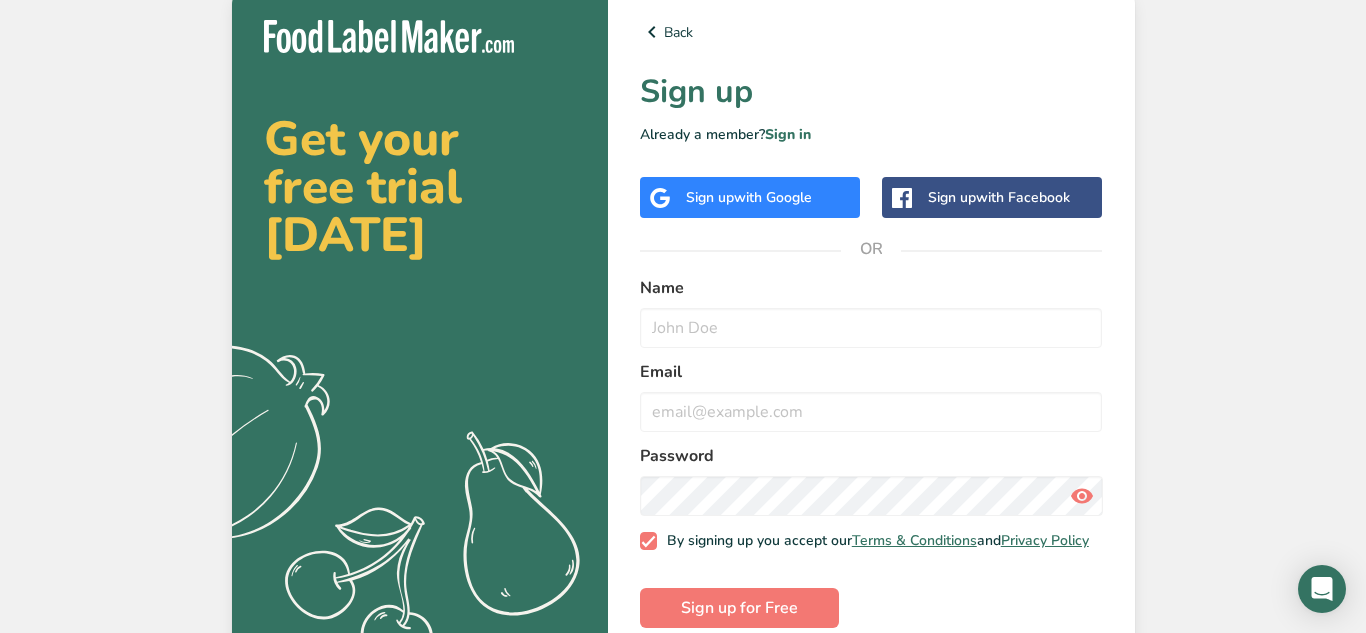 scroll, scrollTop: 0, scrollLeft: 0, axis: both 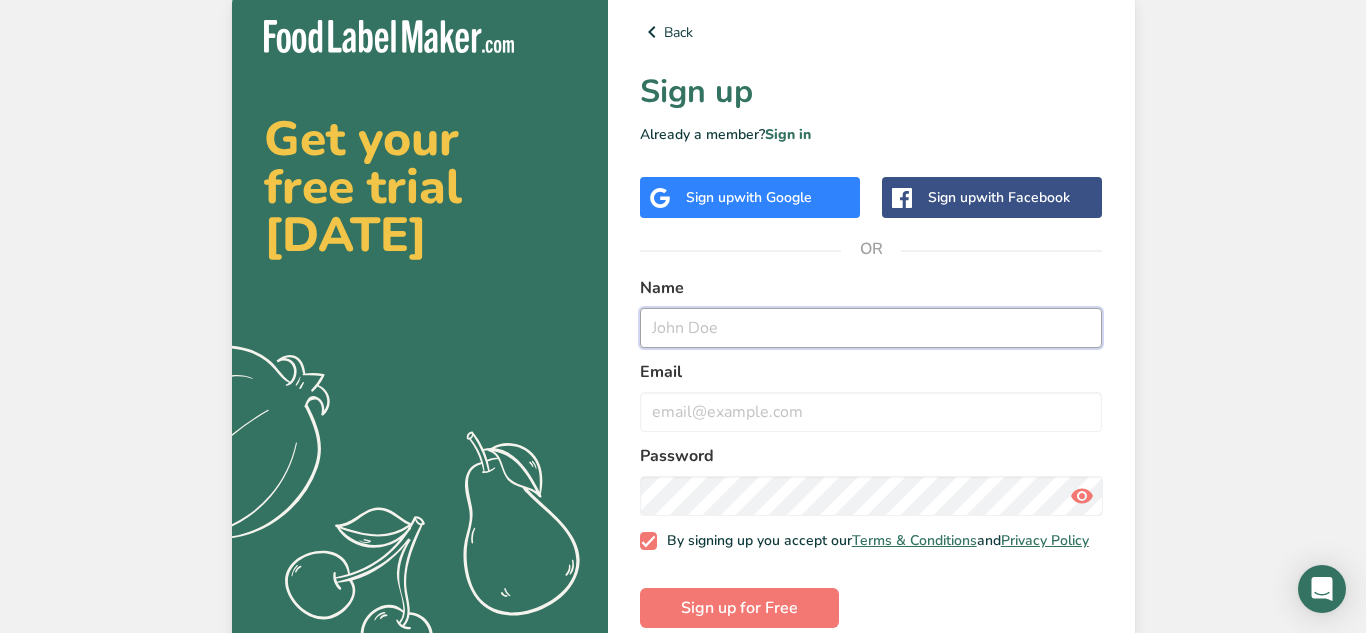 click at bounding box center (871, 328) 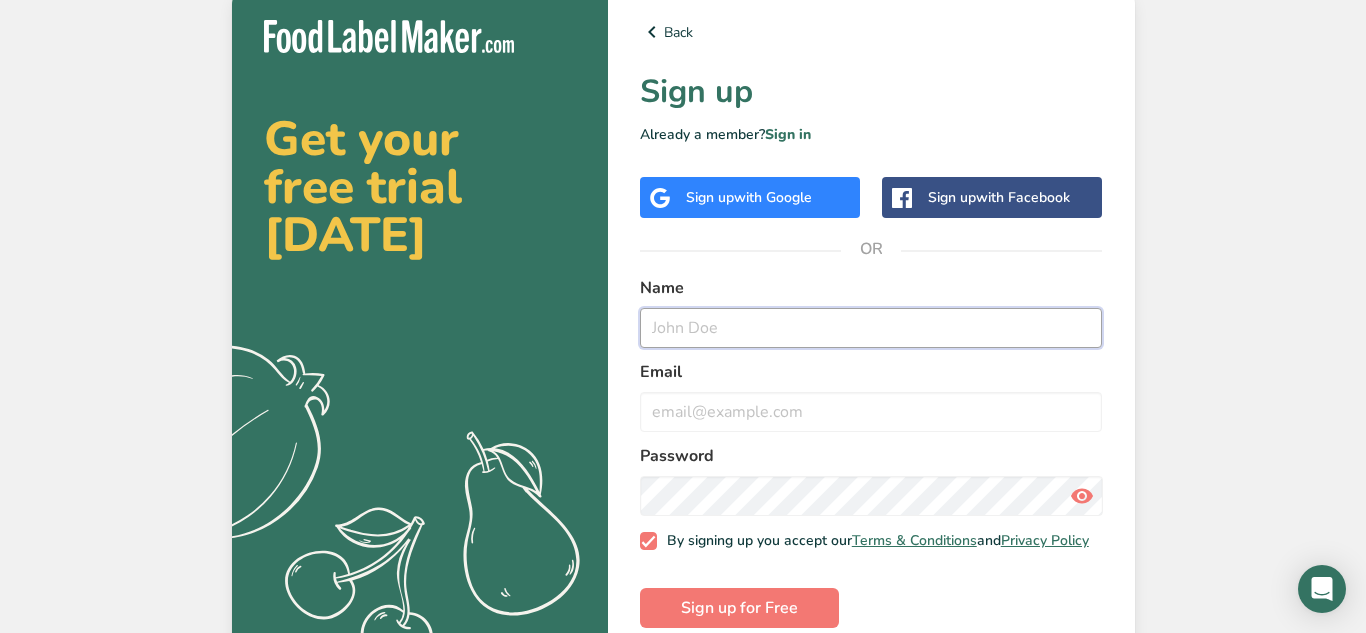 scroll, scrollTop: 38, scrollLeft: 0, axis: vertical 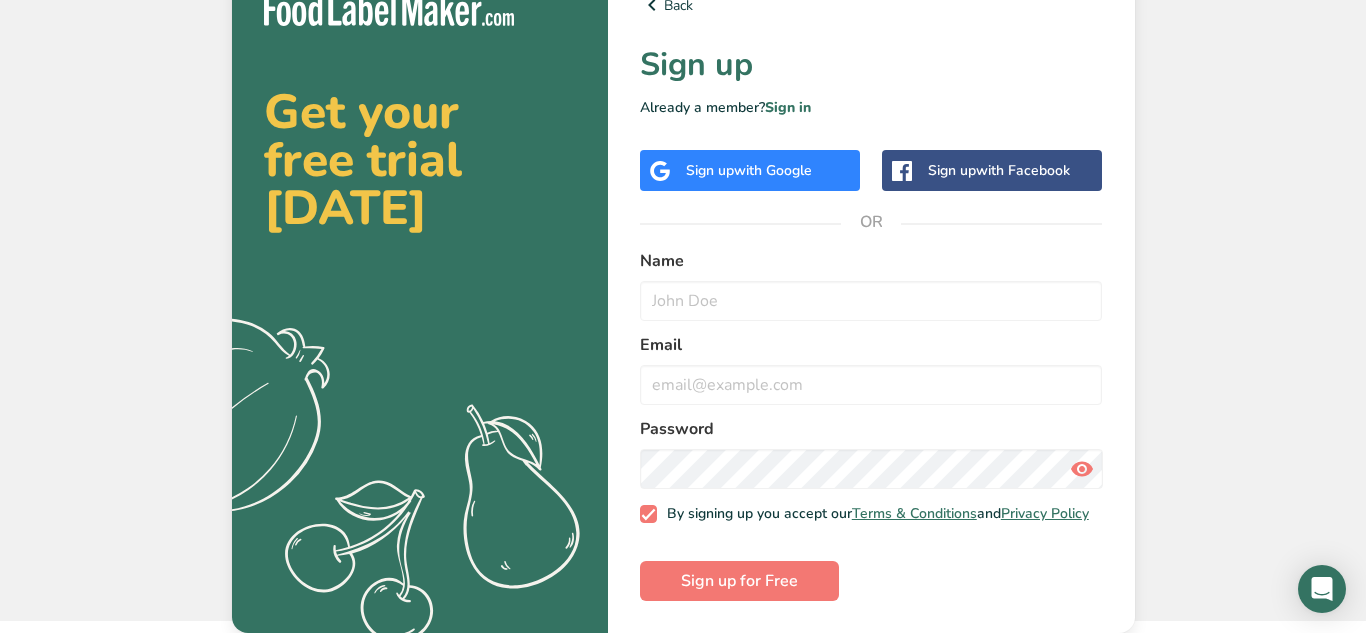 click on "Sign up  with Google" at bounding box center [749, 170] 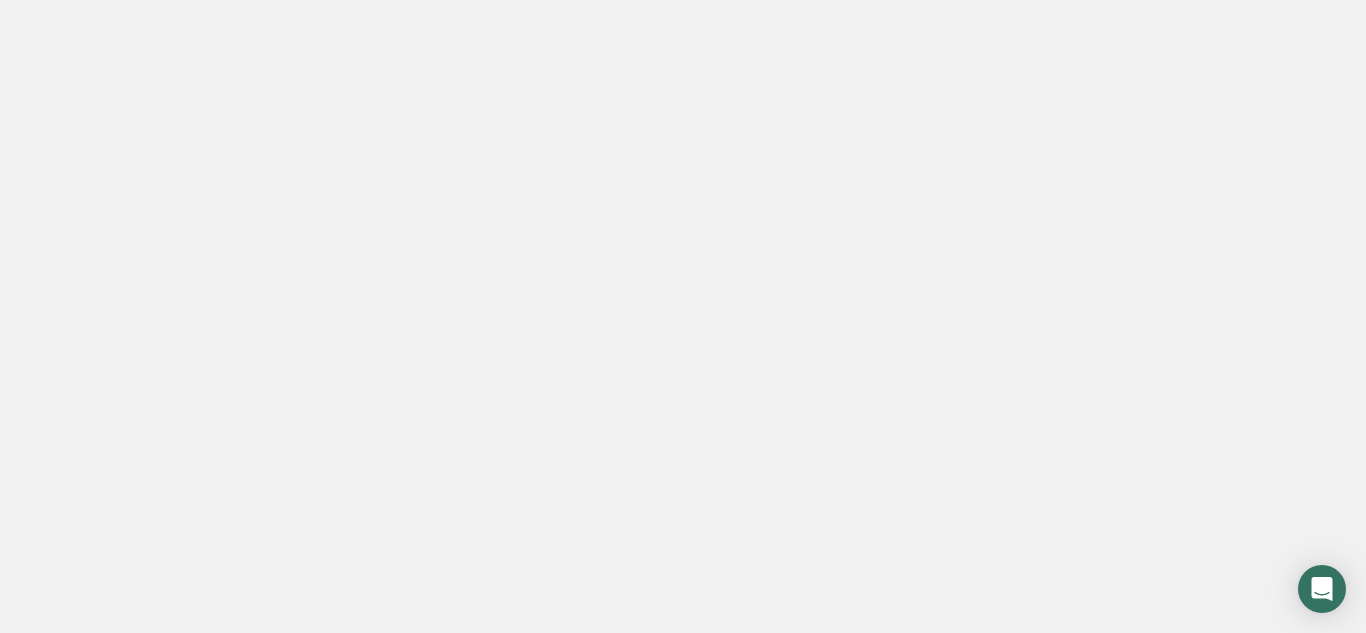 scroll, scrollTop: 0, scrollLeft: 0, axis: both 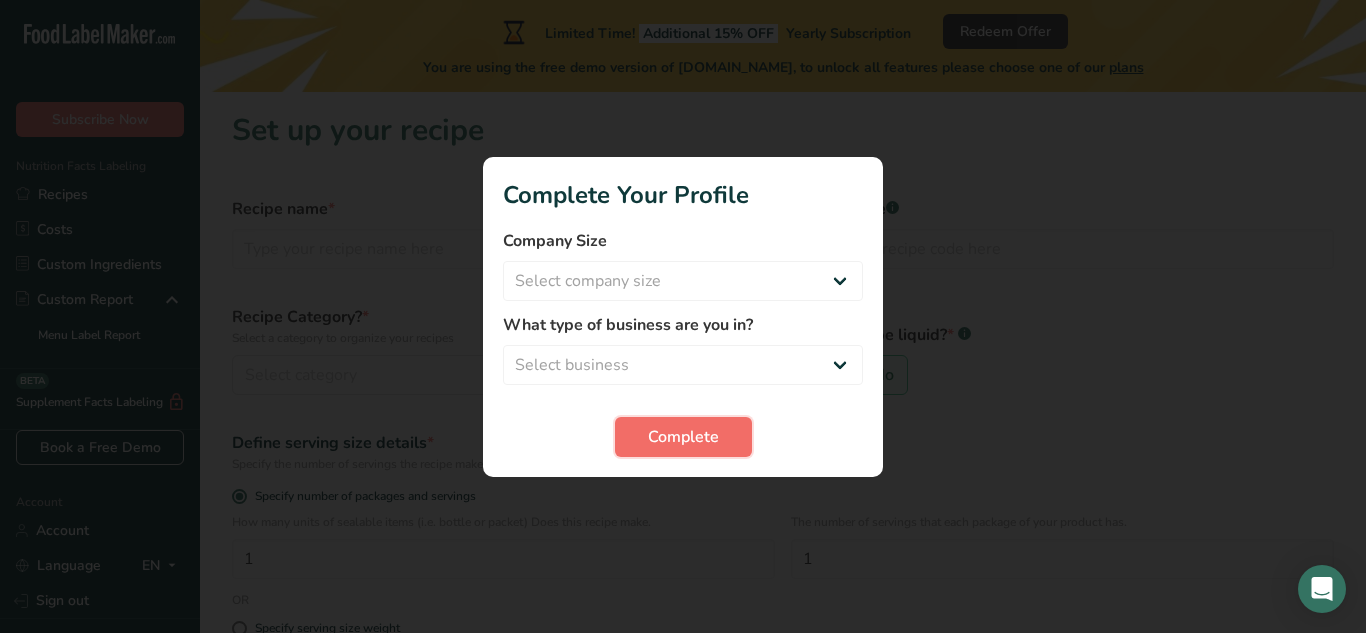 click on "Complete" at bounding box center (683, 437) 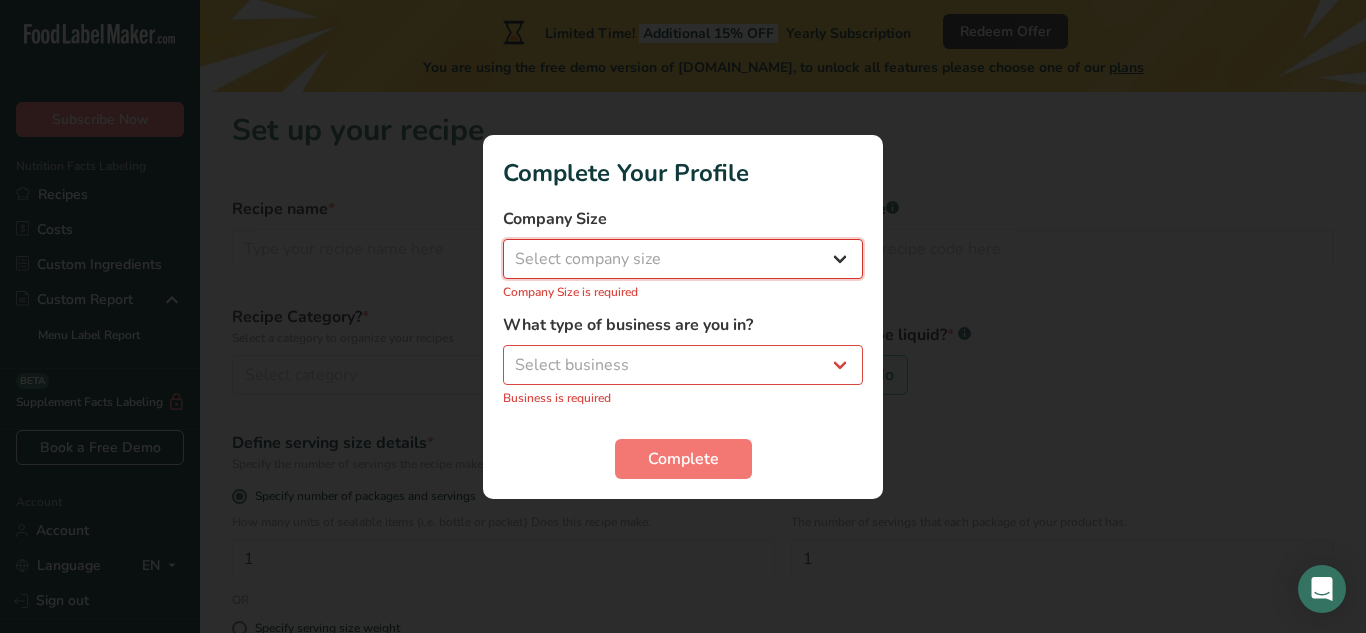 click on "Select company size
Fewer than 10 Employees
10 to 50 Employees
51 to 500 Employees
Over 500 Employees" at bounding box center (683, 259) 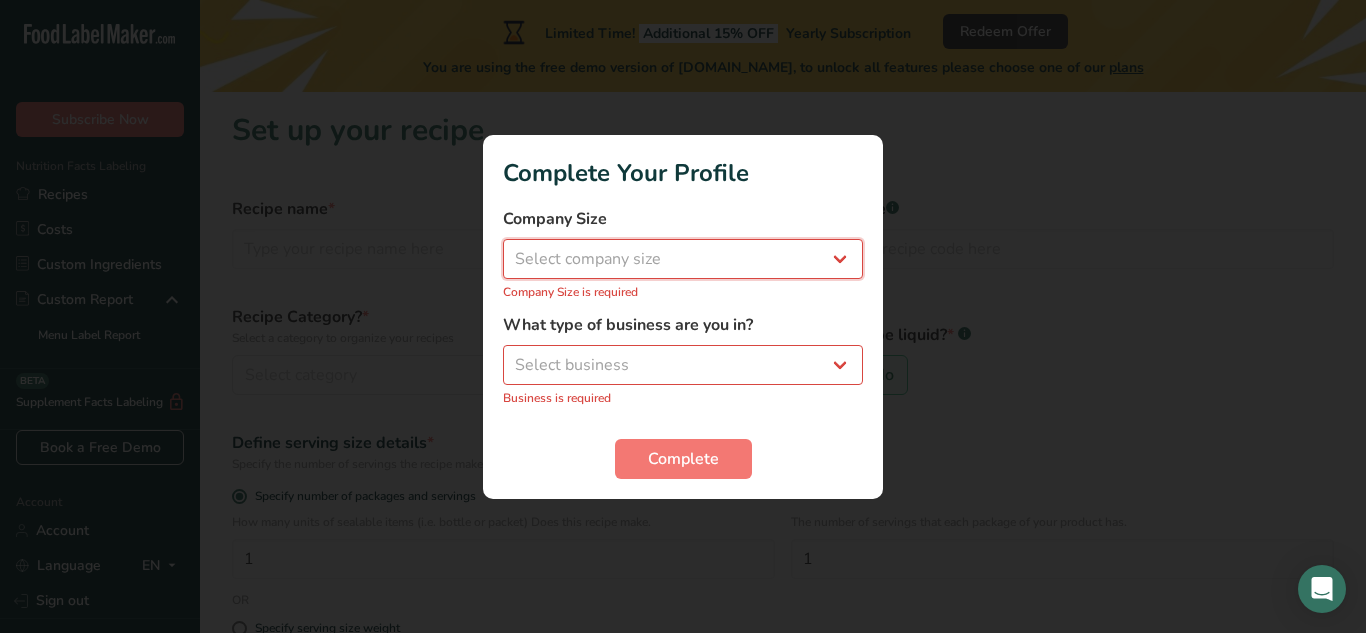 select on "1" 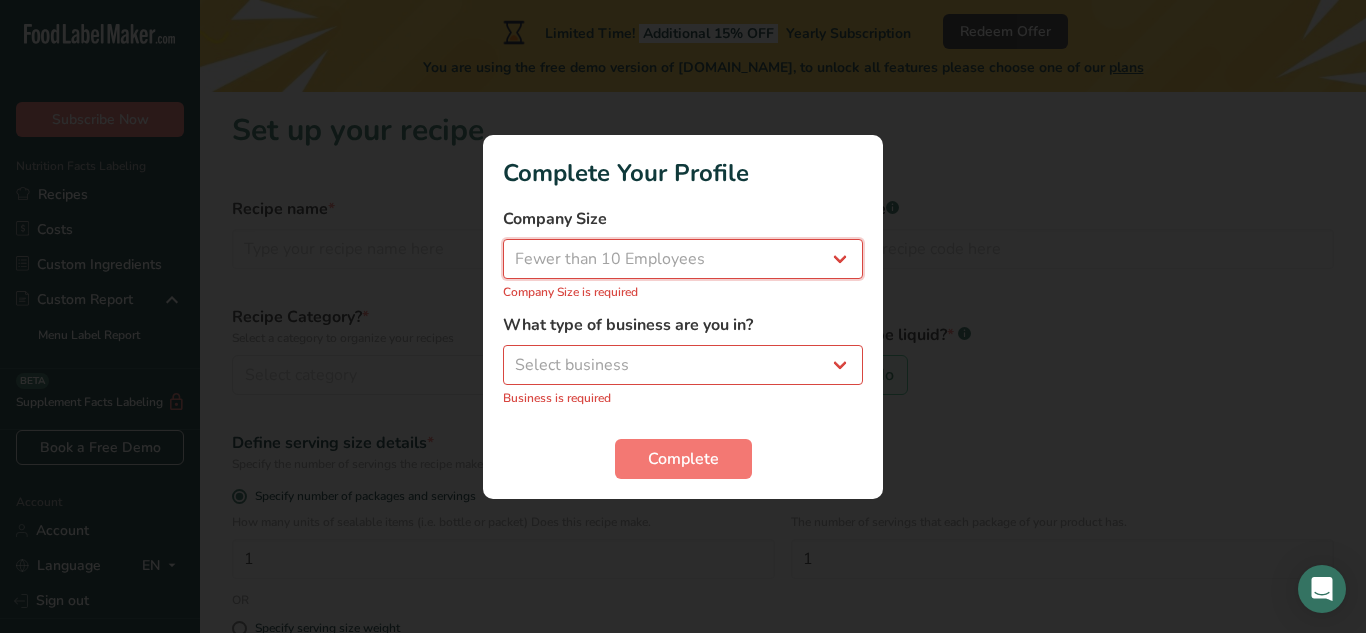 click on "Select company size
Fewer than 10 Employees
10 to 50 Employees
51 to 500 Employees
Over 500 Employees" at bounding box center [683, 259] 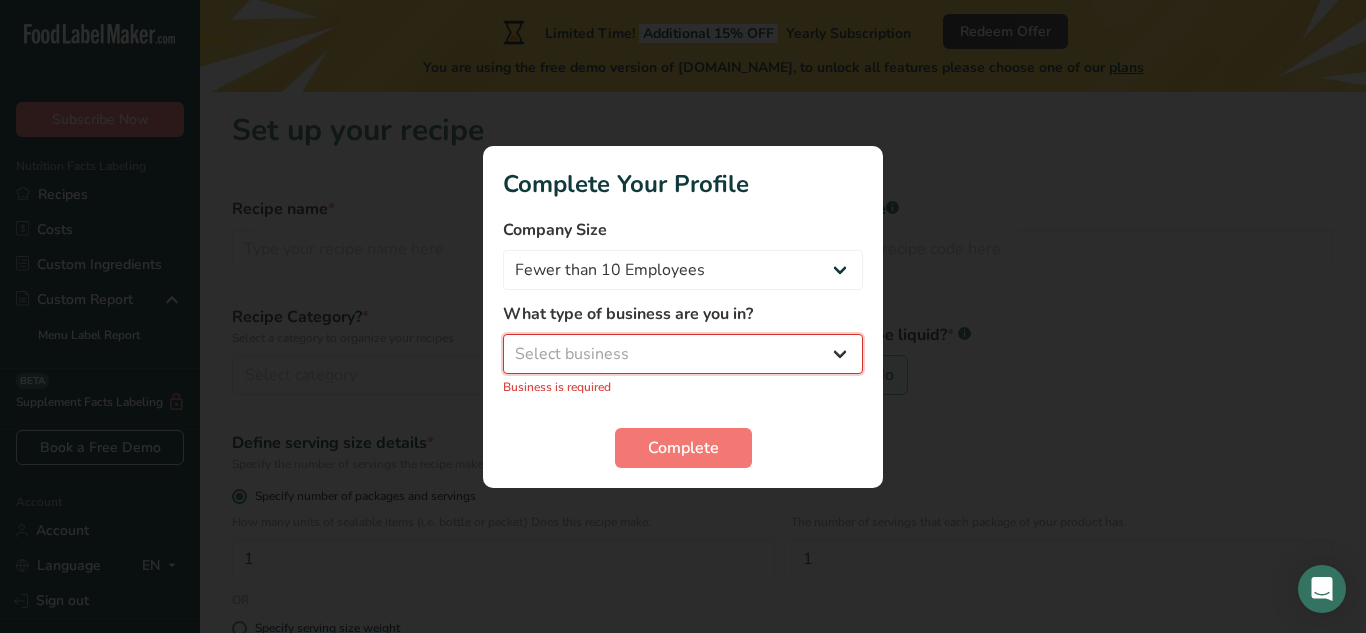 click on "Select business
Packaged Food Manufacturer
Restaurant & Cafe
Bakery
Meal Plans & Catering Company
Nutritionist
Food Blogger
Personal Trainer
Other" at bounding box center (683, 354) 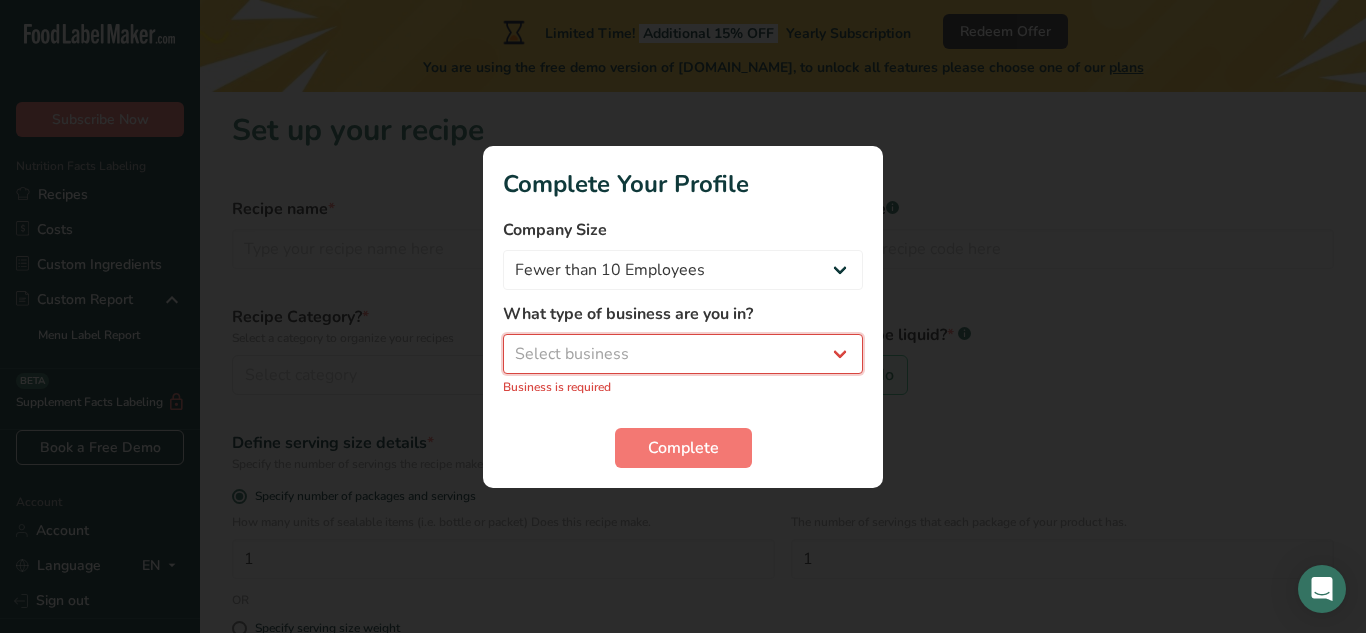 select on "8" 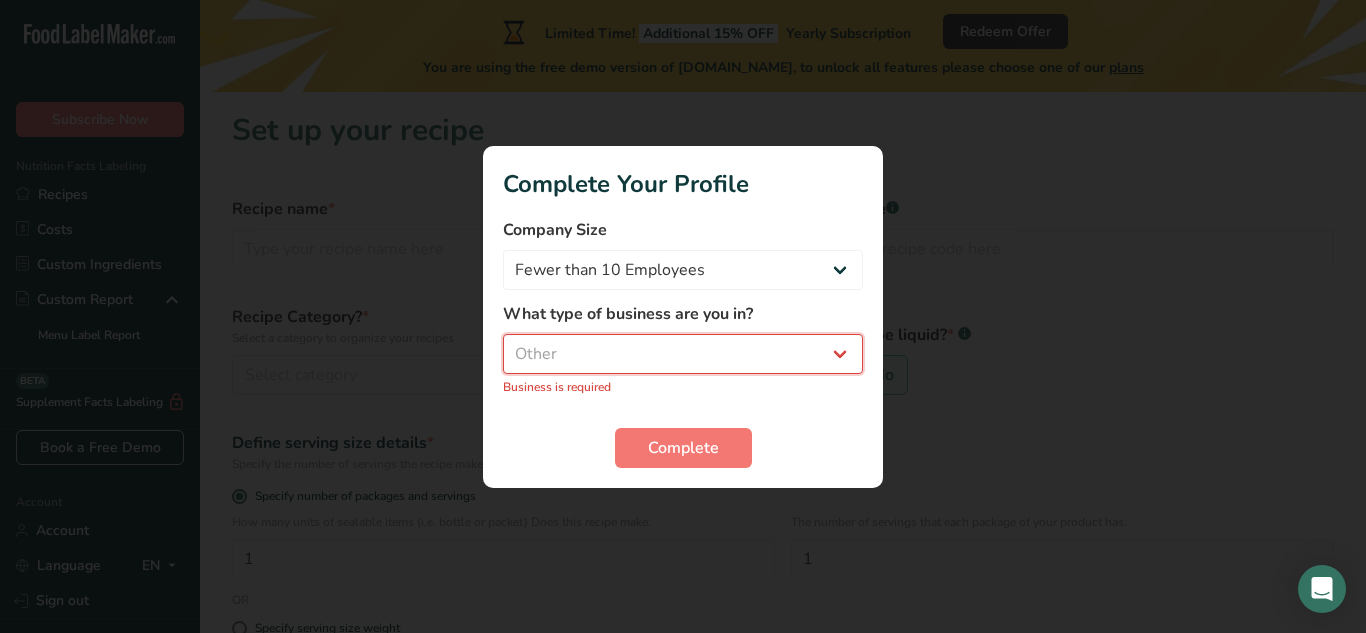 click on "Select business
Packaged Food Manufacturer
Restaurant & Cafe
Bakery
Meal Plans & Catering Company
Nutritionist
Food Blogger
Personal Trainer
Other" at bounding box center [683, 354] 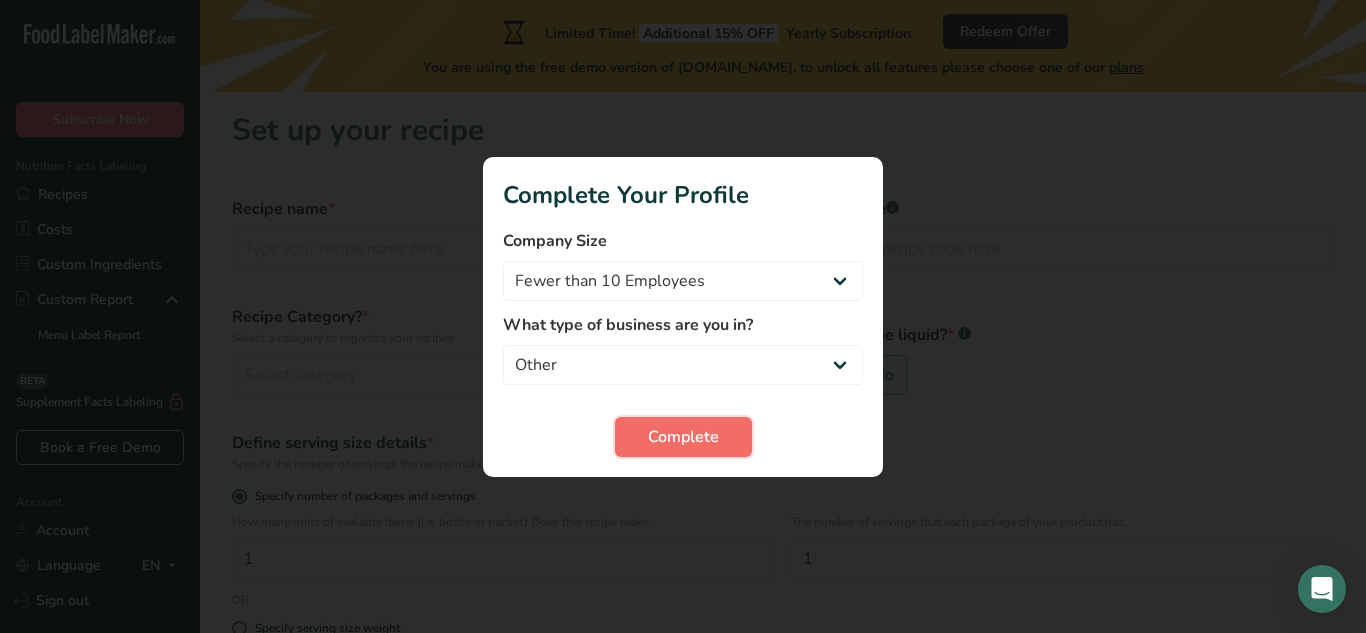 click on "Complete" at bounding box center (683, 437) 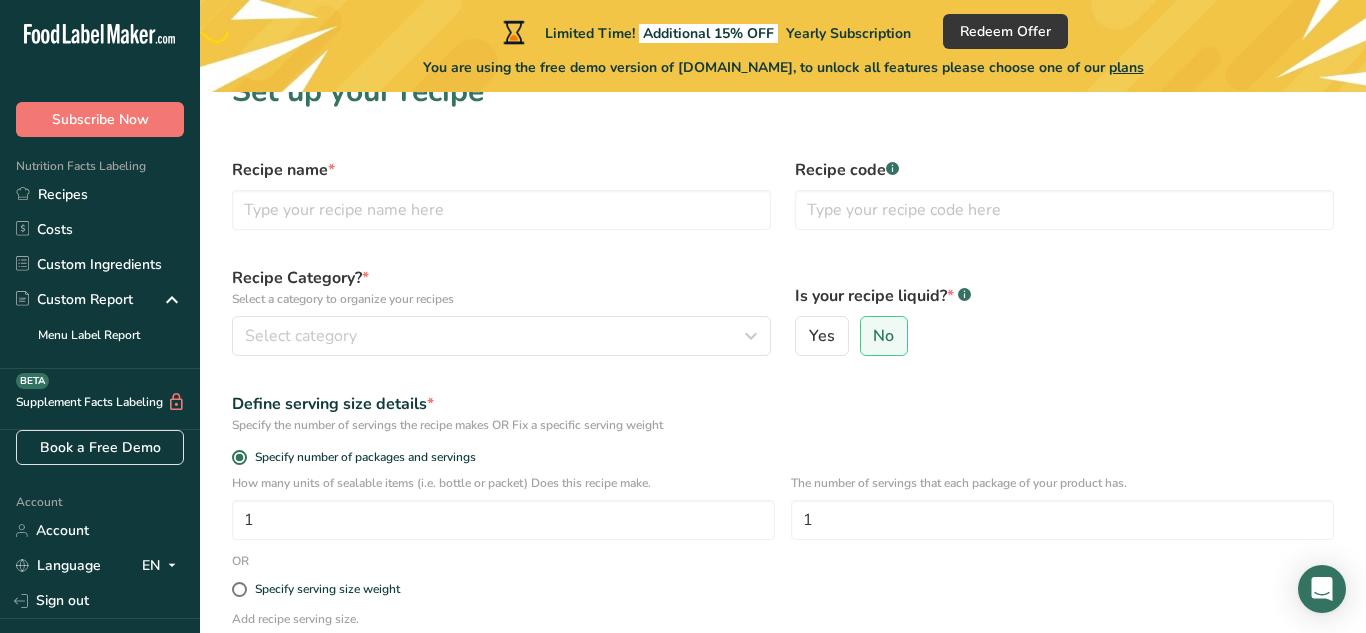 scroll, scrollTop: 17, scrollLeft: 0, axis: vertical 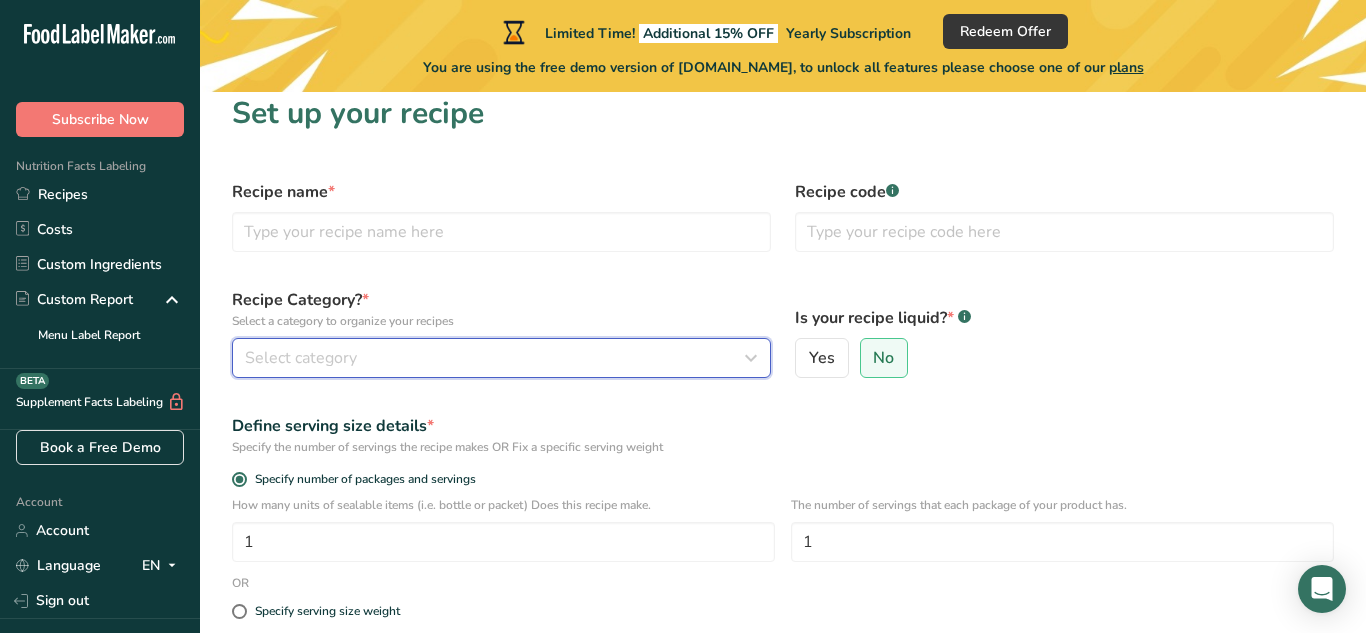 click on "Select category" at bounding box center (495, 358) 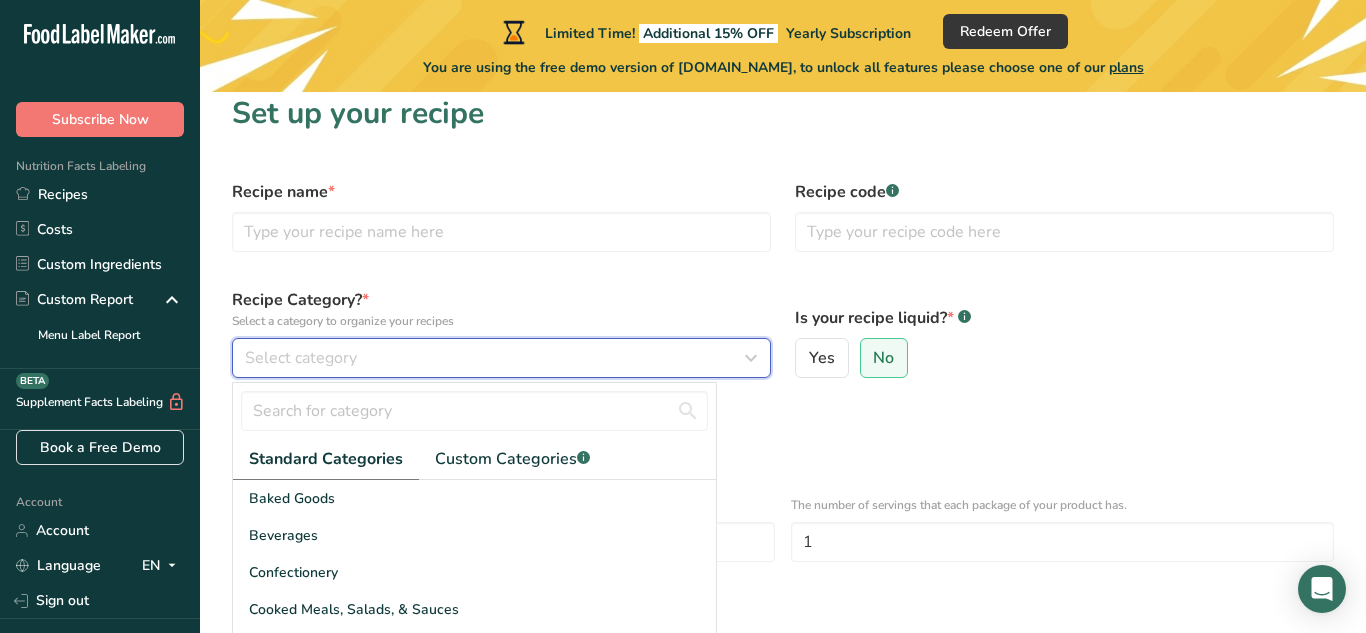 scroll, scrollTop: 0, scrollLeft: 0, axis: both 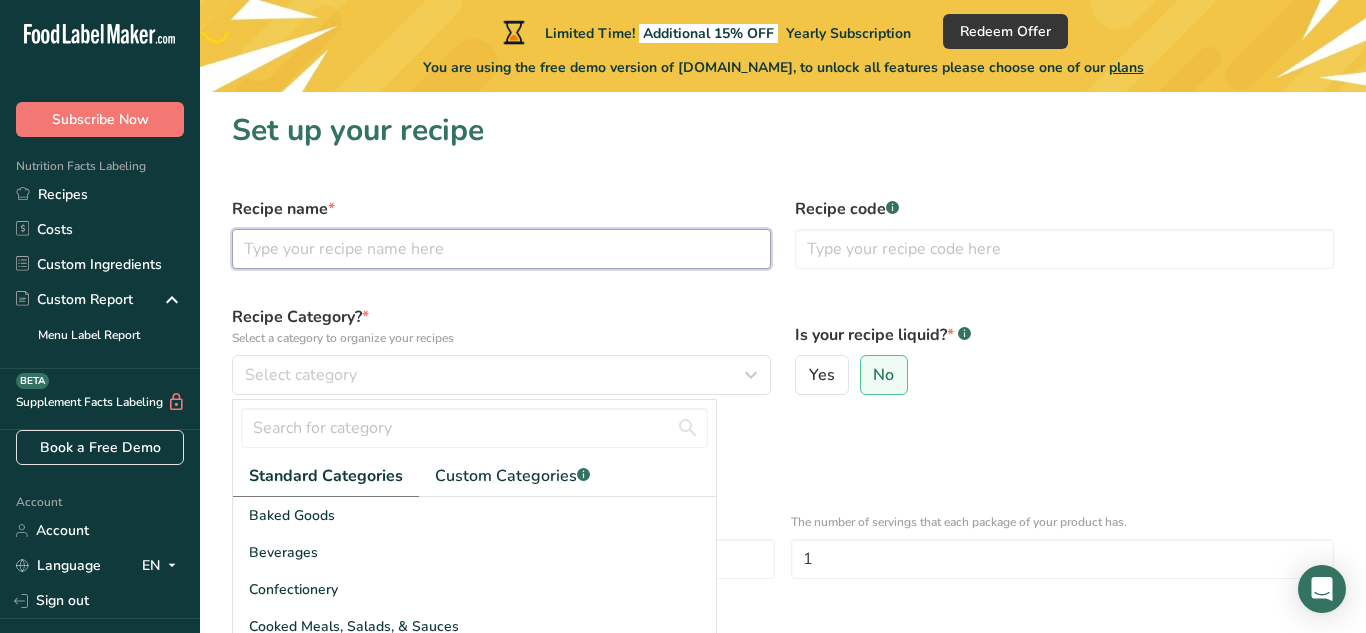 click at bounding box center (501, 249) 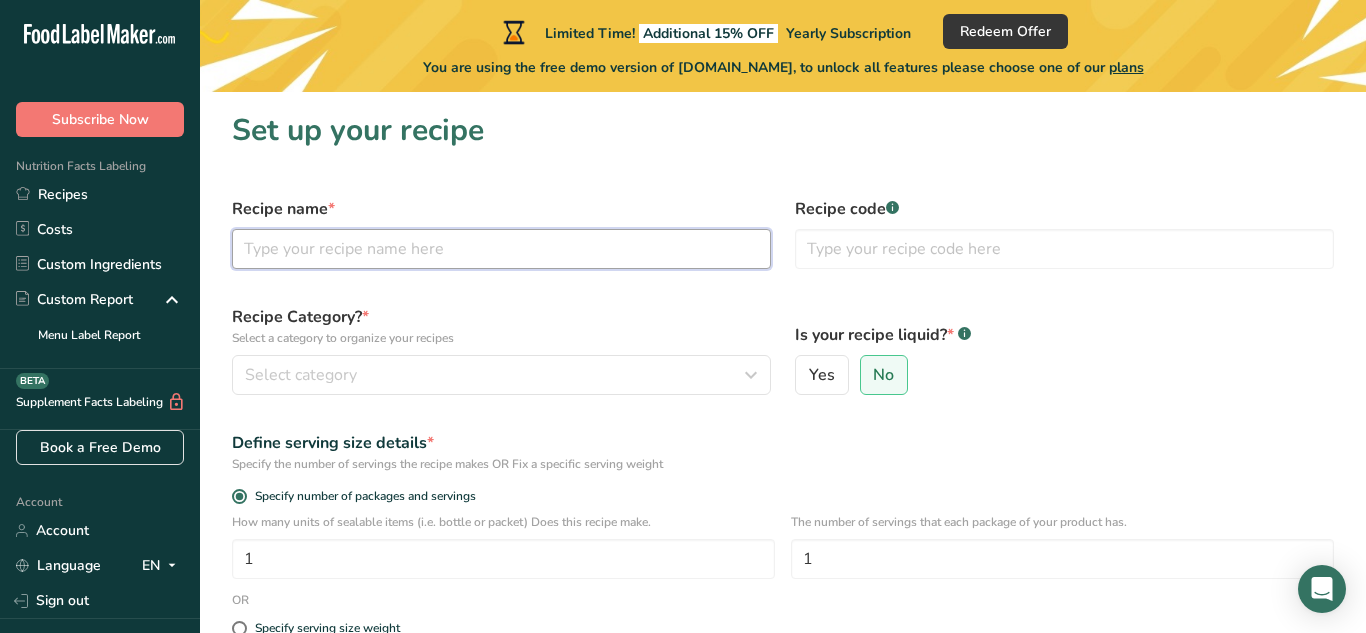 click at bounding box center [501, 249] 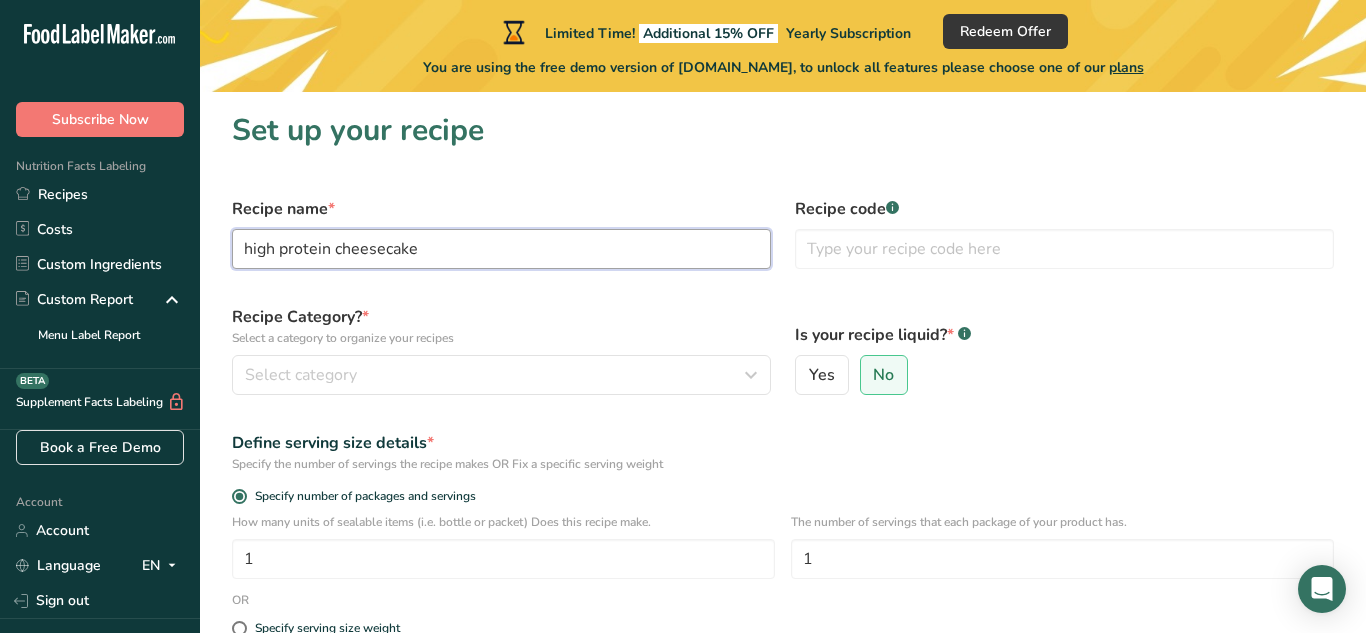 type on "high protein cheesecake" 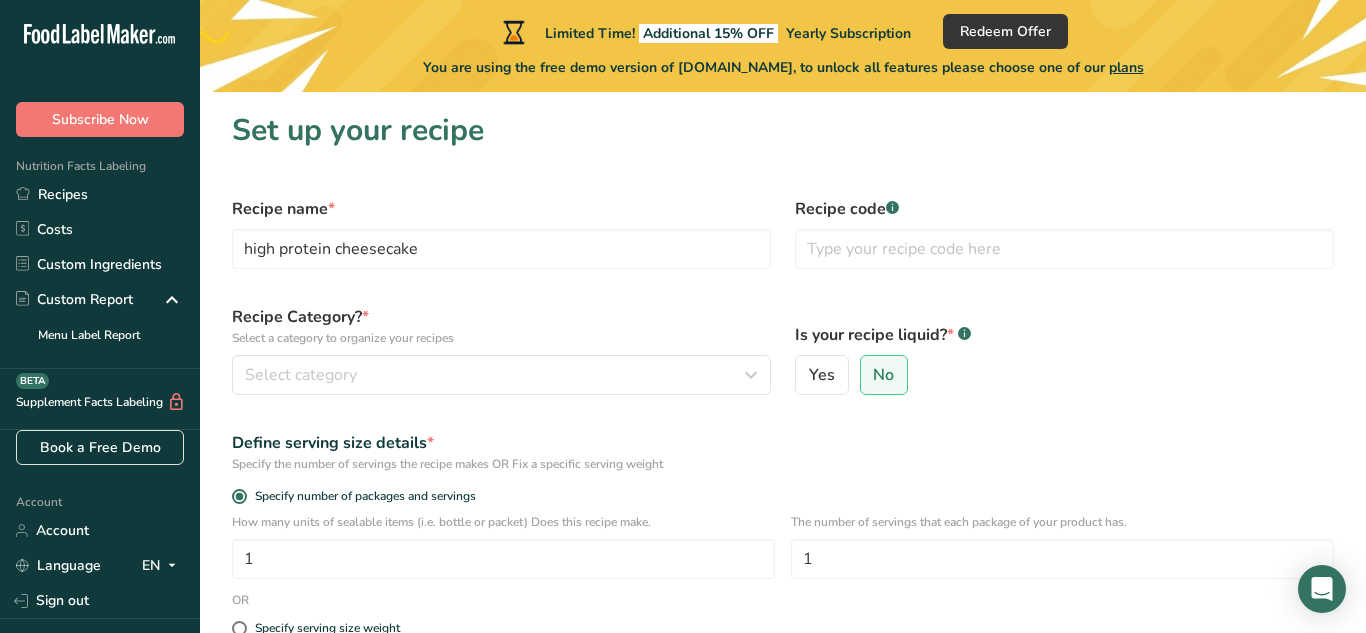 click on "Recipe Category? *
Select a category to organize your recipes" at bounding box center (501, 326) 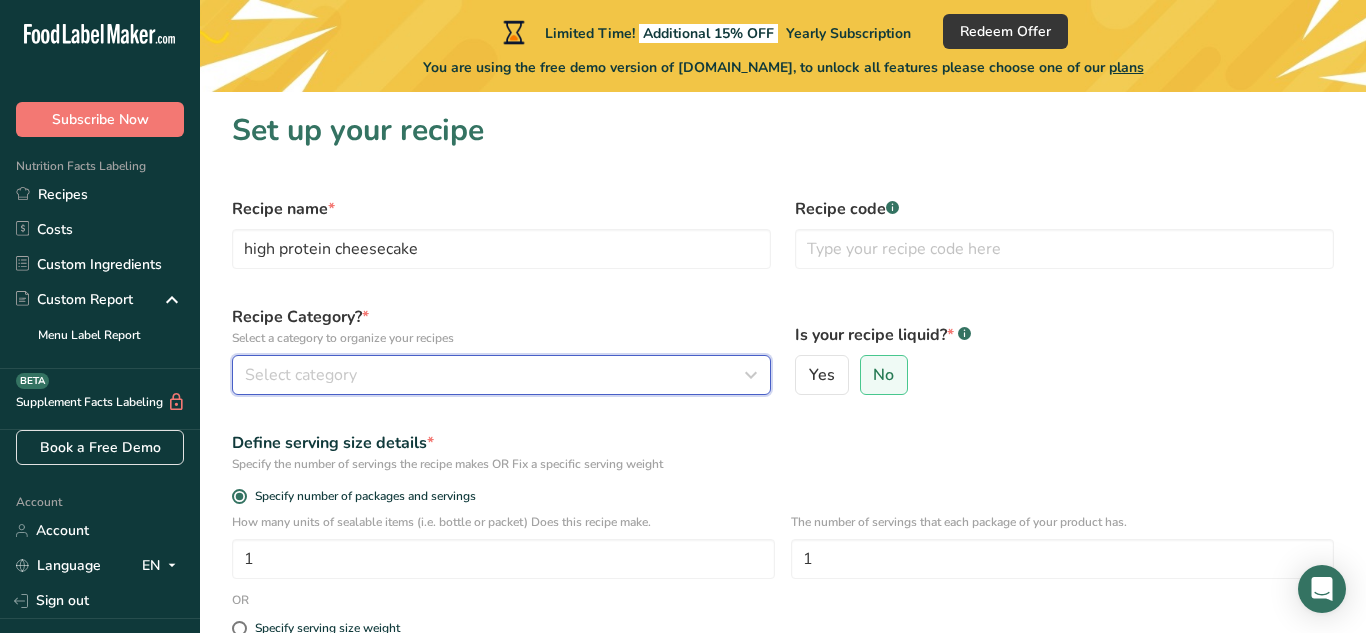 click on "Select category" at bounding box center (495, 375) 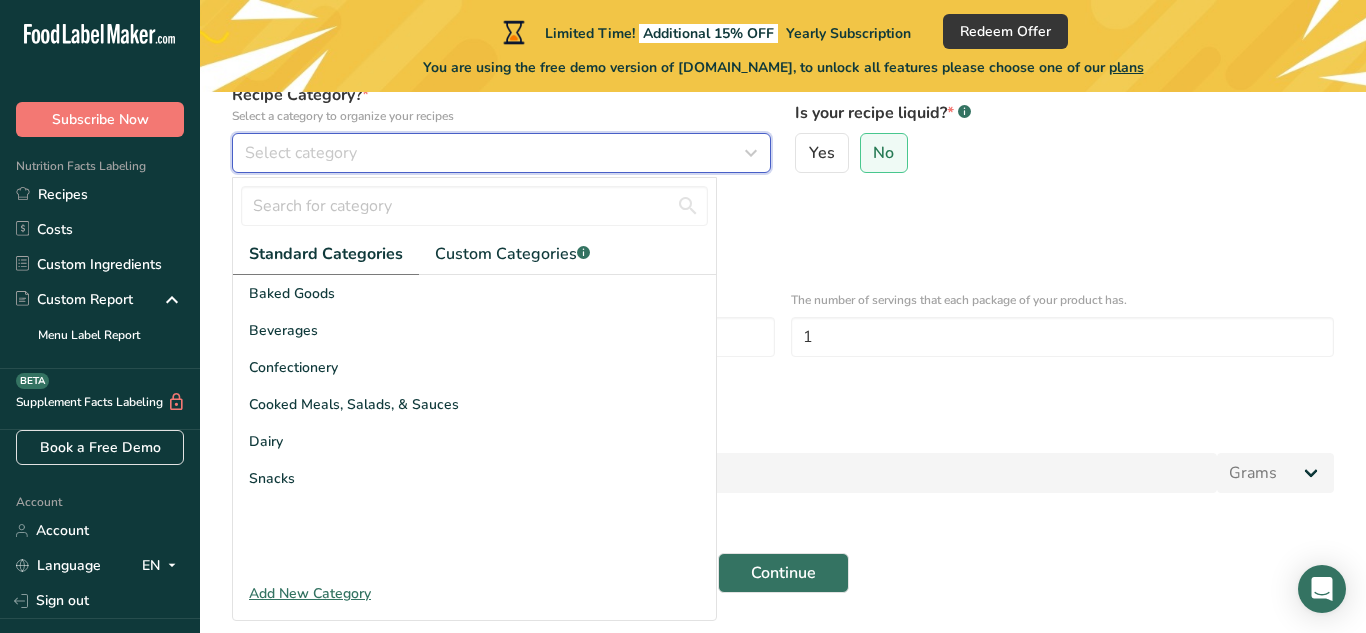 scroll, scrollTop: 225, scrollLeft: 0, axis: vertical 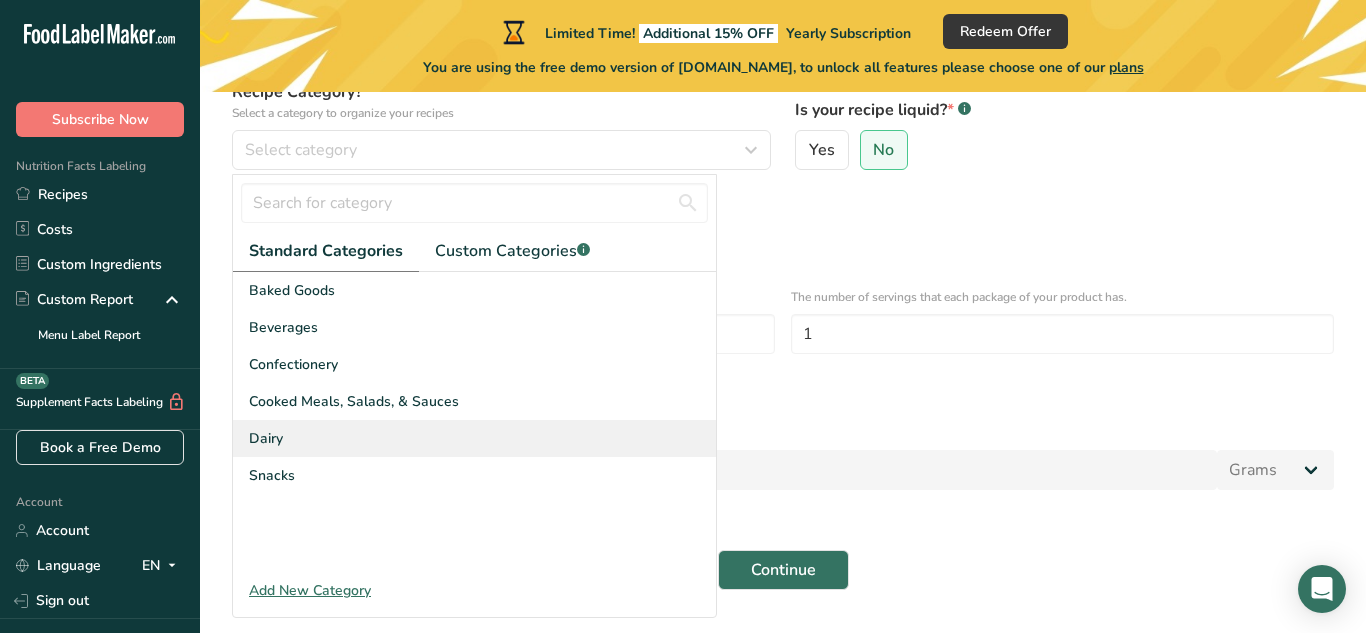 click on "Dairy" at bounding box center (474, 438) 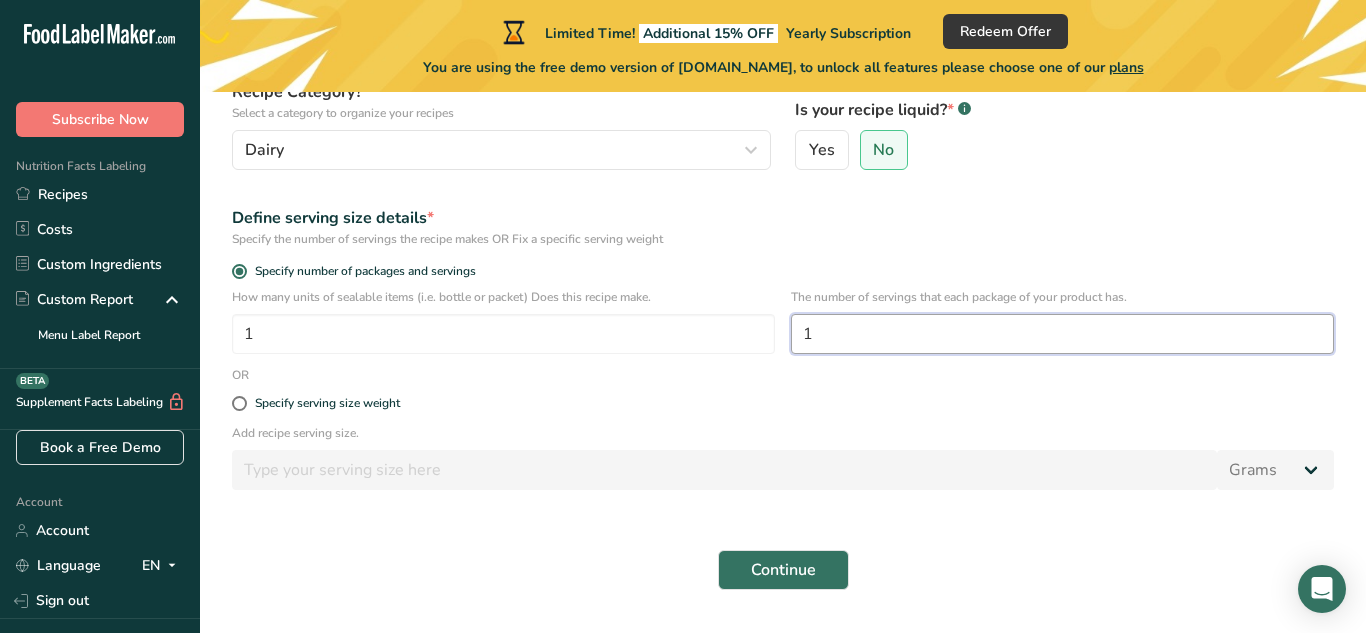 click on "1" at bounding box center (1062, 334) 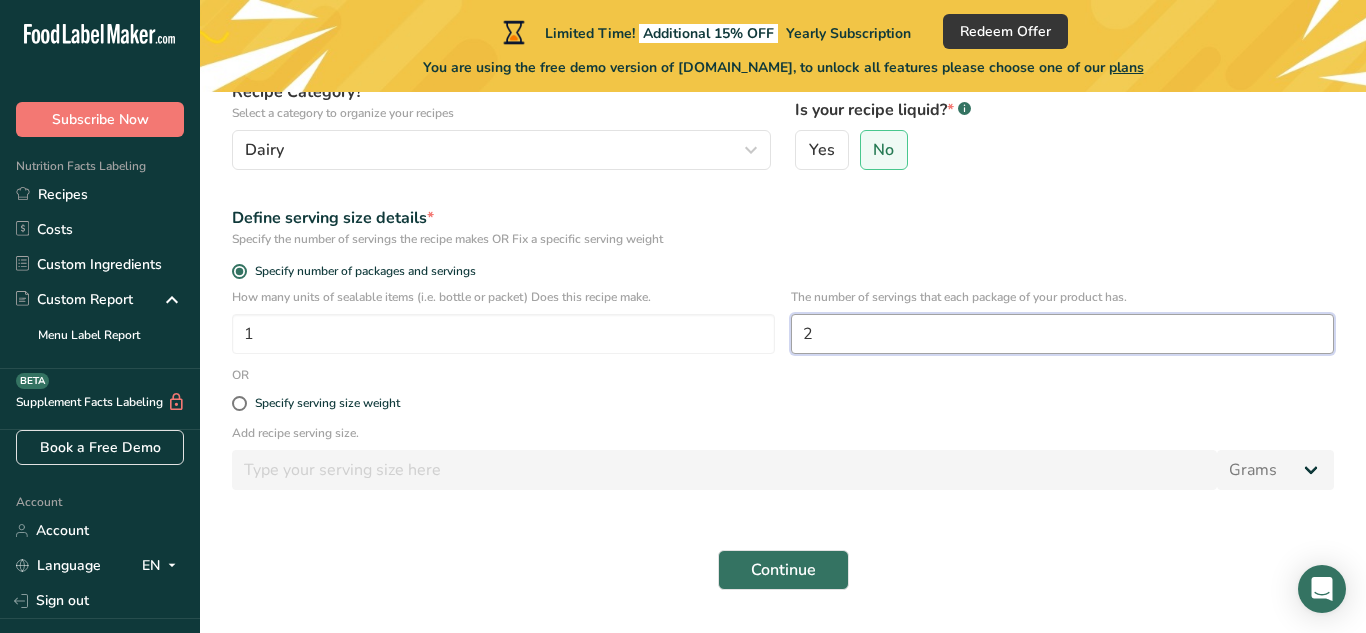 type on "2" 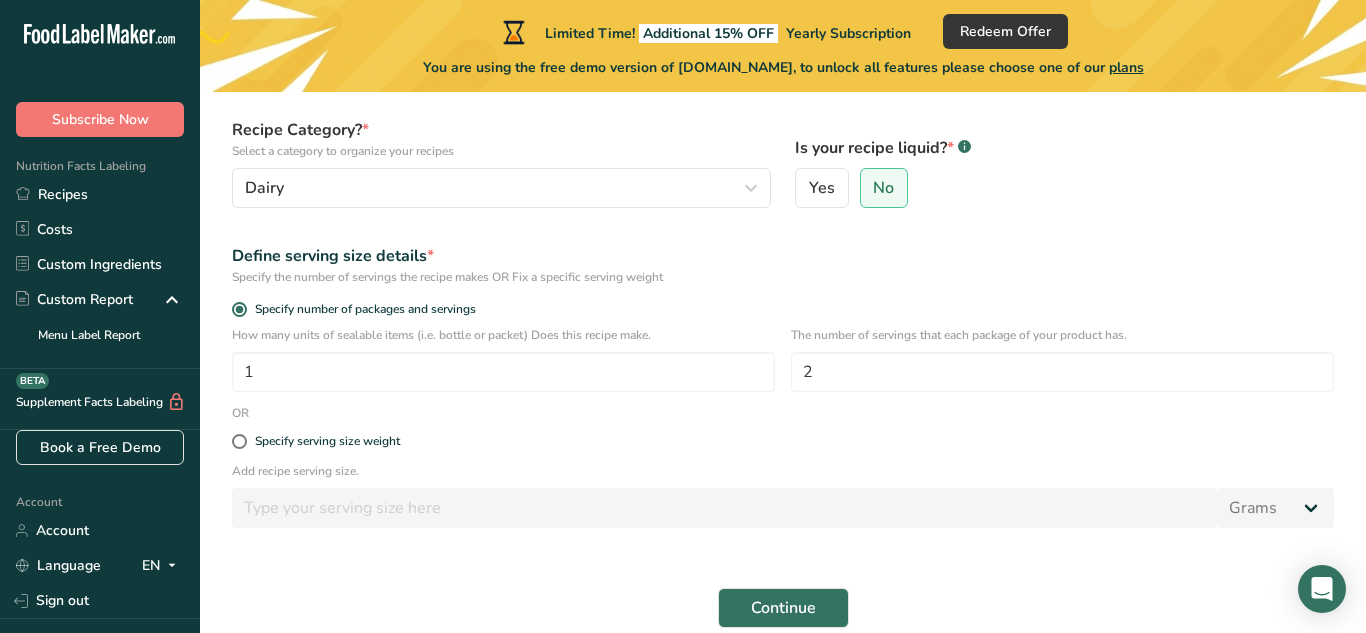 scroll, scrollTop: 184, scrollLeft: 0, axis: vertical 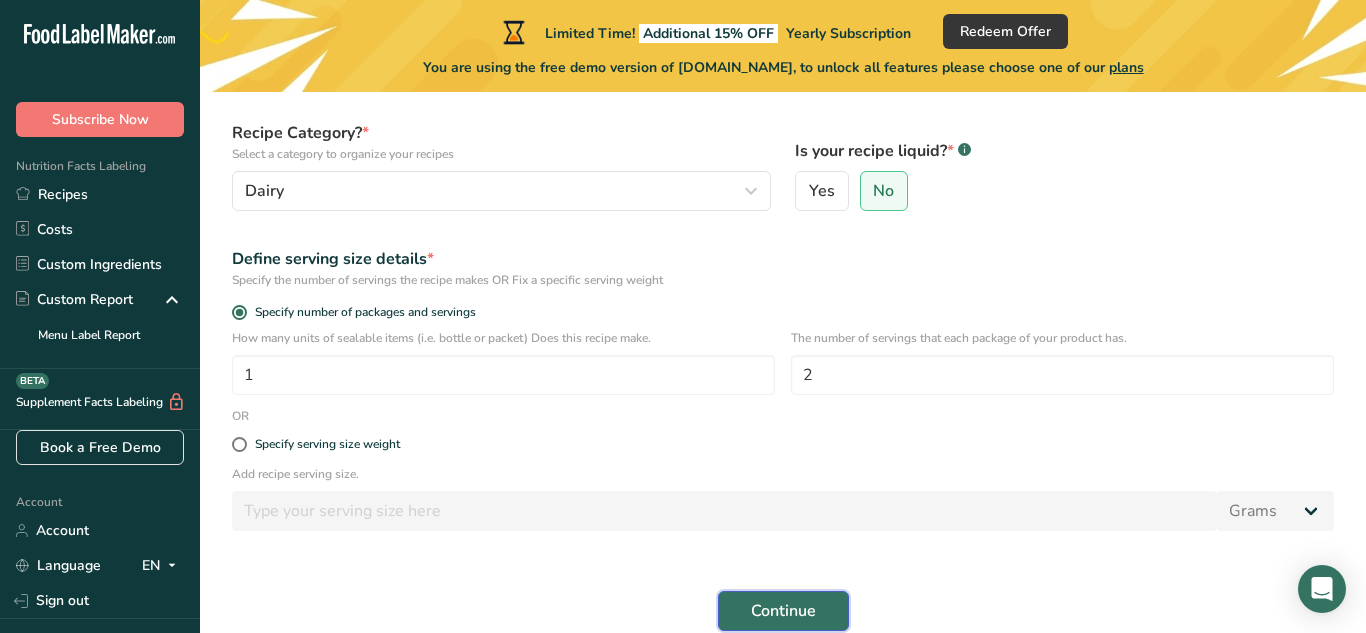 click on "Continue" at bounding box center (783, 611) 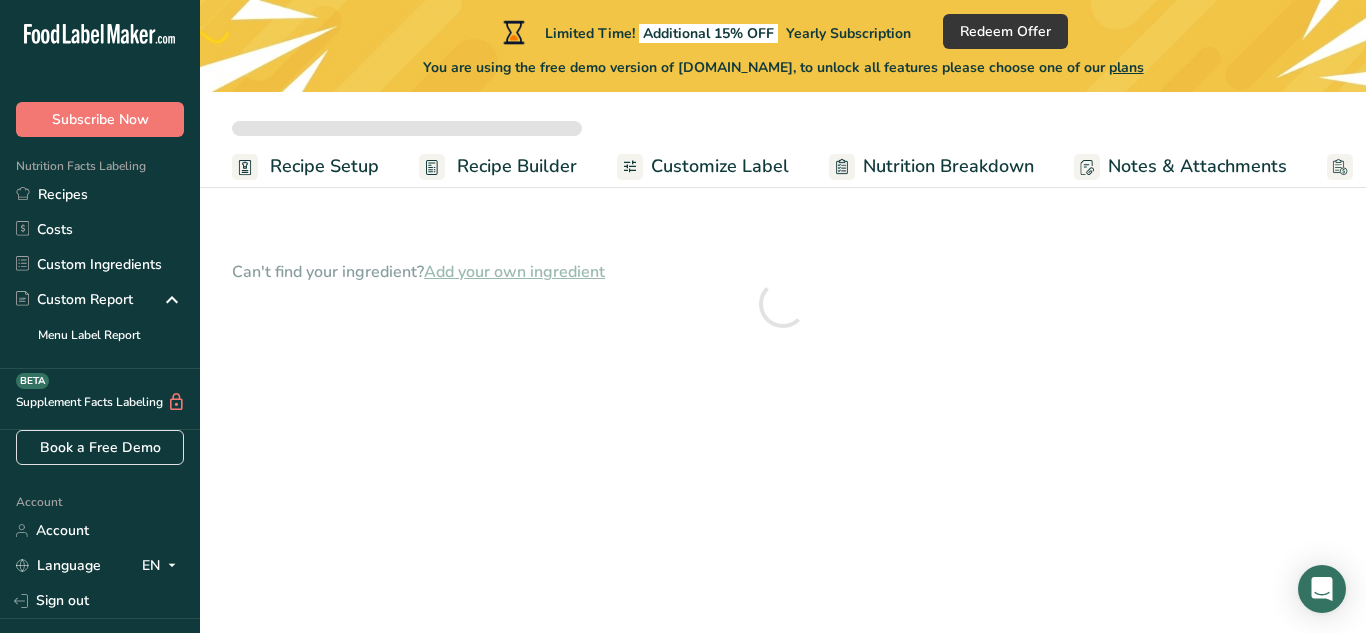 scroll, scrollTop: 0, scrollLeft: 0, axis: both 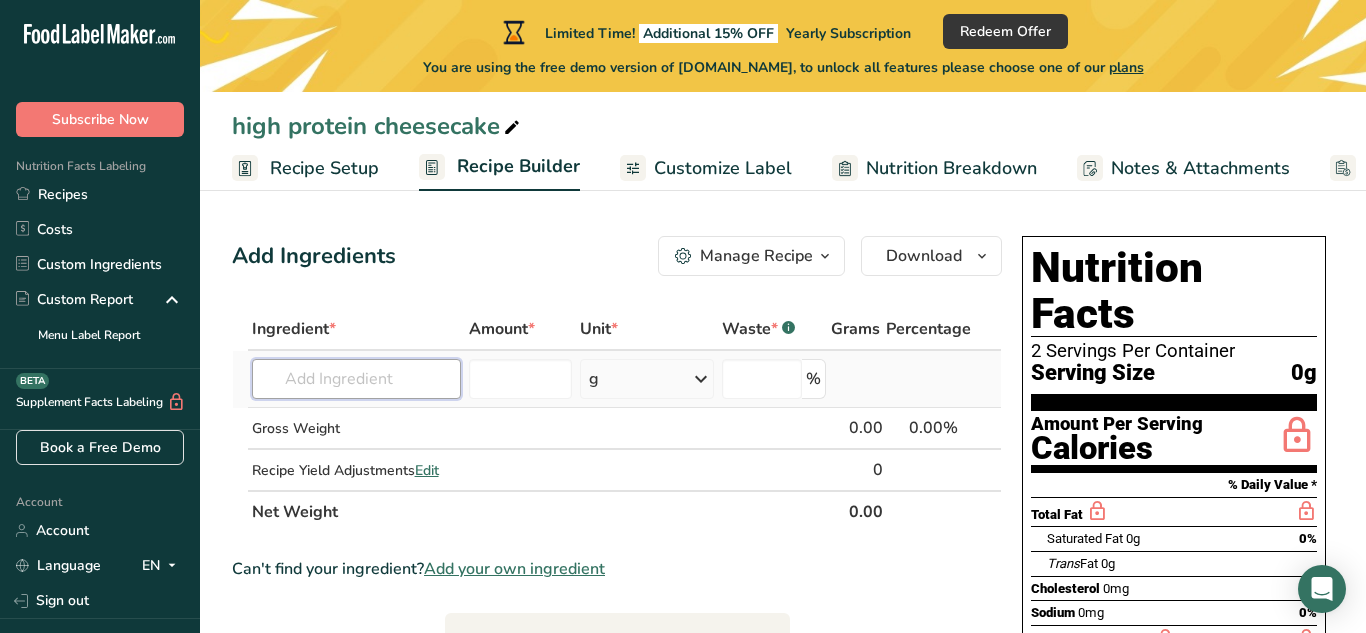 click at bounding box center [357, 379] 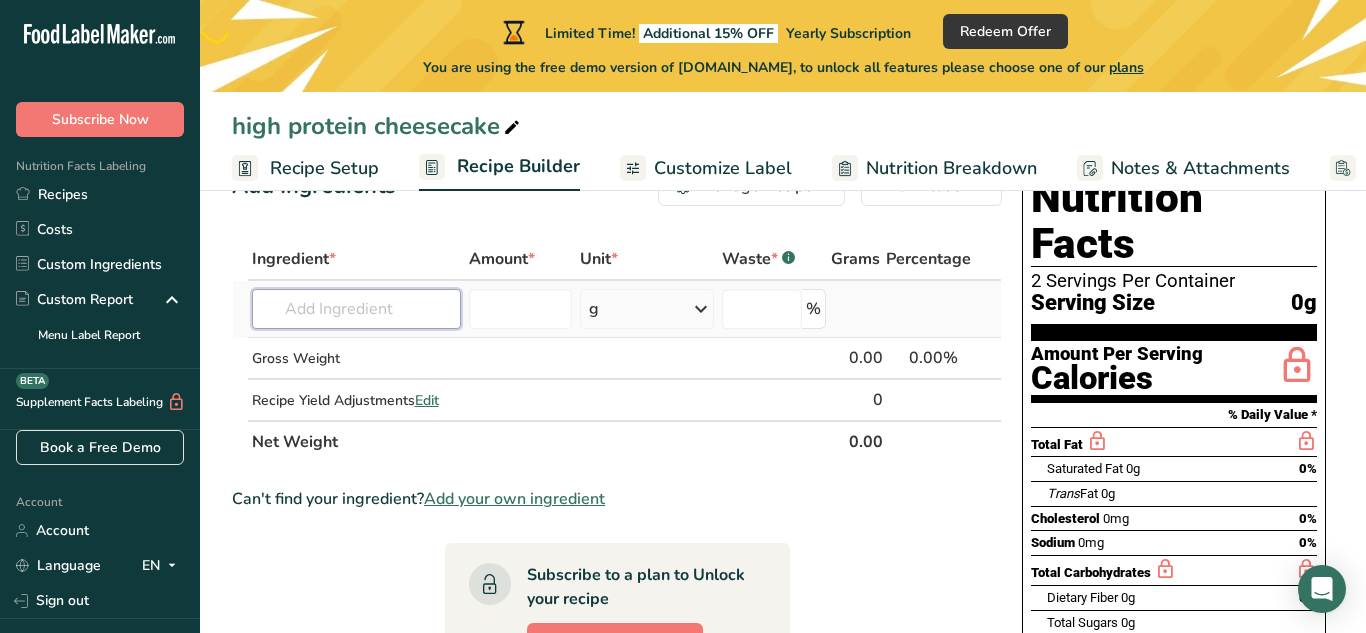 scroll, scrollTop: 72, scrollLeft: 0, axis: vertical 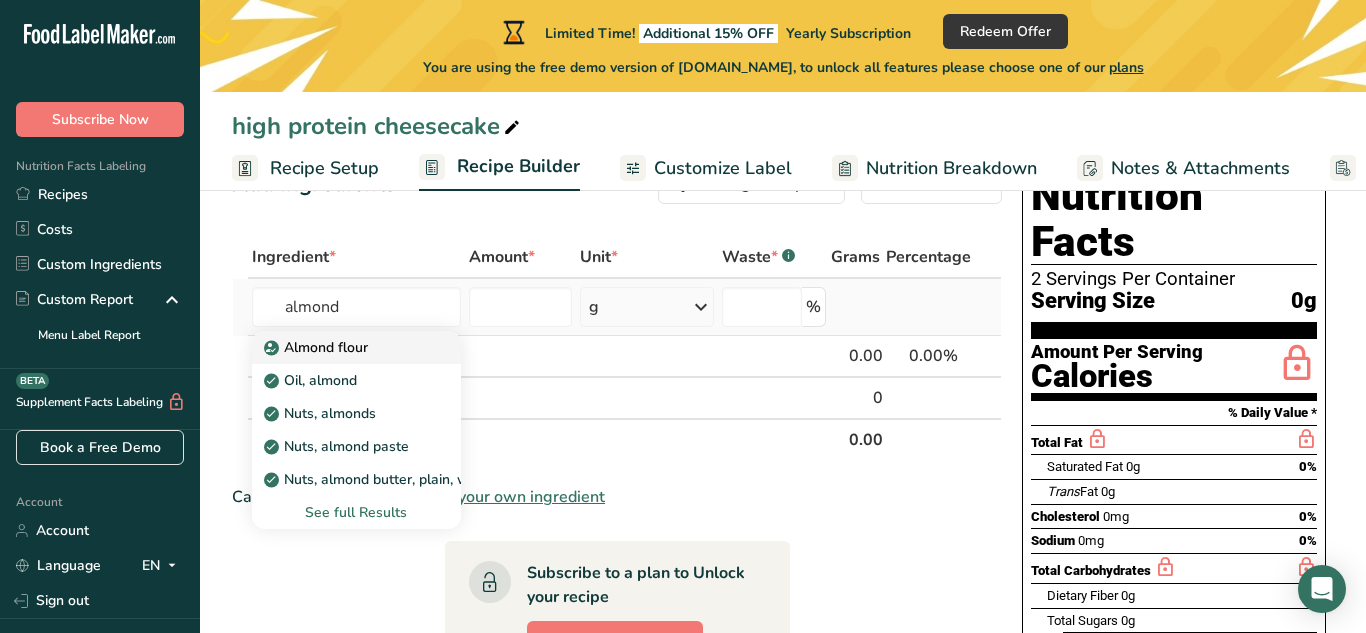 click on "Almond flour" at bounding box center [318, 347] 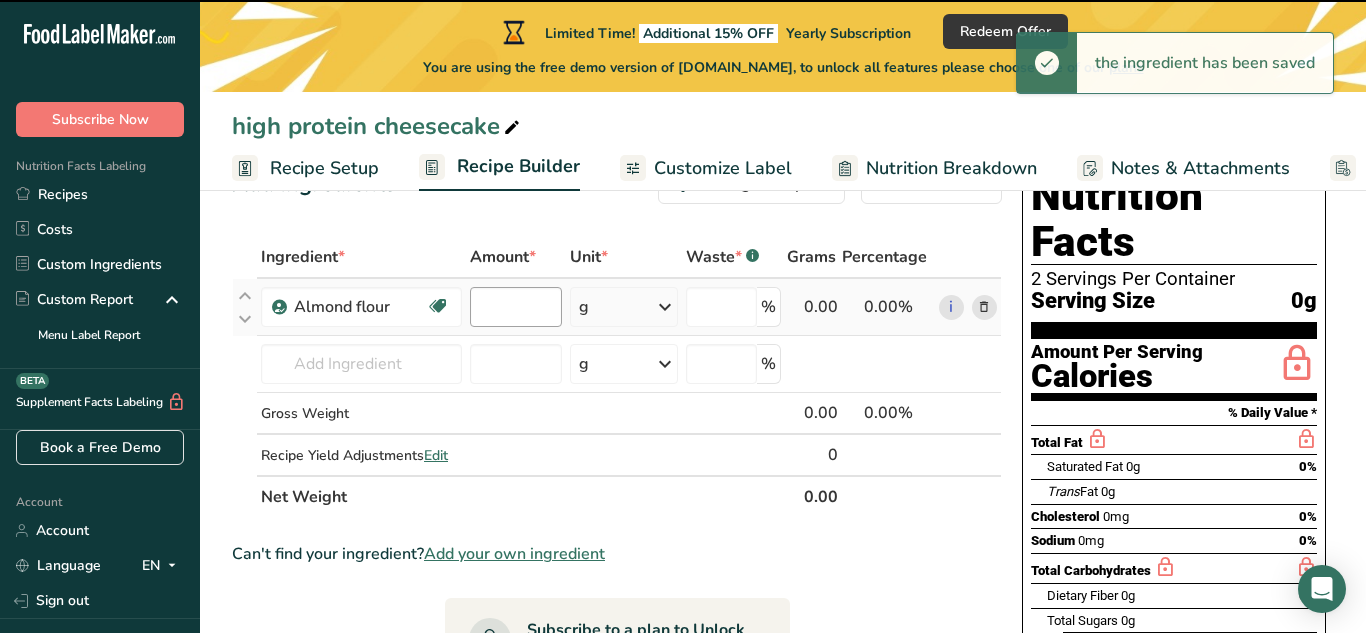 type on "0" 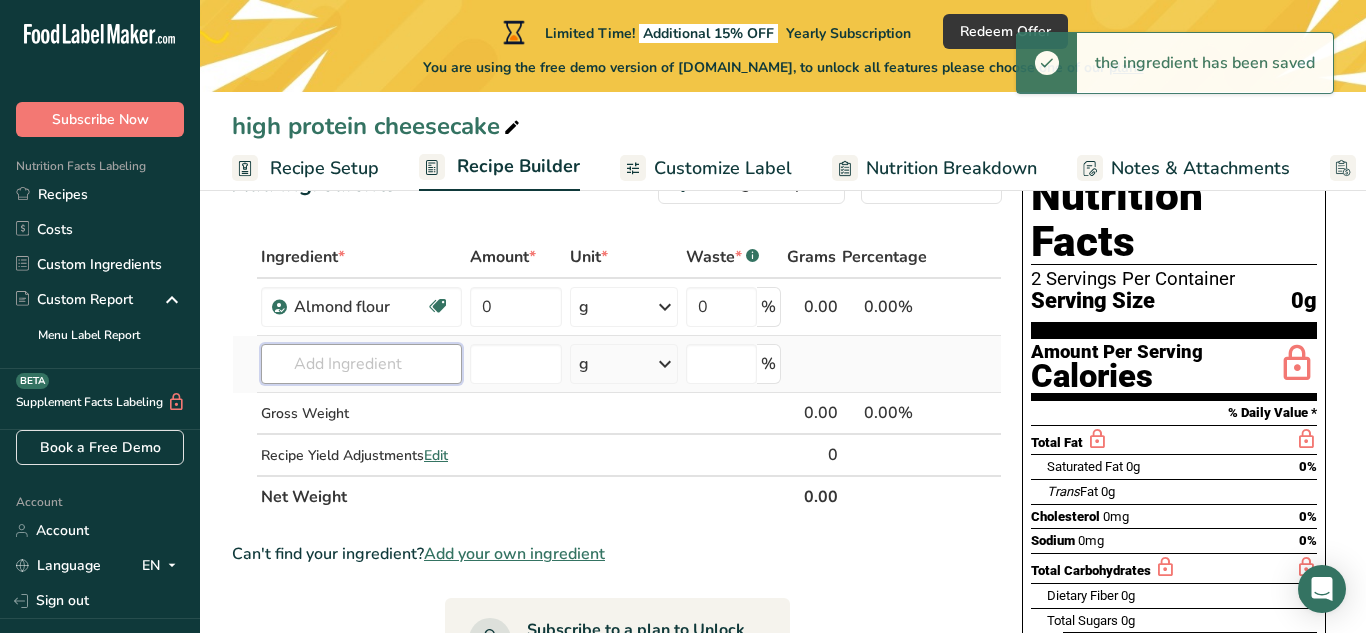 click at bounding box center (361, 364) 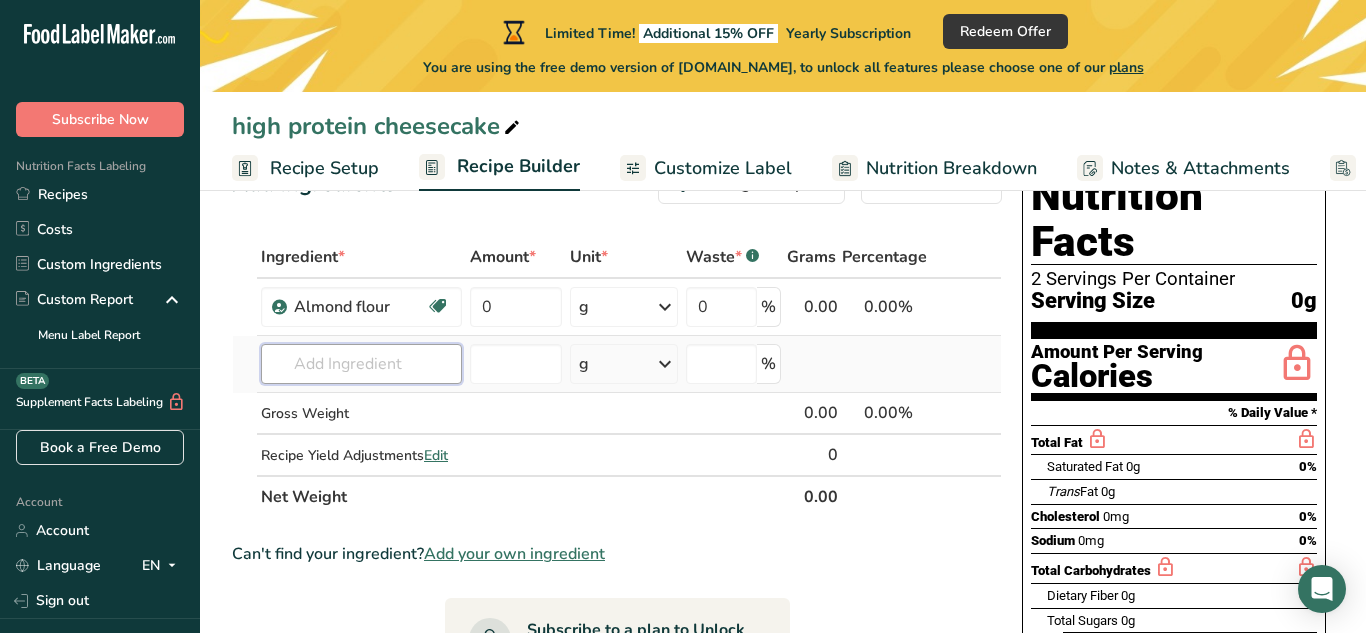 type on "s" 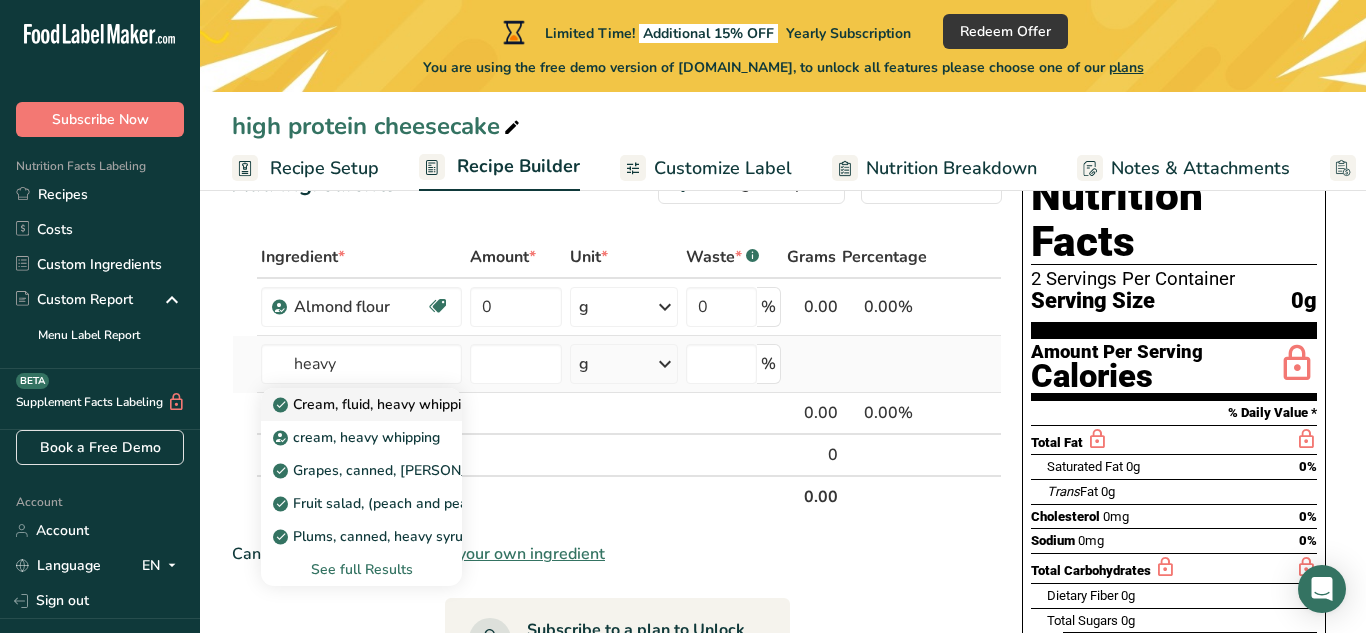 click on "Cream, fluid, heavy whipping" at bounding box center (377, 404) 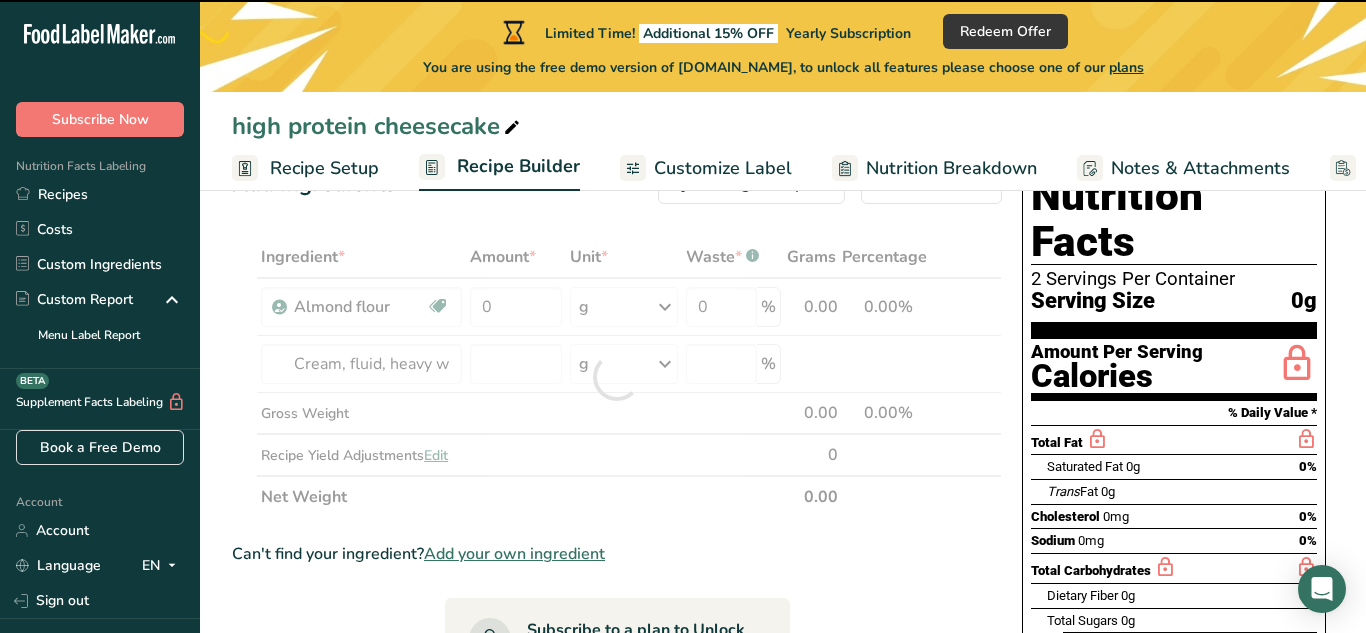 type on "0" 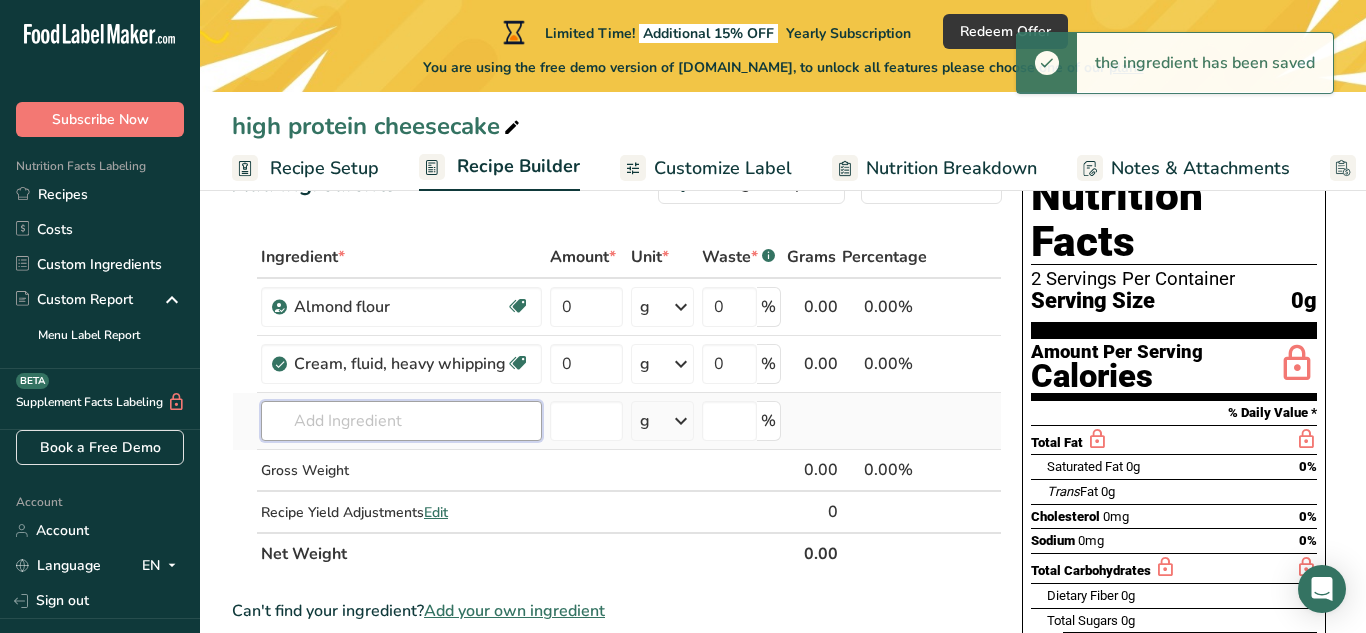 click at bounding box center (401, 421) 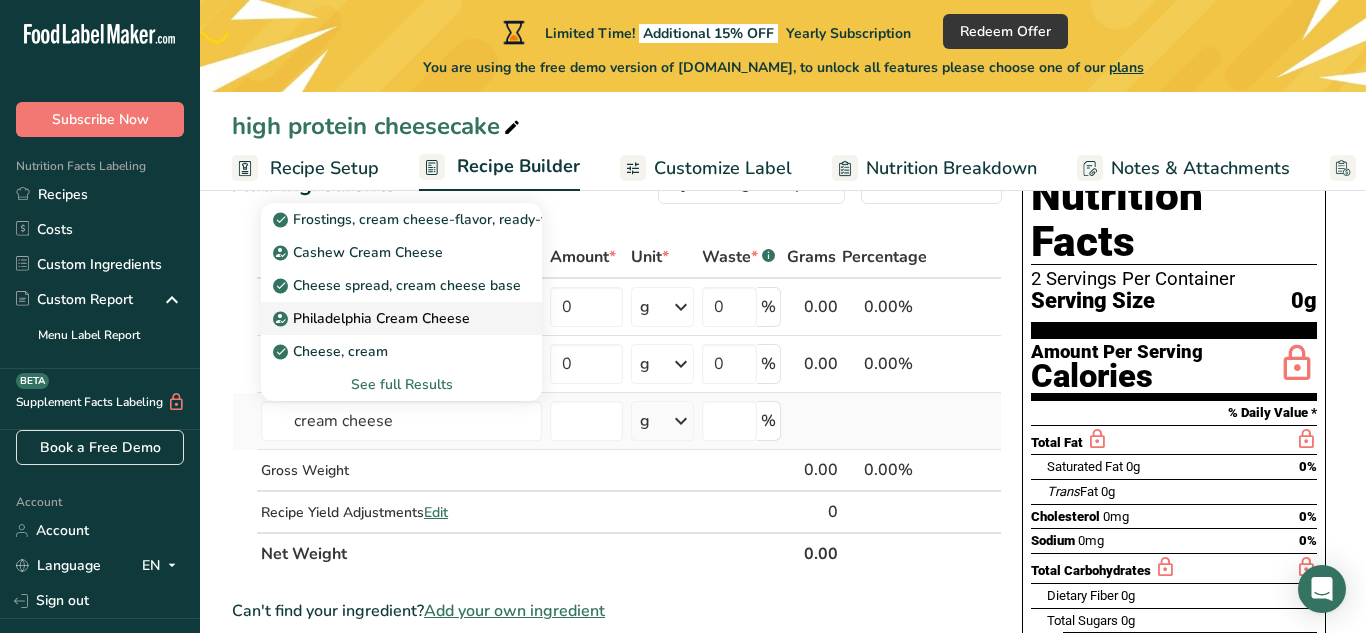 click on "Philadelphia Cream Cheese" at bounding box center [373, 318] 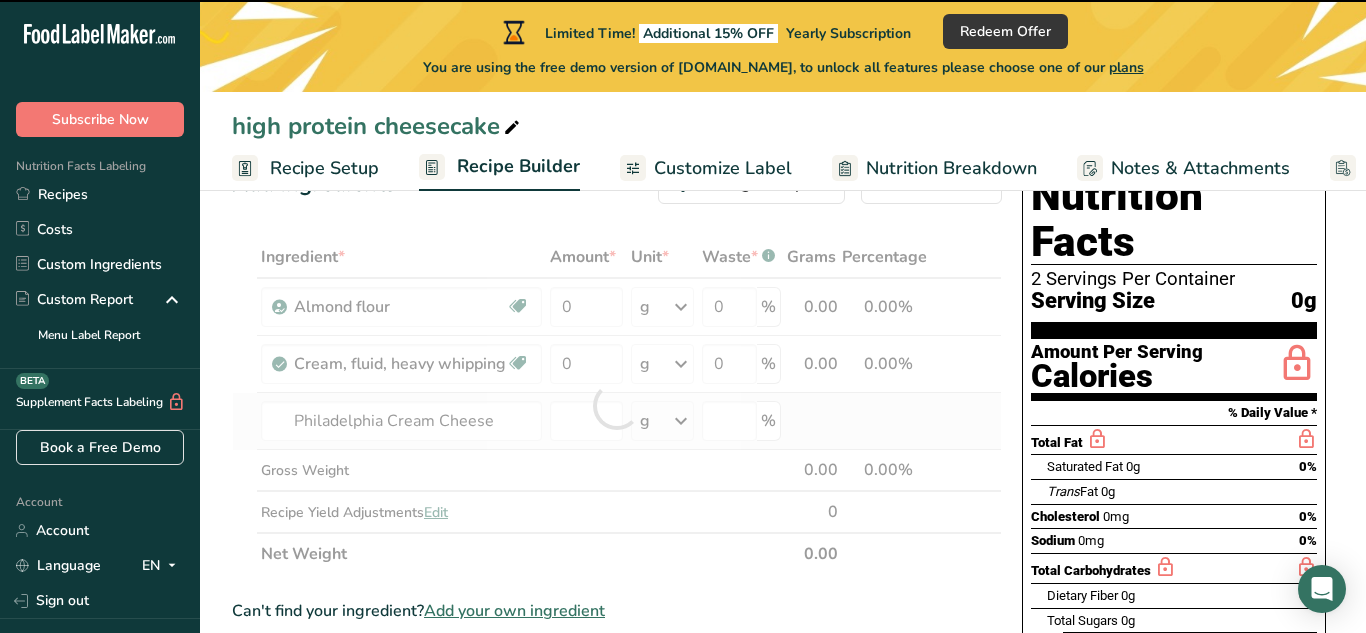 type on "0" 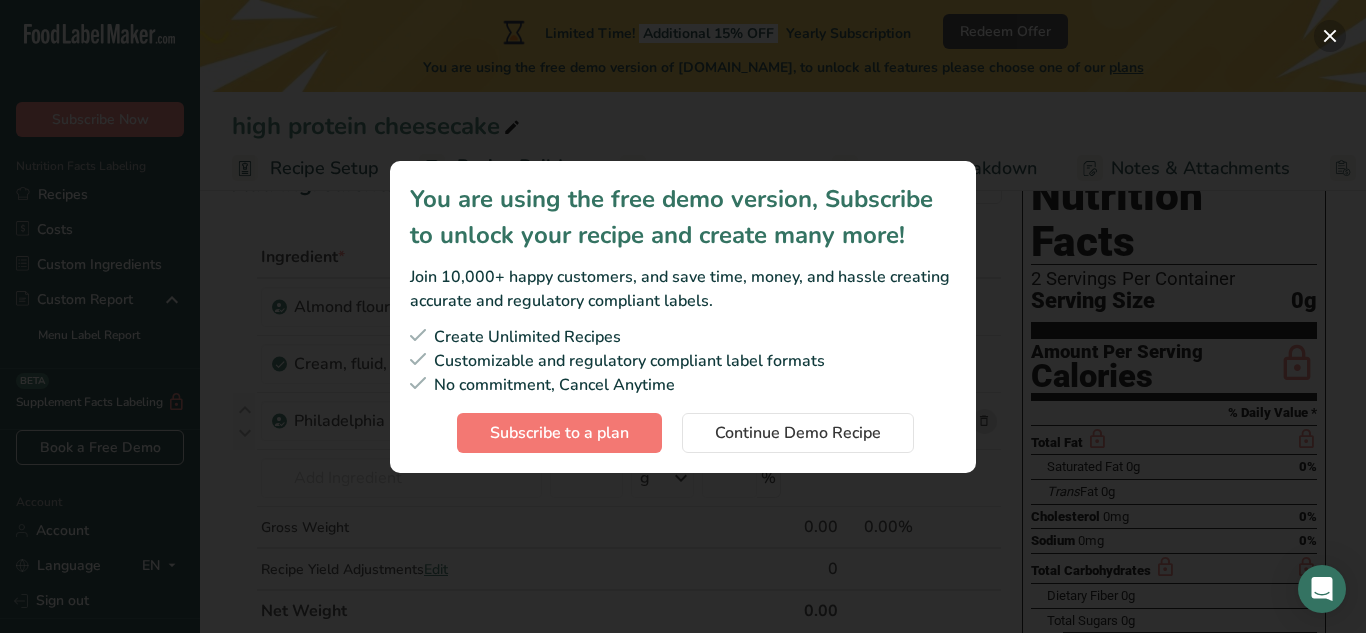 click at bounding box center (1330, 36) 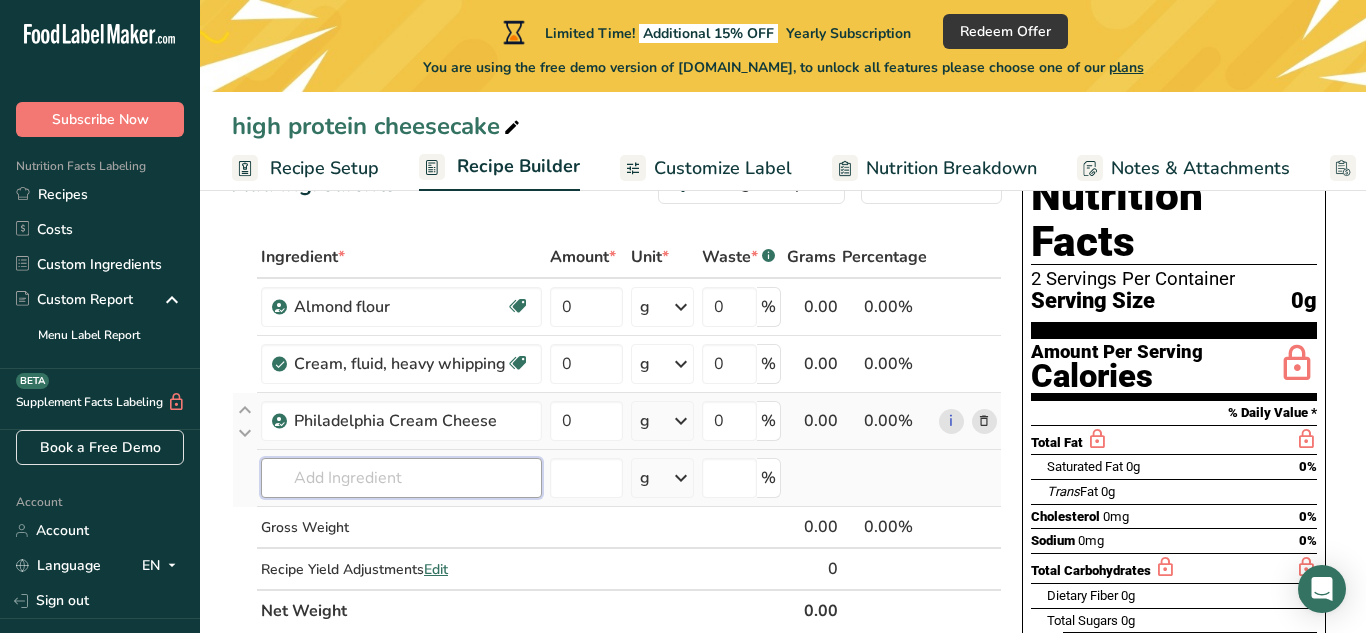 click at bounding box center (401, 478) 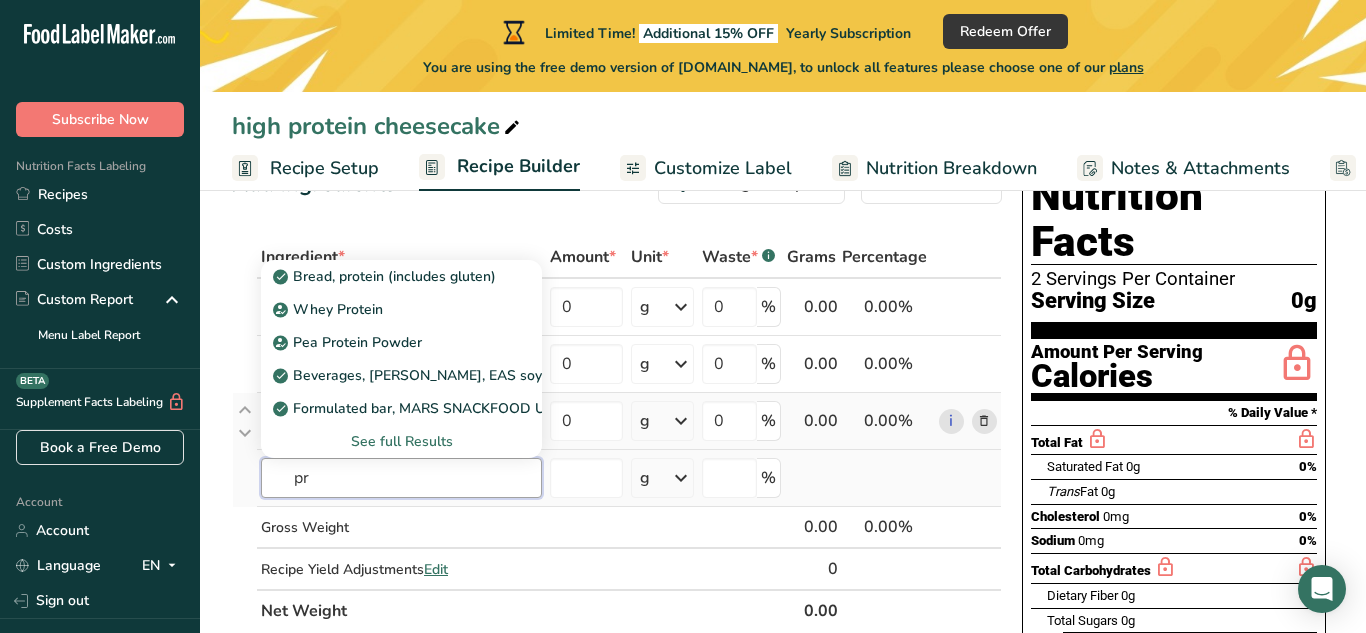 type on "p" 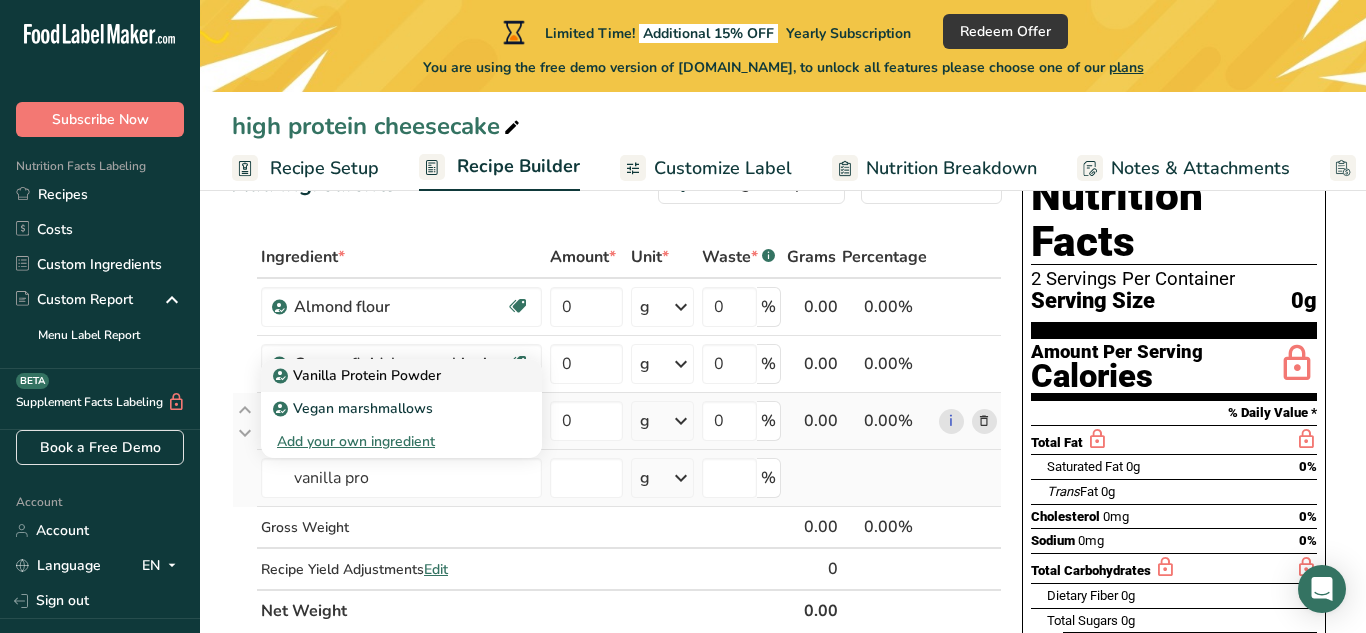 click on "Vanilla Protein Powder" at bounding box center [401, 375] 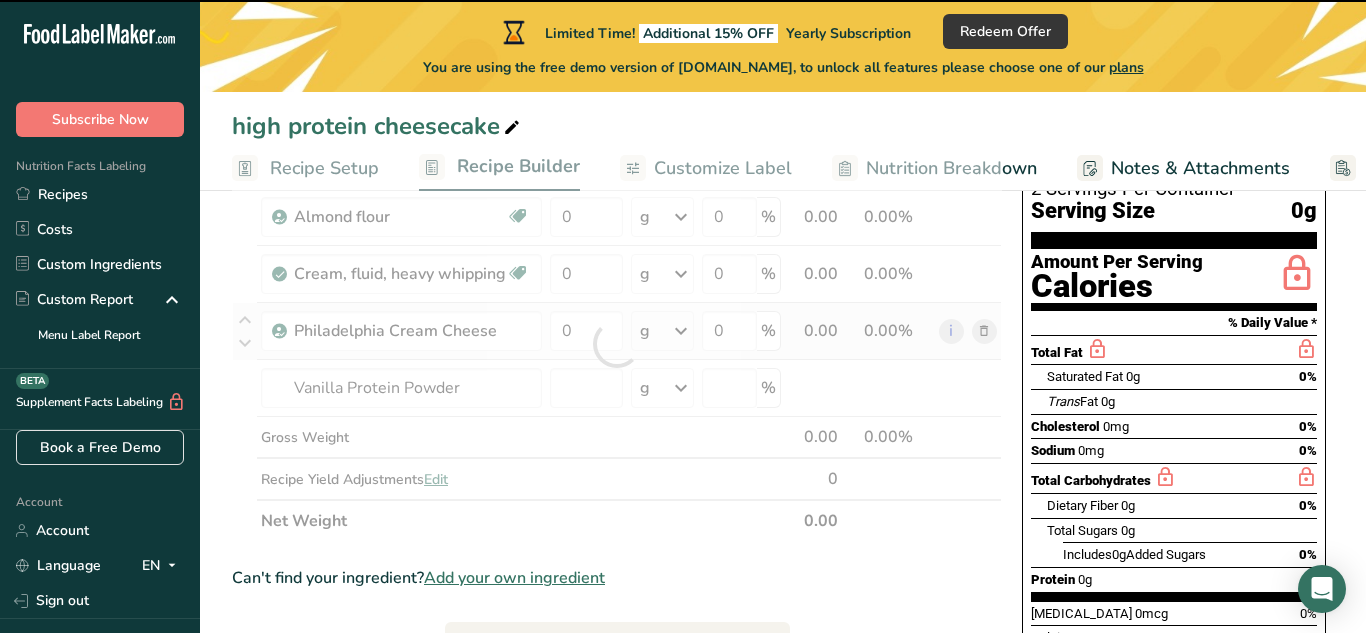 type on "0" 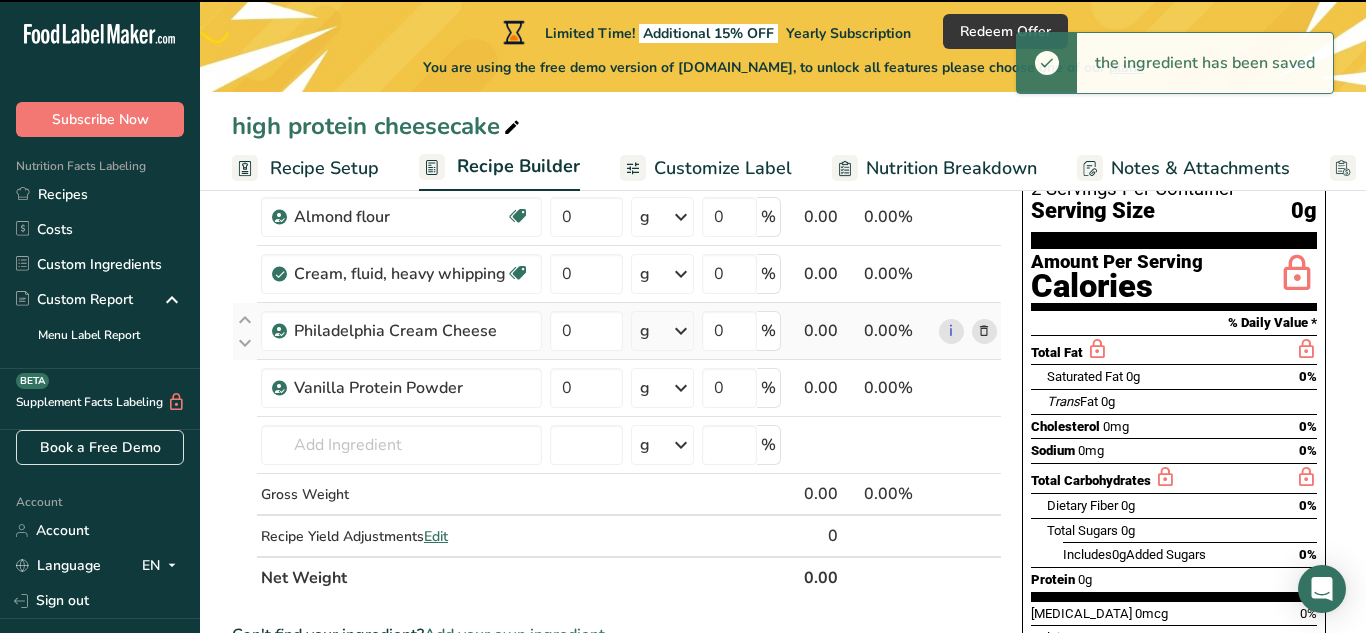 scroll, scrollTop: 185, scrollLeft: 0, axis: vertical 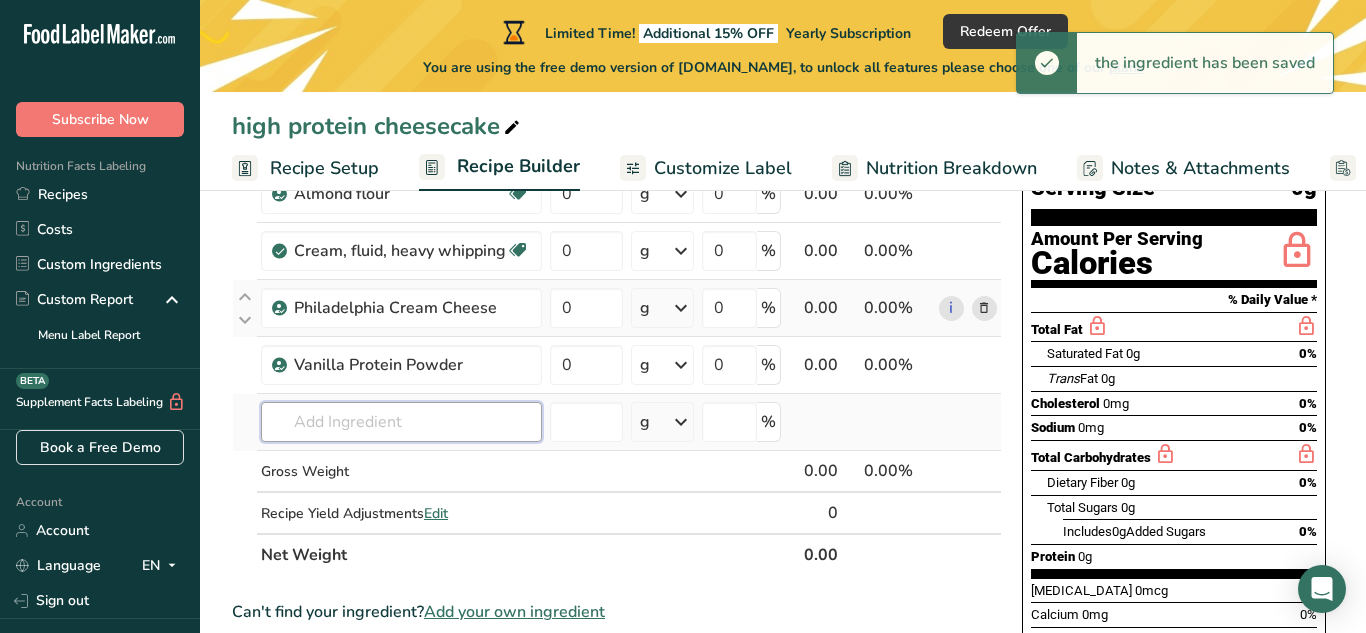 click at bounding box center (401, 422) 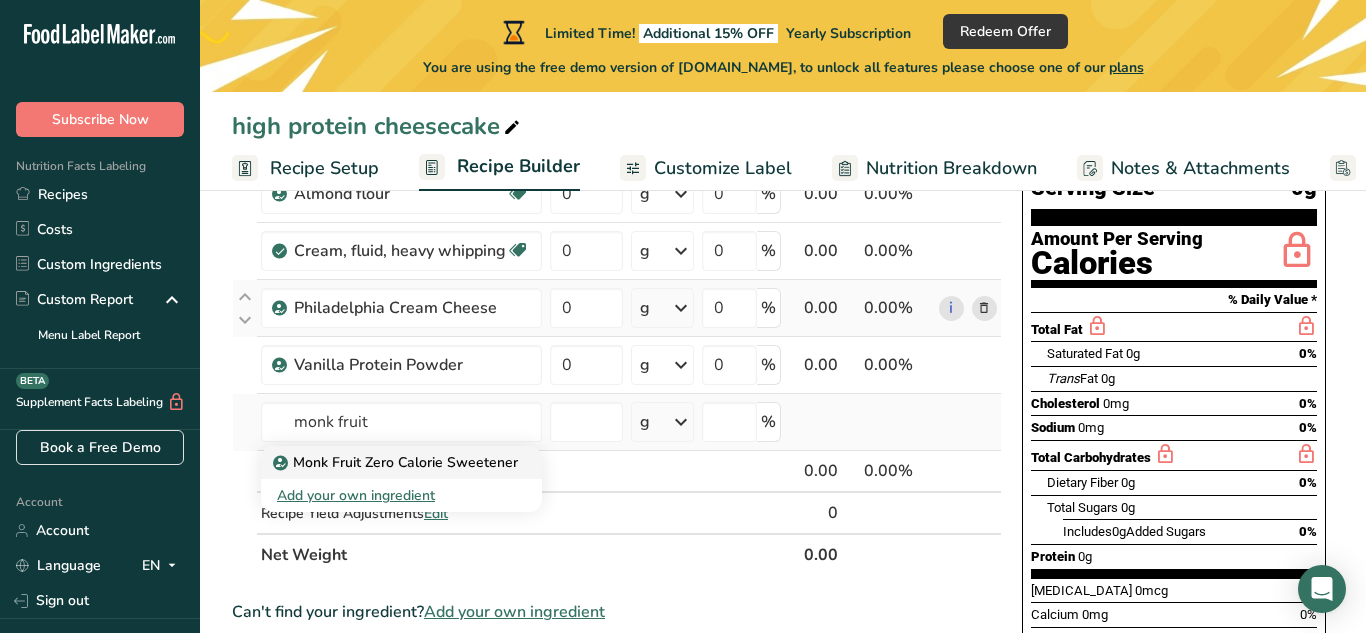 click on "Monk Fruit Zero Calorie Sweetener" at bounding box center [397, 462] 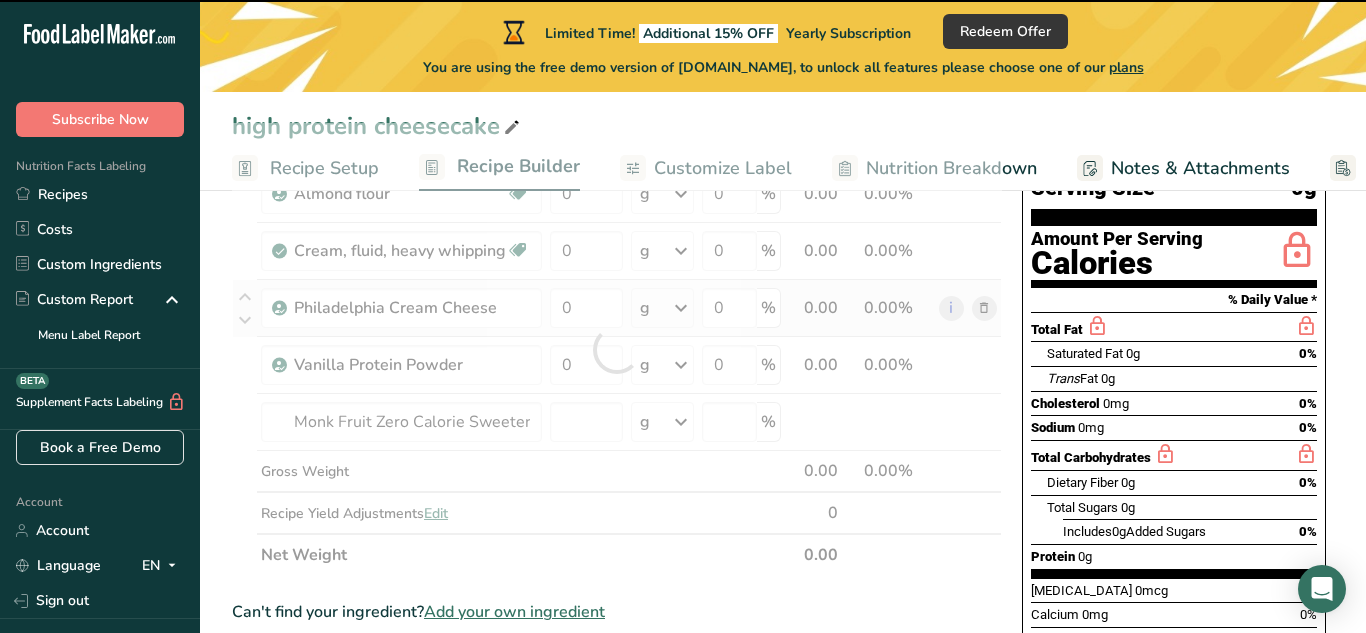 type on "0" 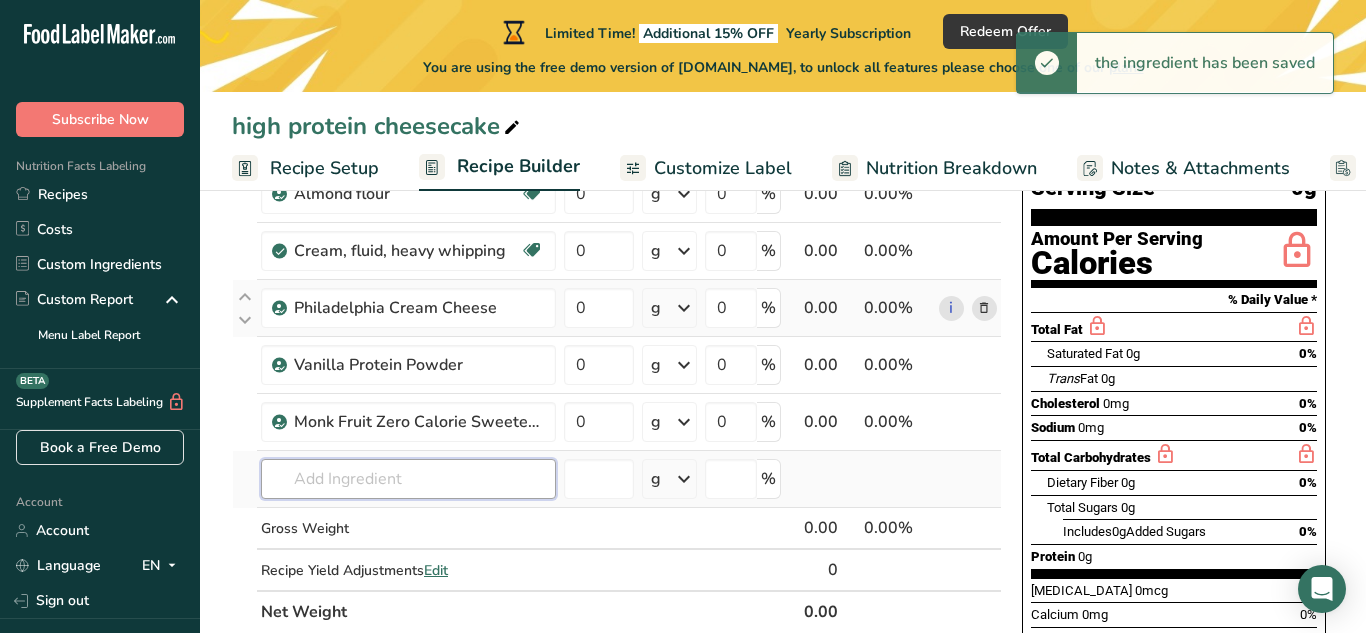 click at bounding box center (408, 479) 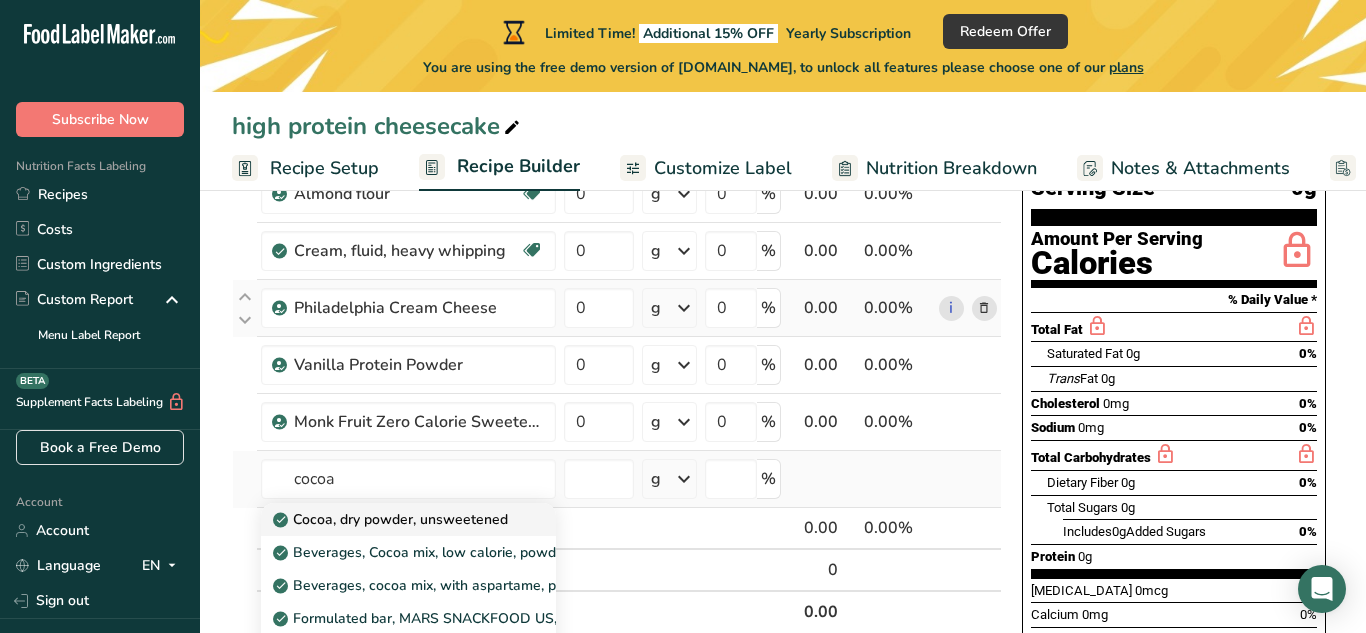 click on "Cocoa, dry powder, unsweetened" at bounding box center (392, 519) 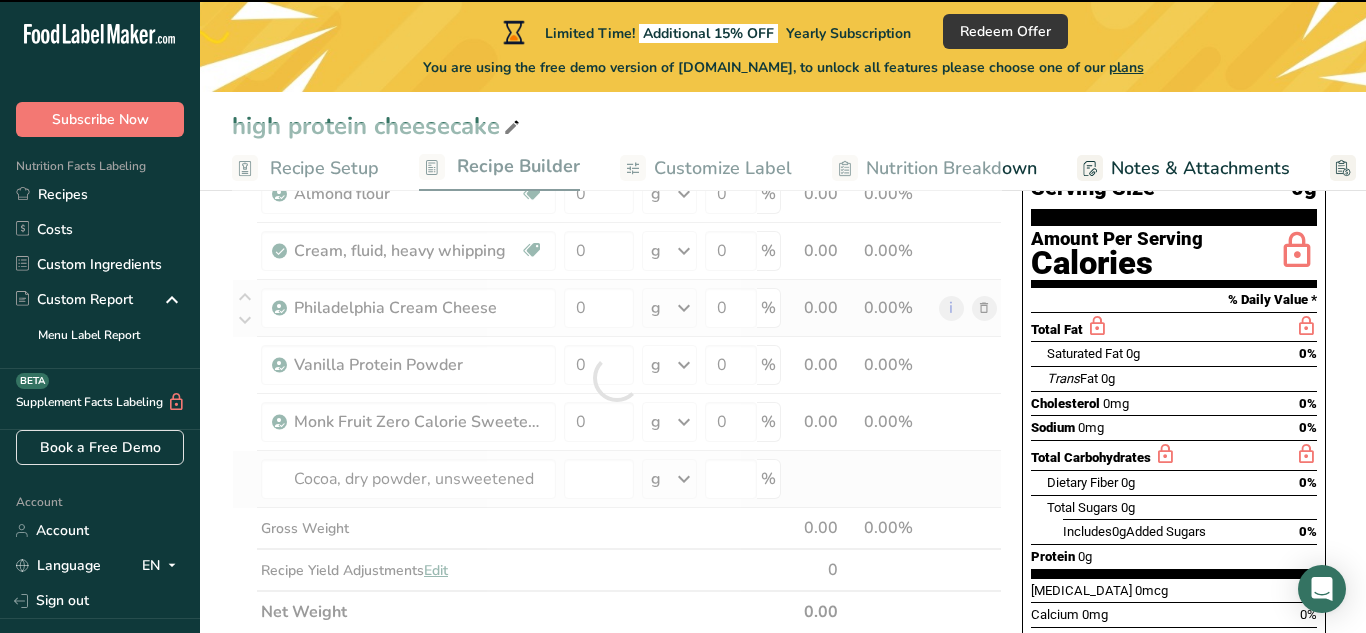 type on "0" 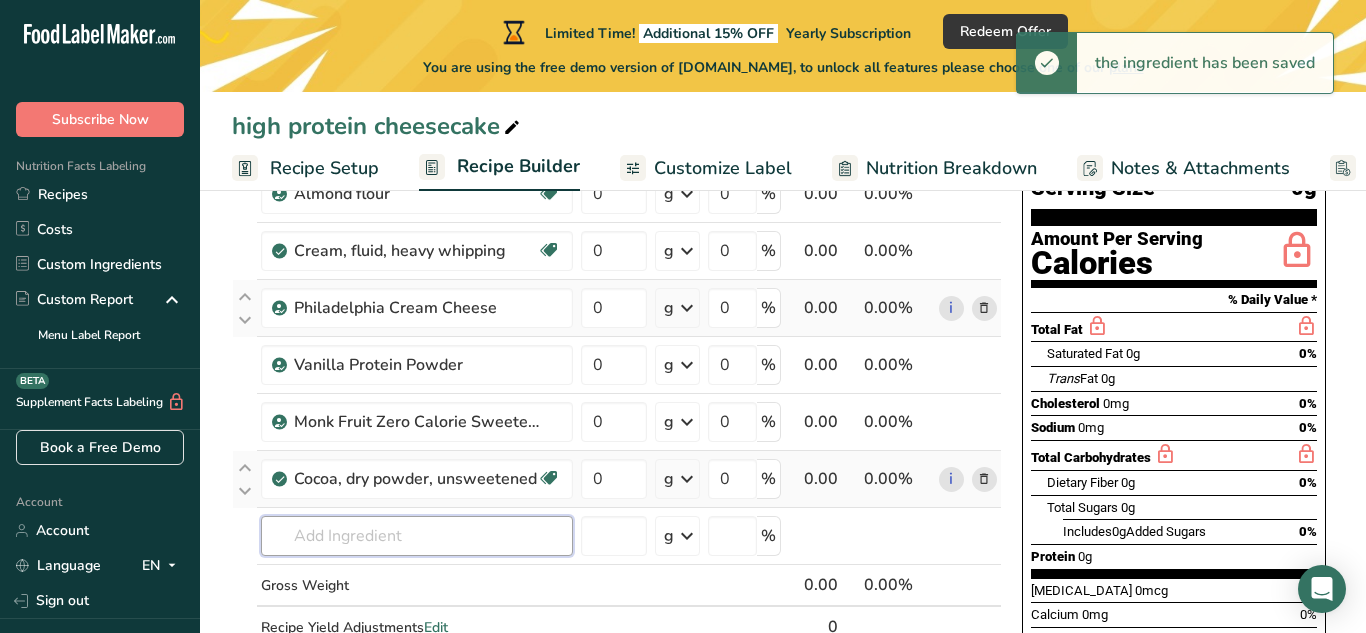 click at bounding box center [417, 536] 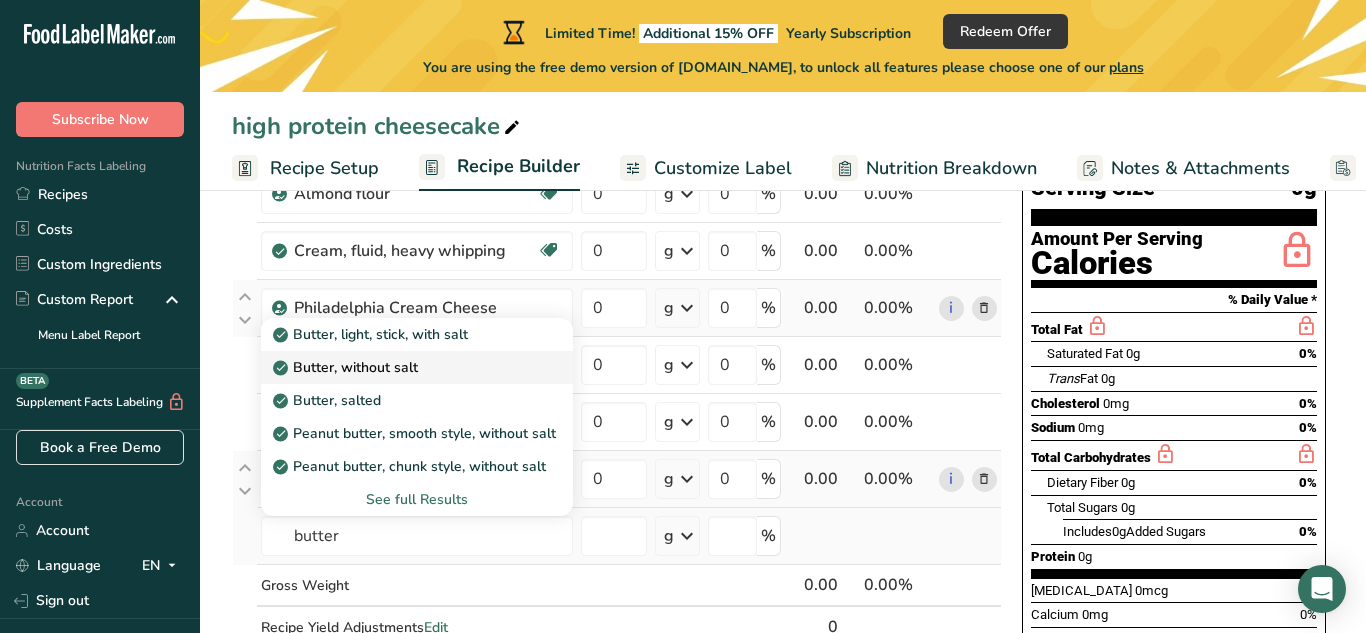 click on "Butter, without salt" at bounding box center [401, 367] 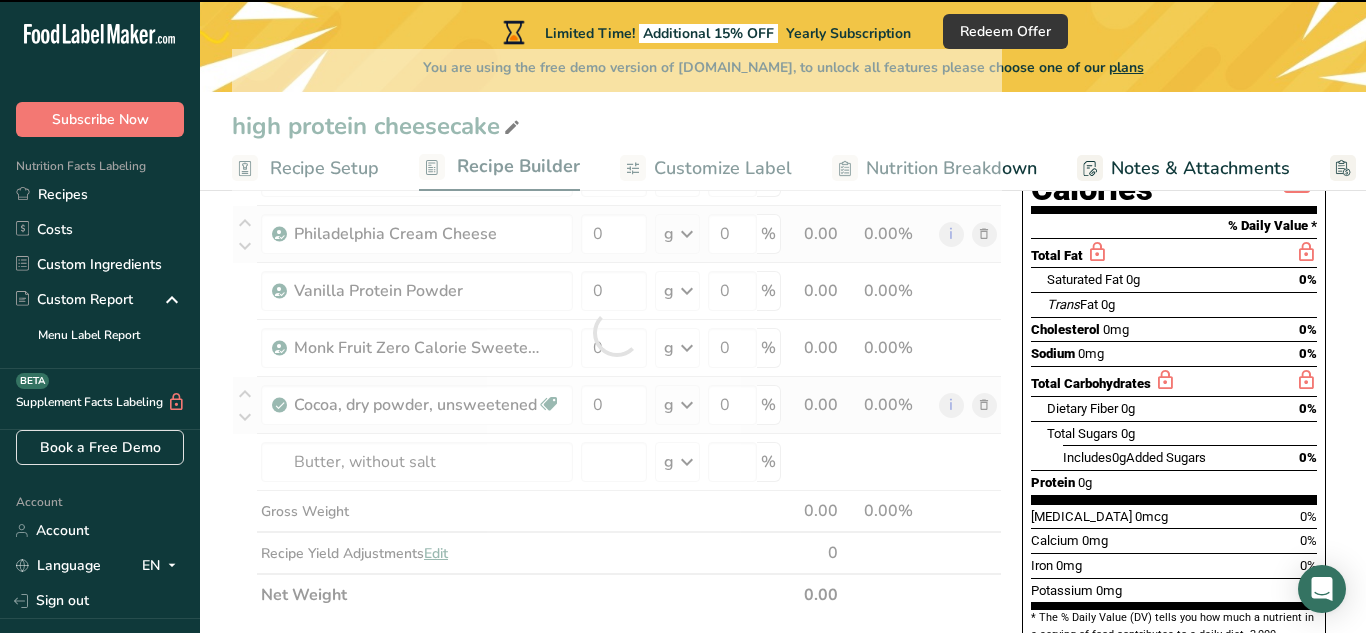 scroll, scrollTop: 286, scrollLeft: 0, axis: vertical 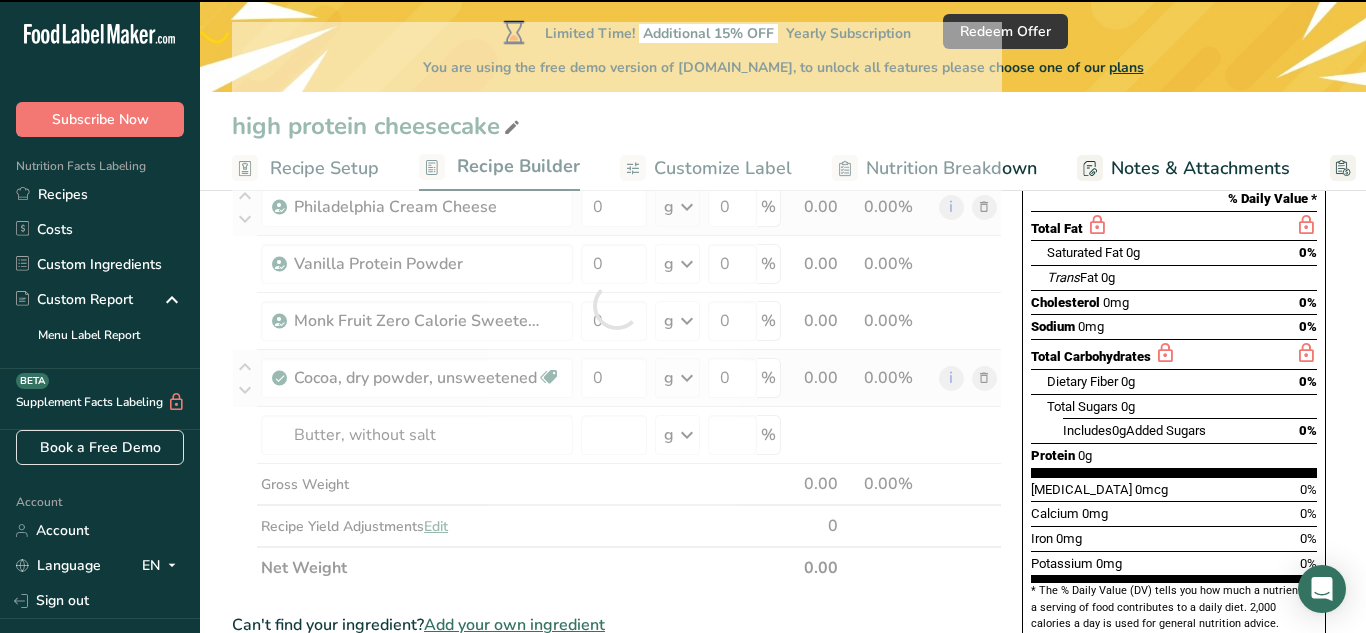 type on "0" 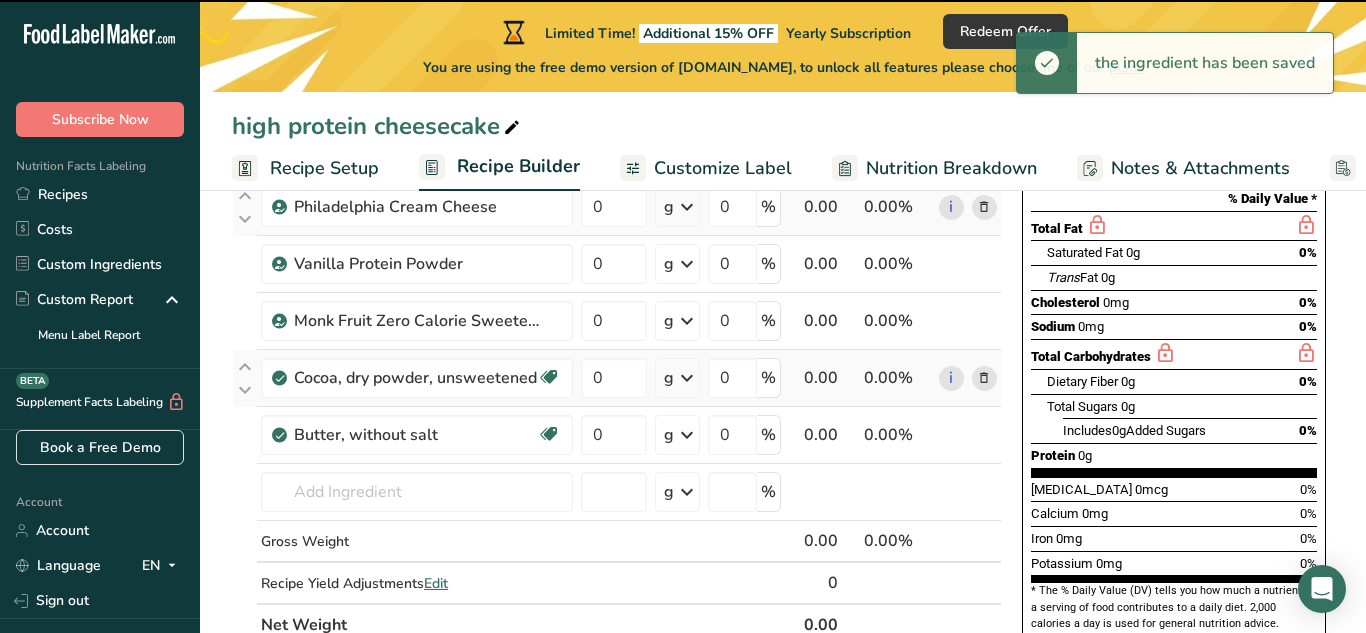 scroll, scrollTop: 299, scrollLeft: 0, axis: vertical 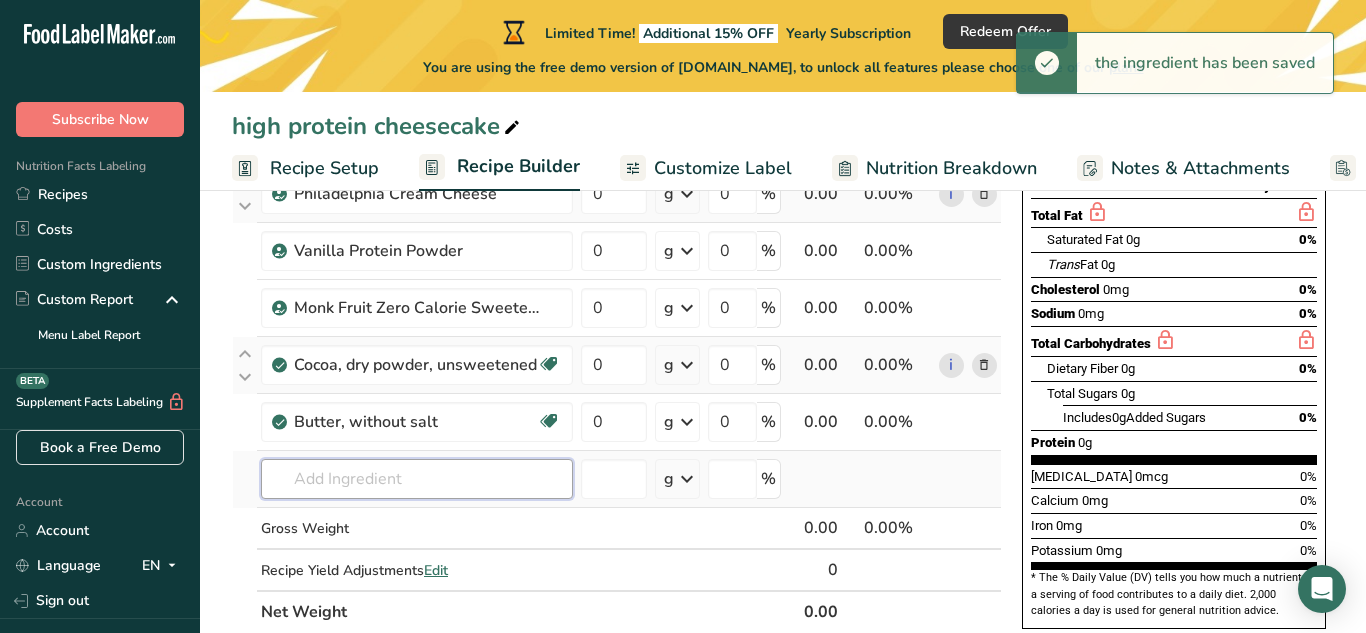 click at bounding box center [417, 479] 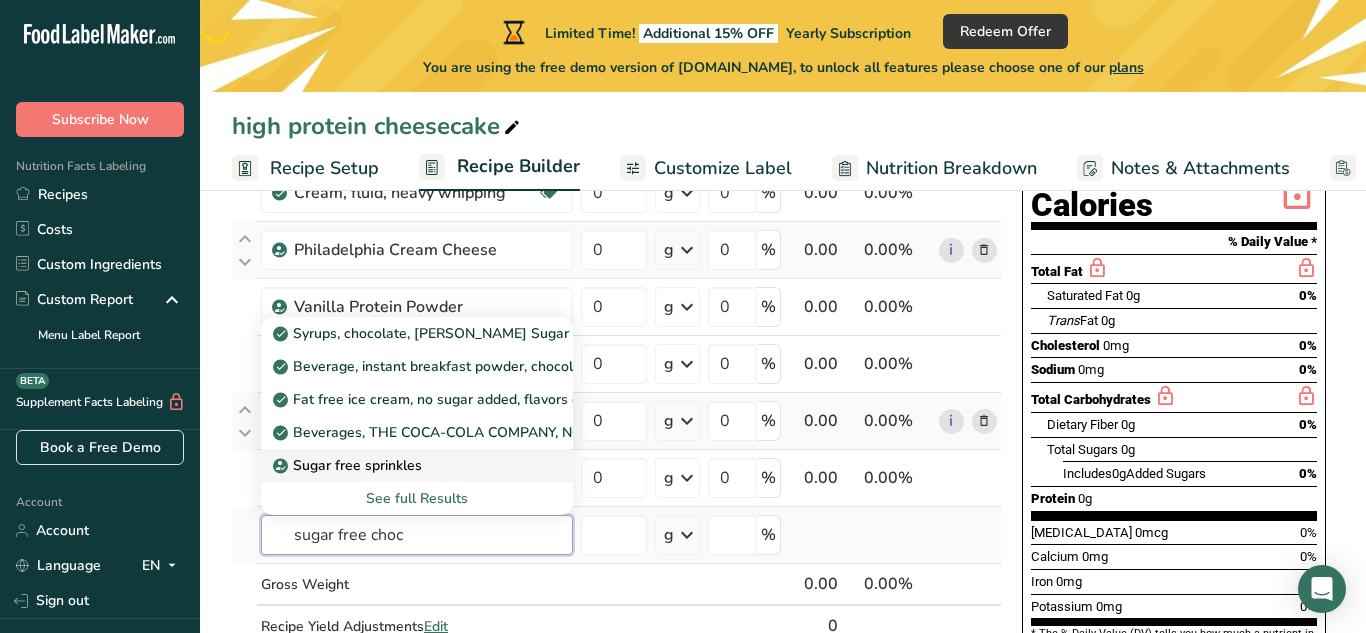 scroll, scrollTop: 239, scrollLeft: 0, axis: vertical 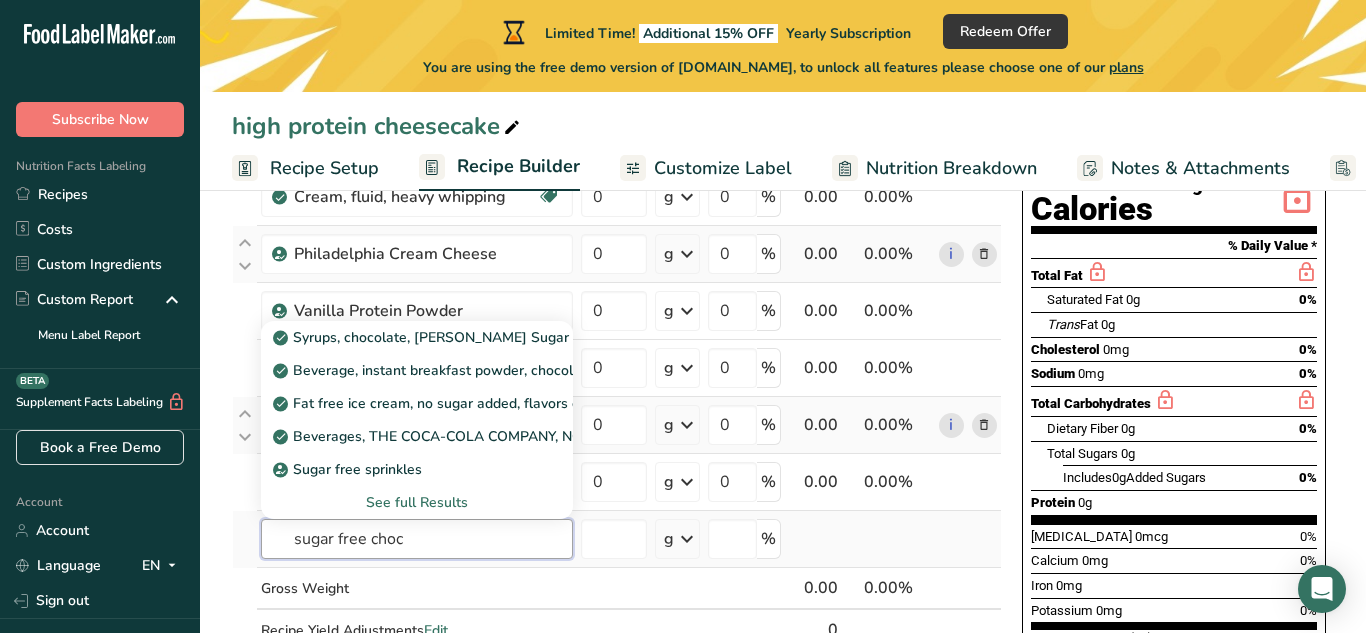 type on "sugar free choc" 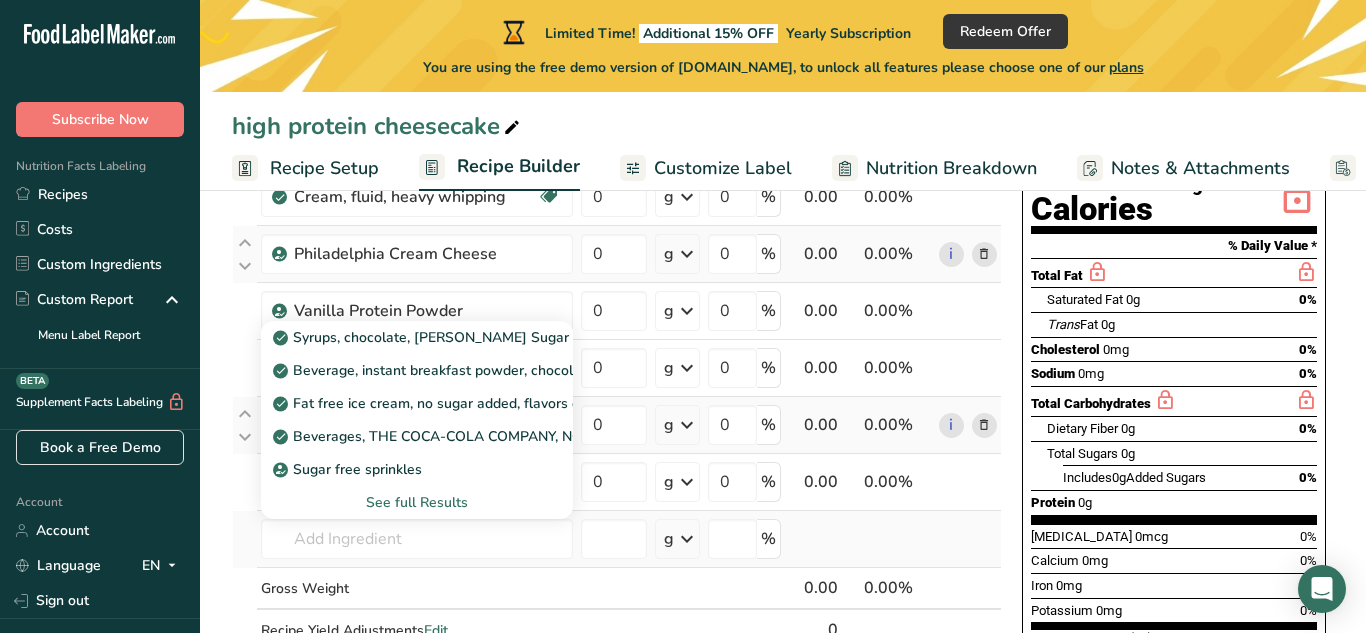 click on "See full Results" at bounding box center [417, 502] 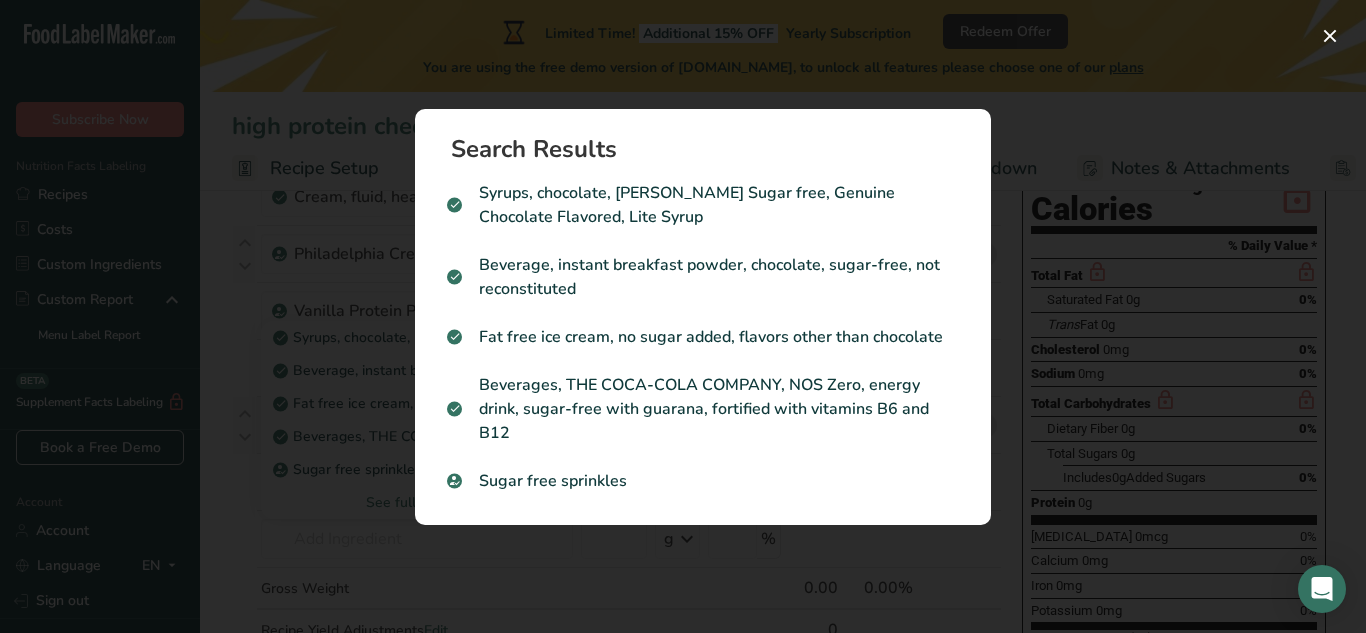 click at bounding box center (683, 316) 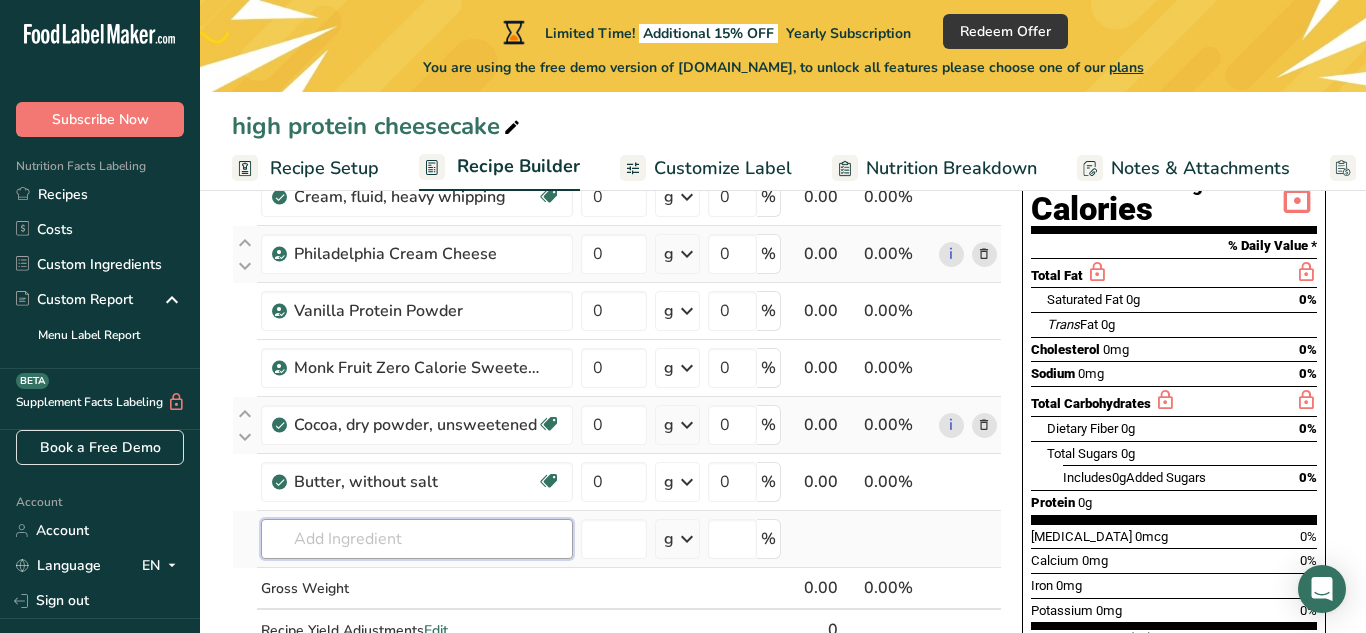 click at bounding box center (417, 539) 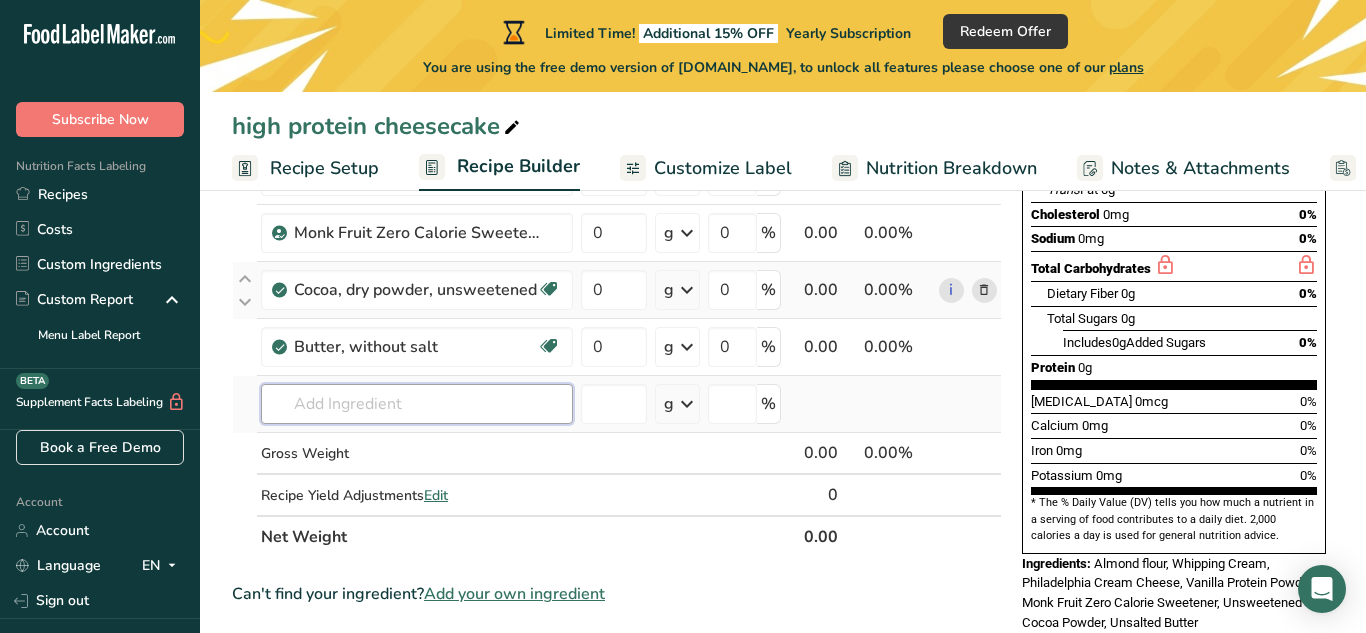 scroll, scrollTop: 383, scrollLeft: 0, axis: vertical 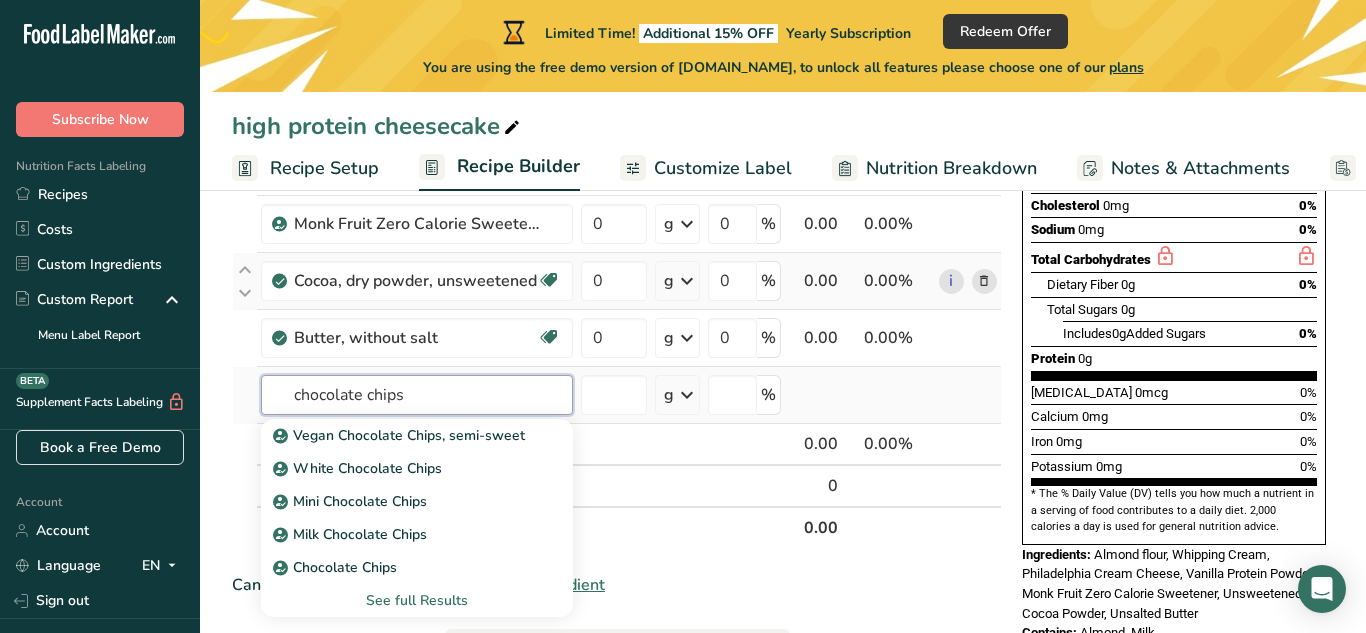 type on "chocolate chips" 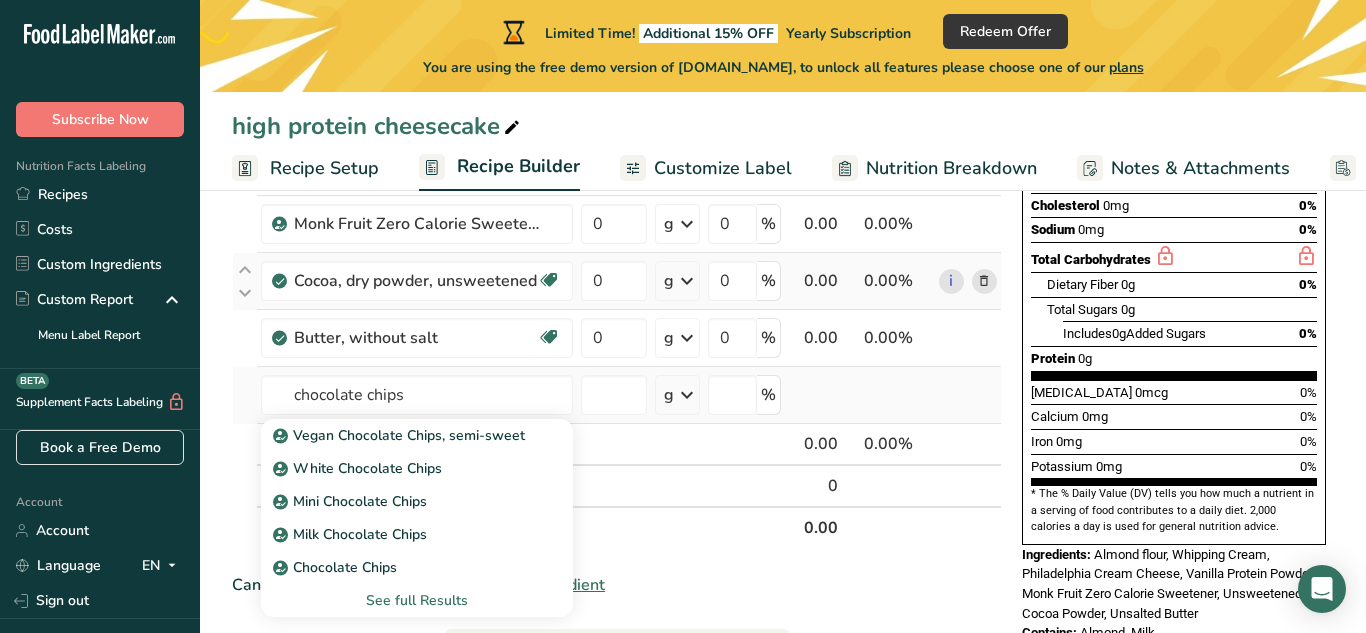 click on "See full Results" at bounding box center [417, 600] 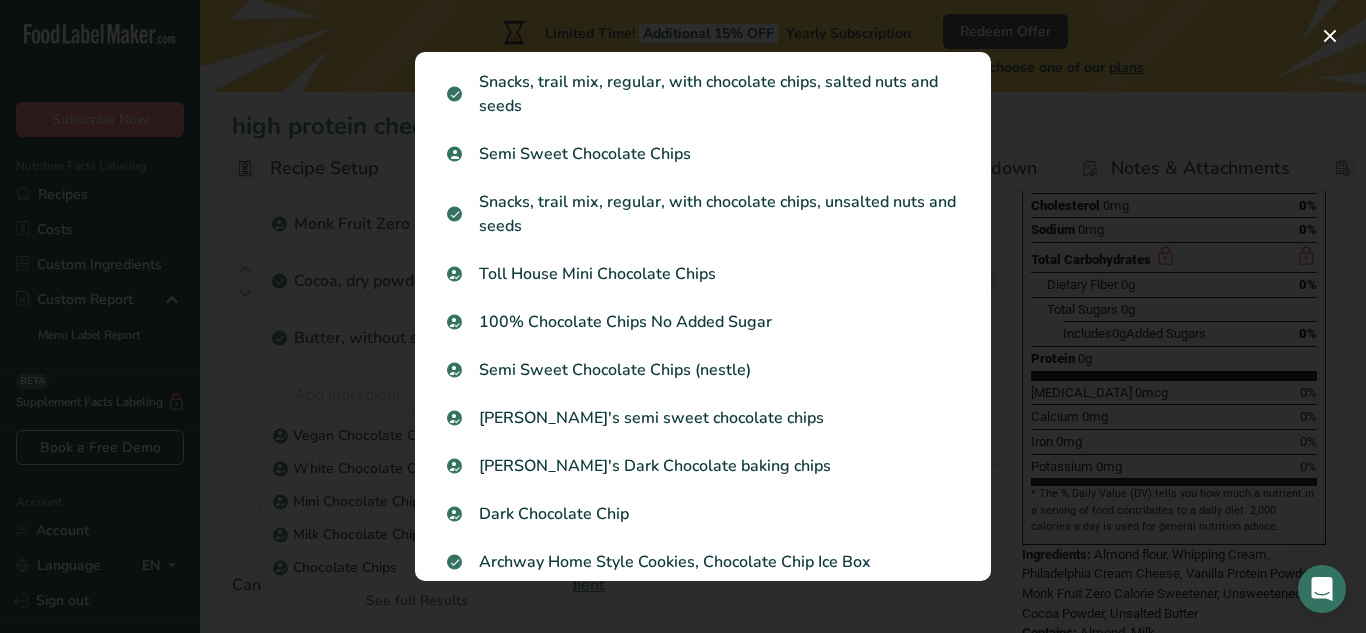 scroll, scrollTop: 391, scrollLeft: 0, axis: vertical 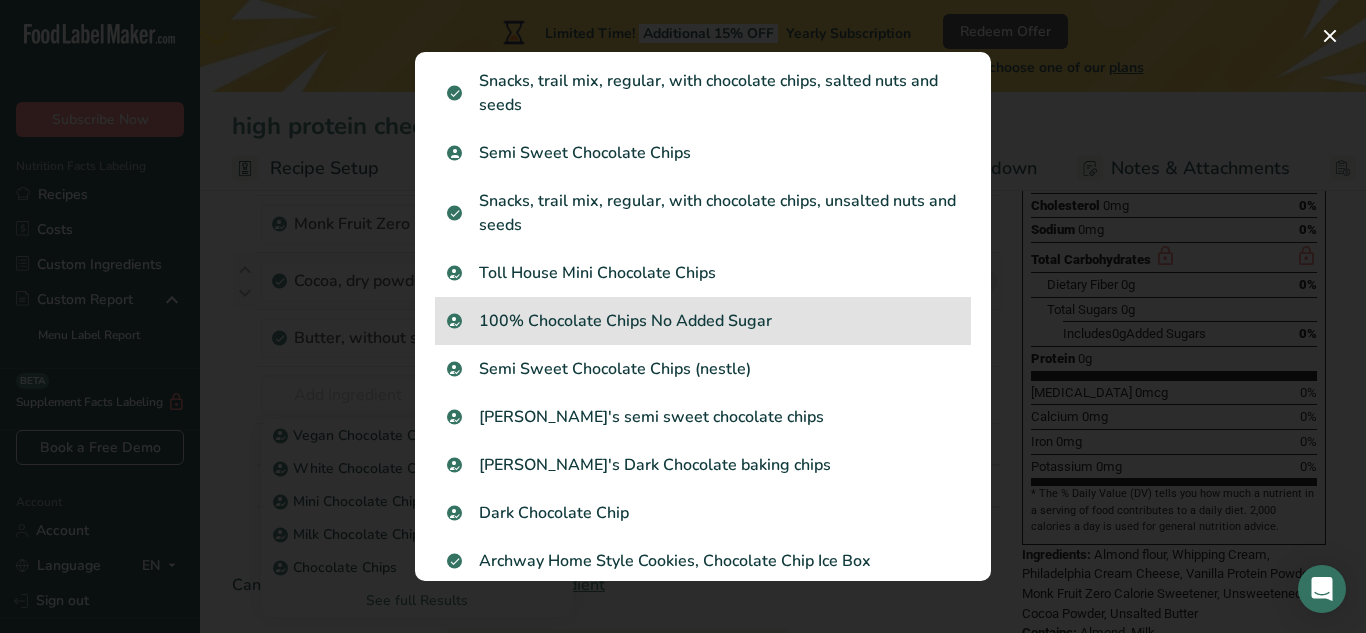 click on "100% Chocolate Chips No Added Sugar" at bounding box center [703, 321] 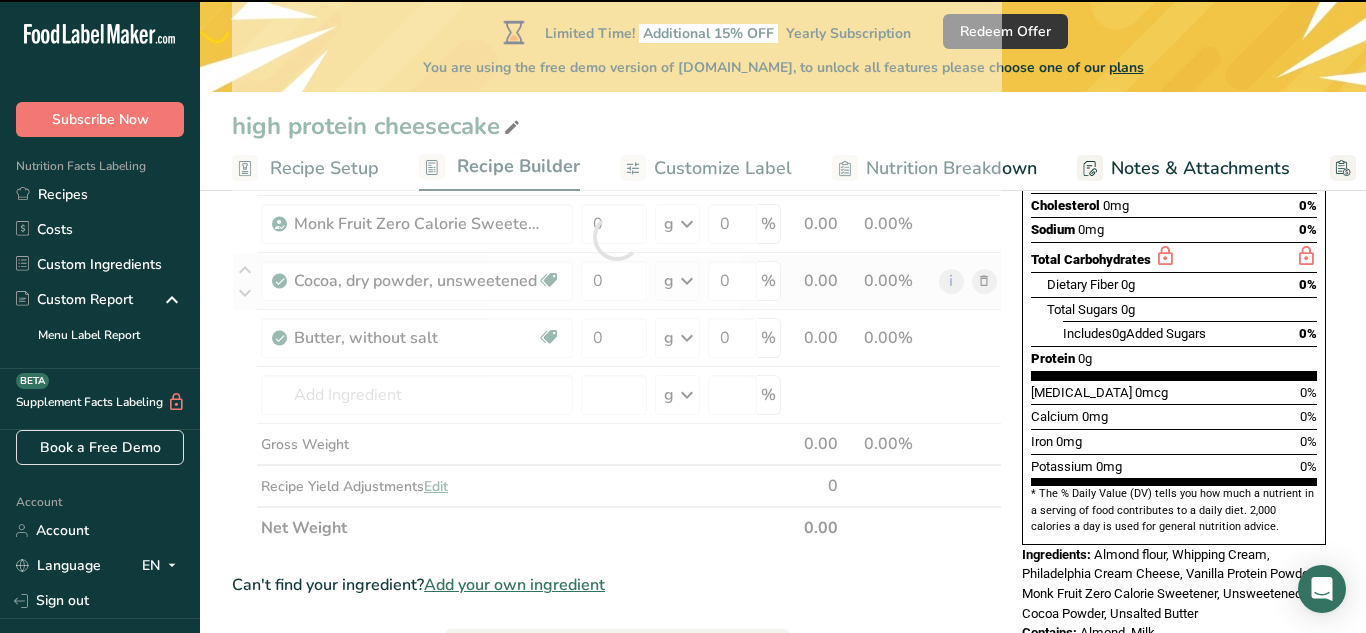type on "0" 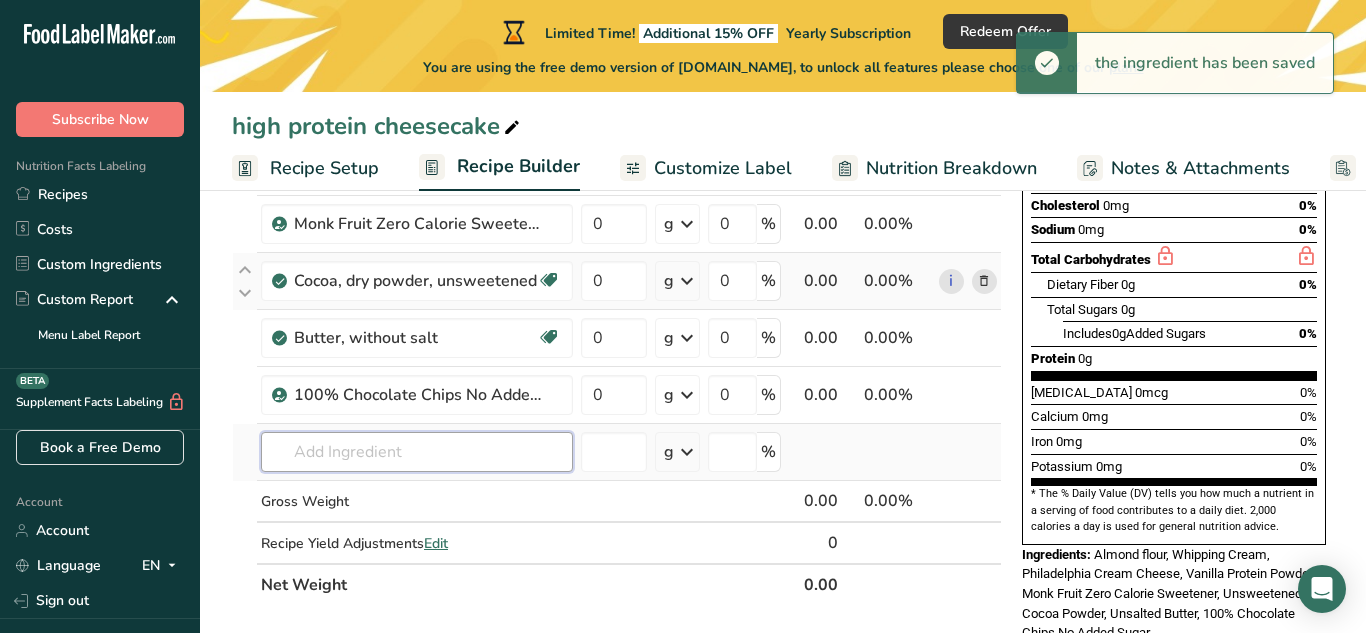 click at bounding box center (417, 452) 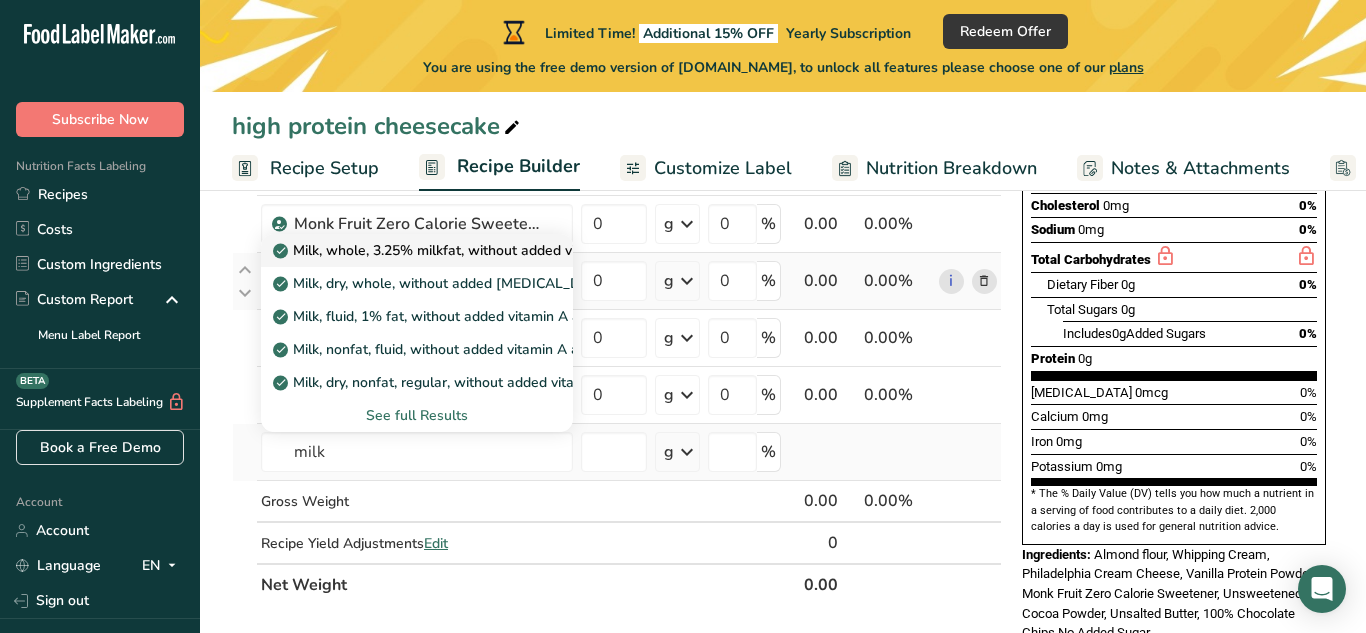 click on "Milk, whole, 3.25% milkfat, without added vitamin A and vitamin D" at bounding box center (525, 250) 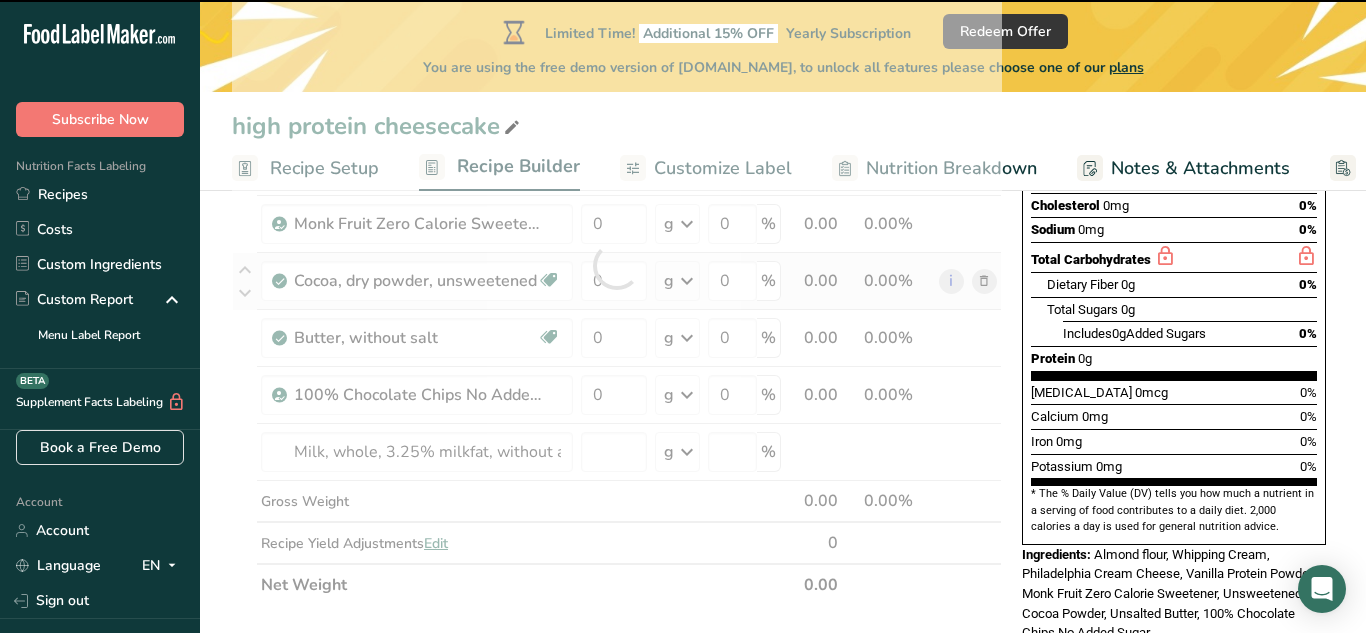 type on "0" 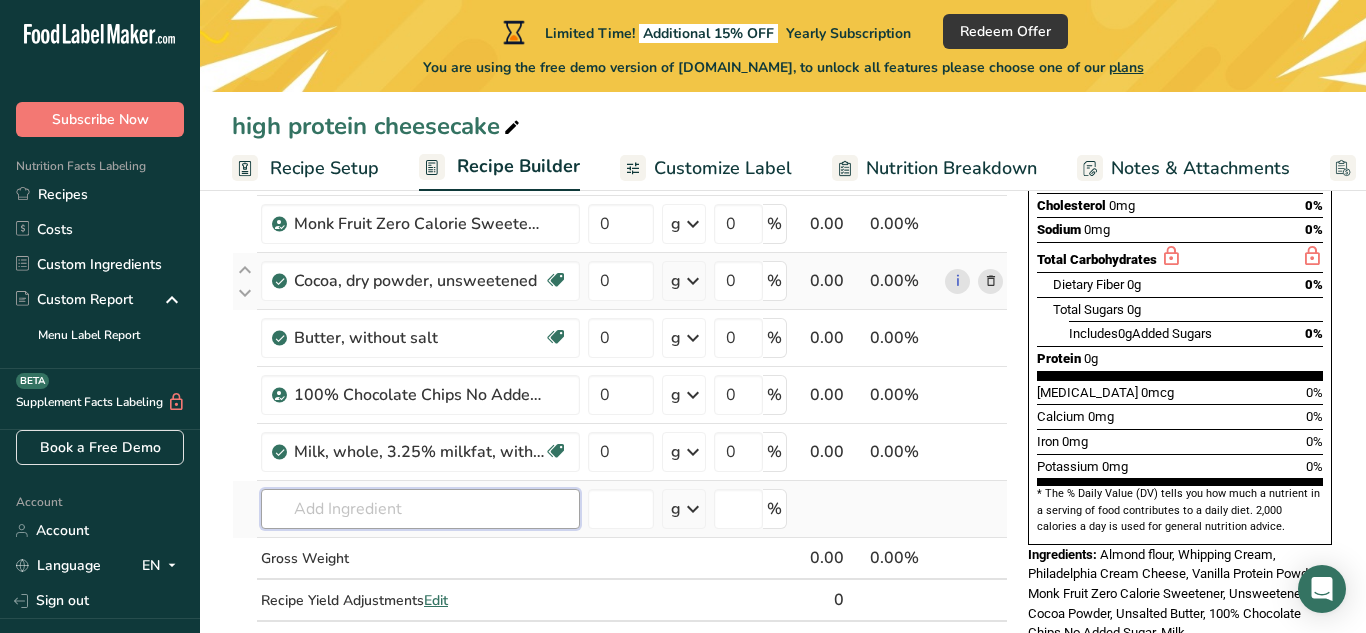 click at bounding box center [420, 509] 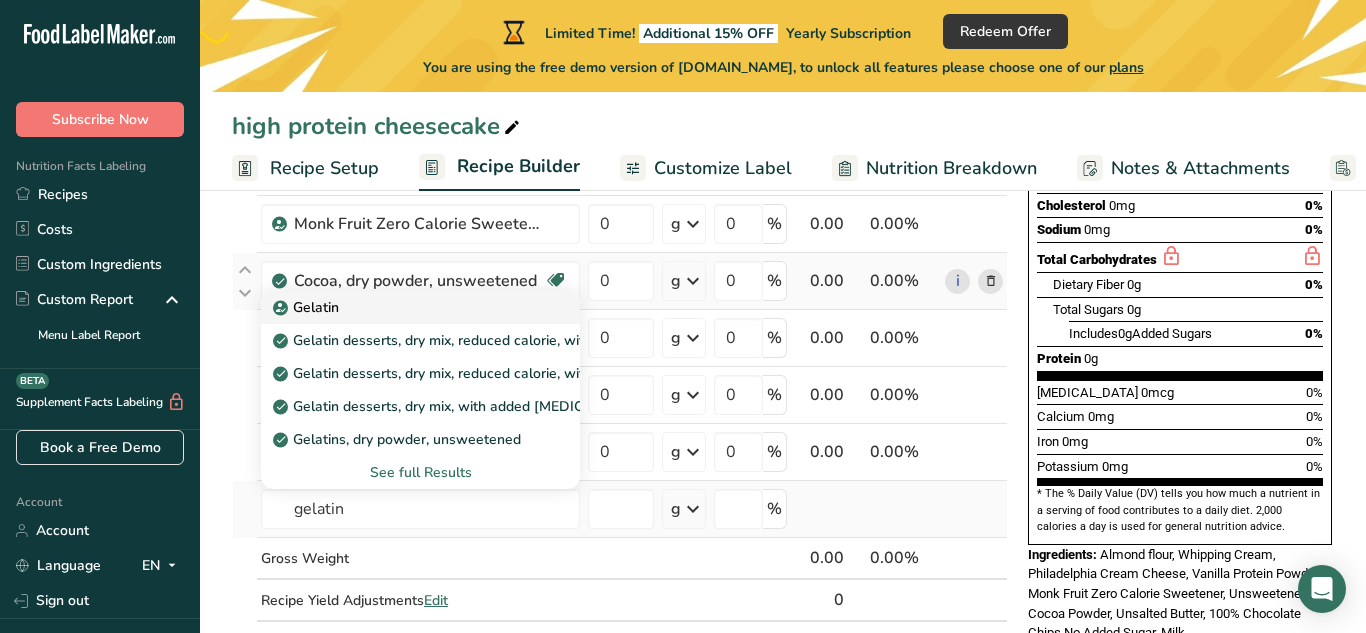 click on "Gelatin" at bounding box center (404, 307) 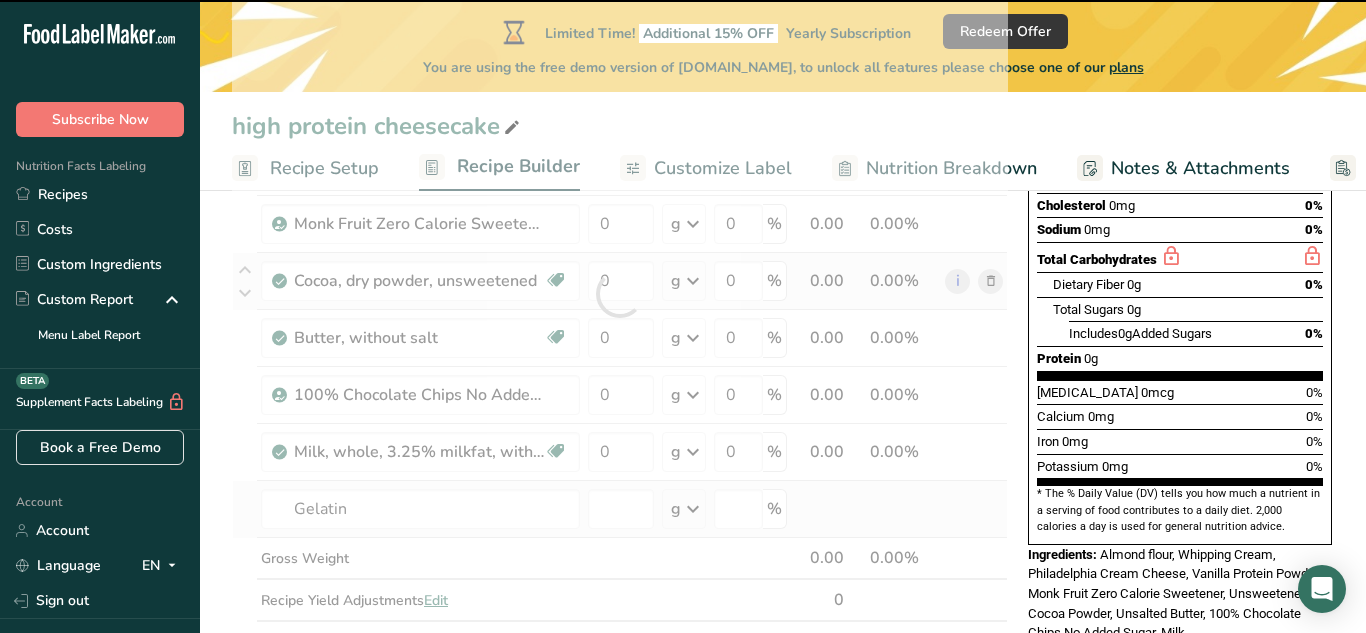 type on "0" 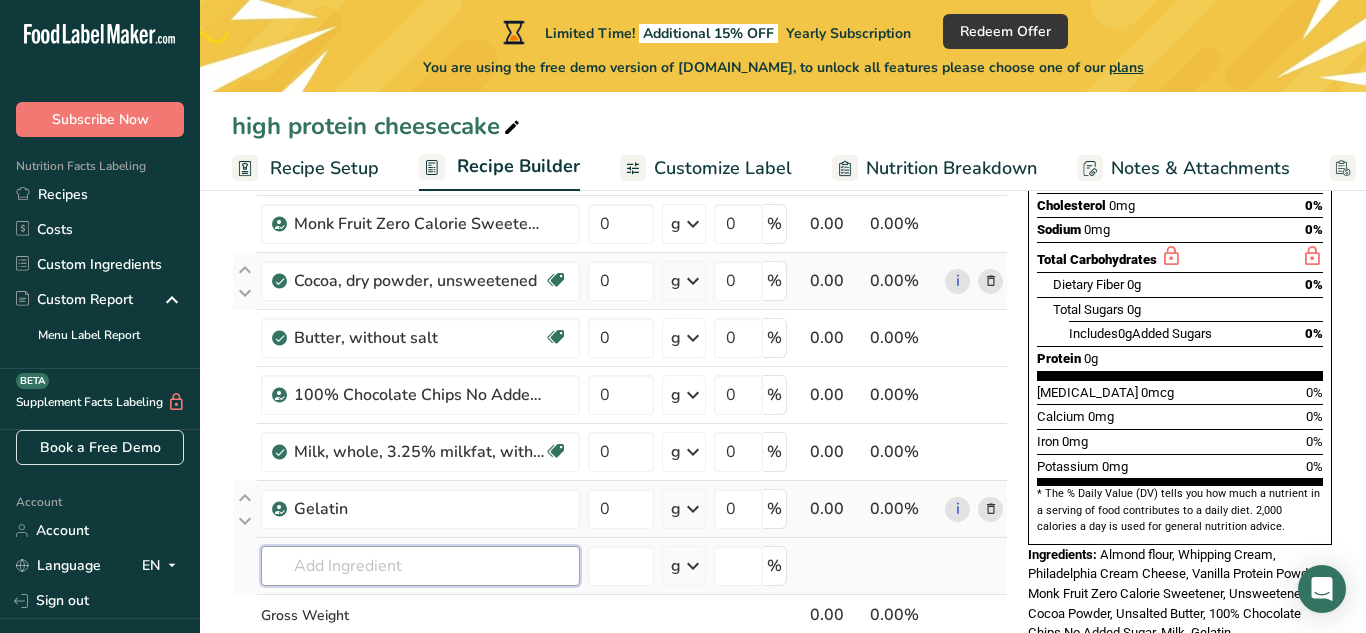 click at bounding box center [420, 566] 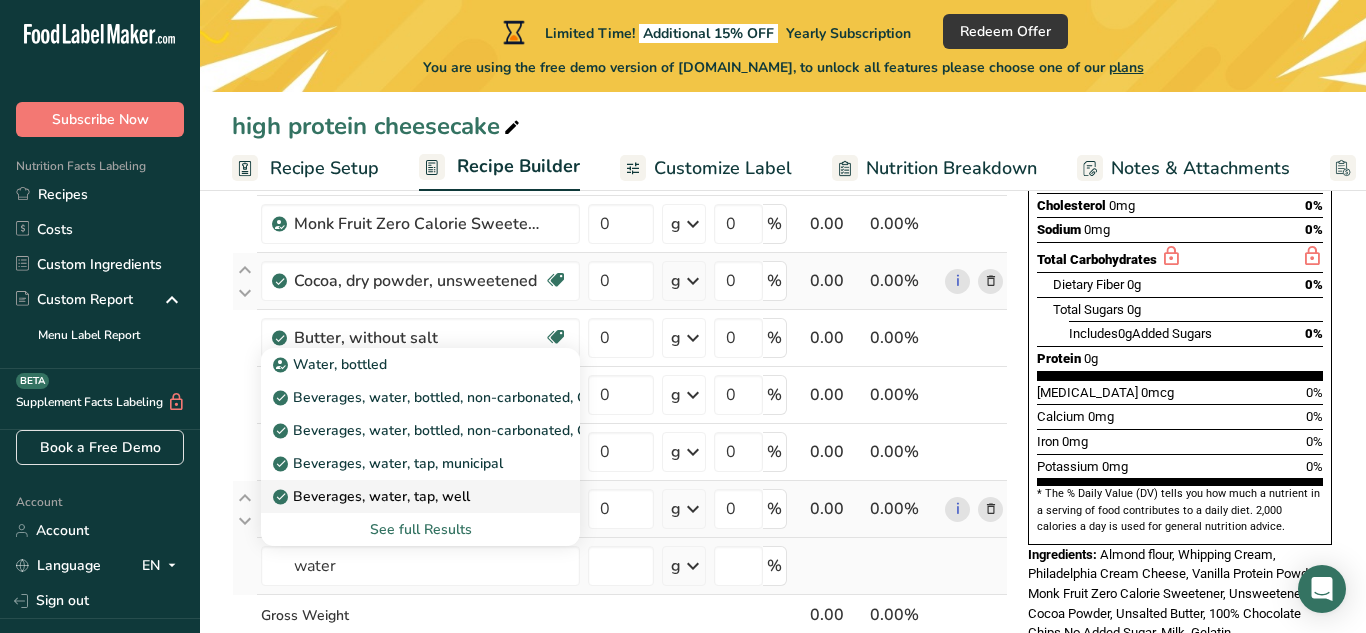 click on "Beverages, water, tap, well" at bounding box center [373, 496] 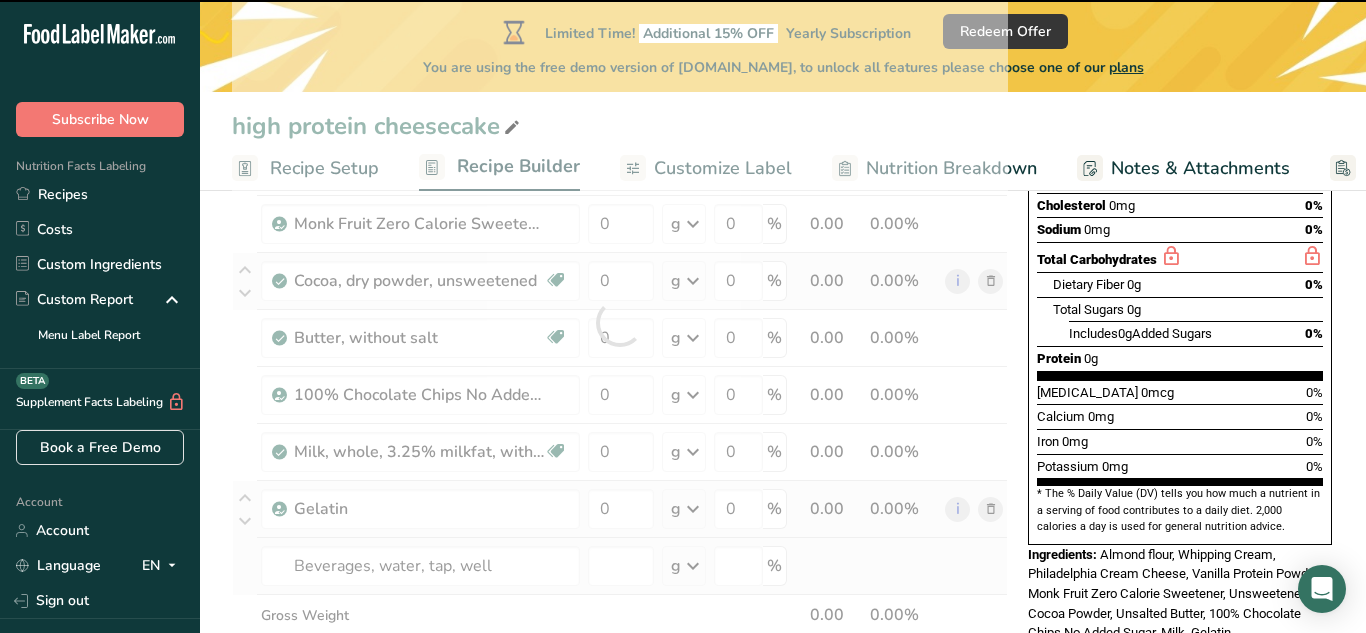 type on "0" 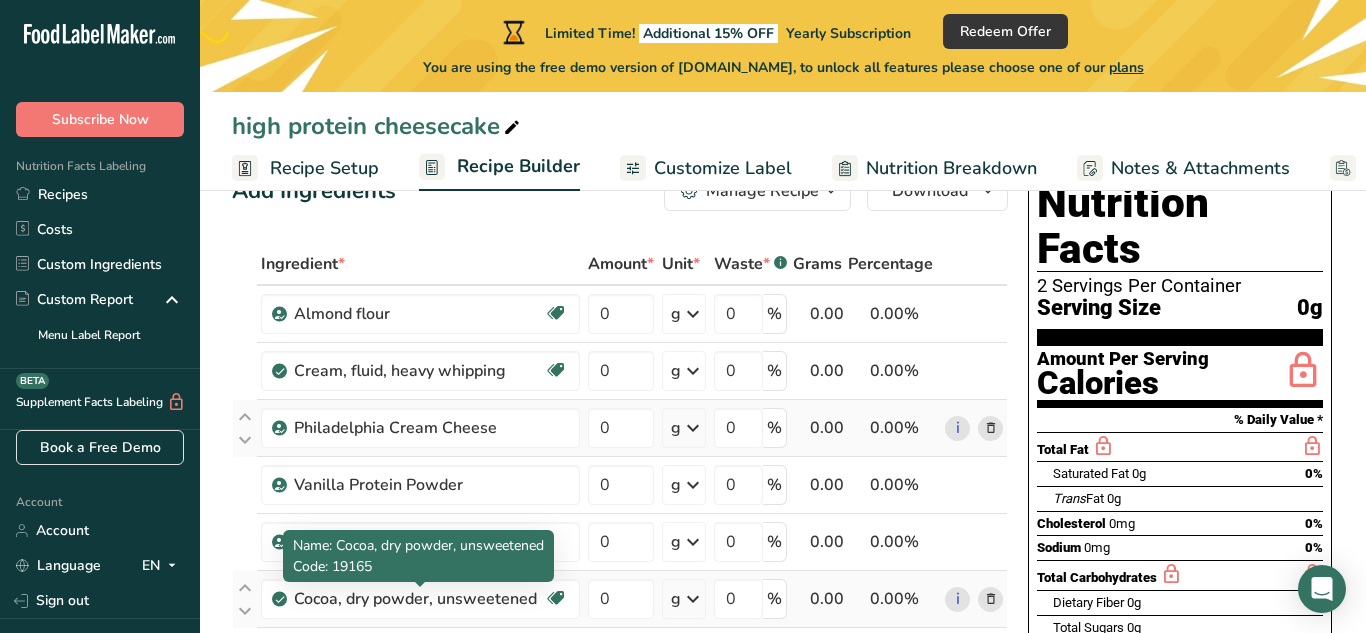 scroll, scrollTop: 64, scrollLeft: 0, axis: vertical 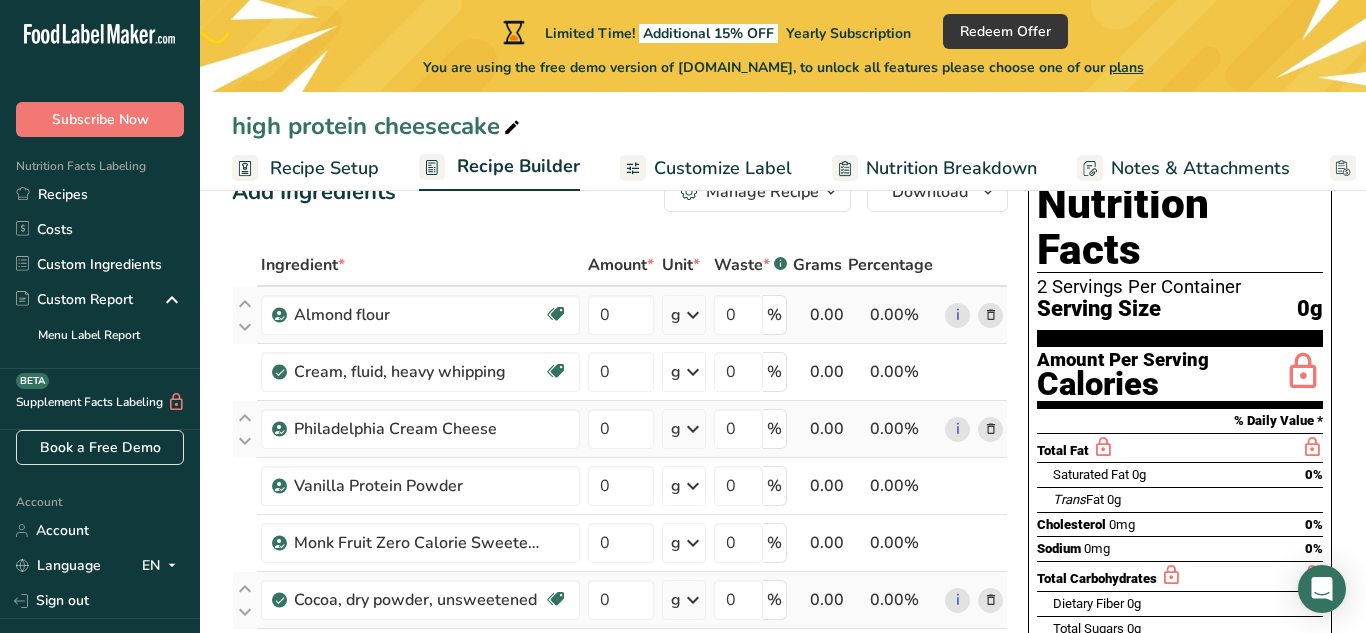 click at bounding box center [693, 315] 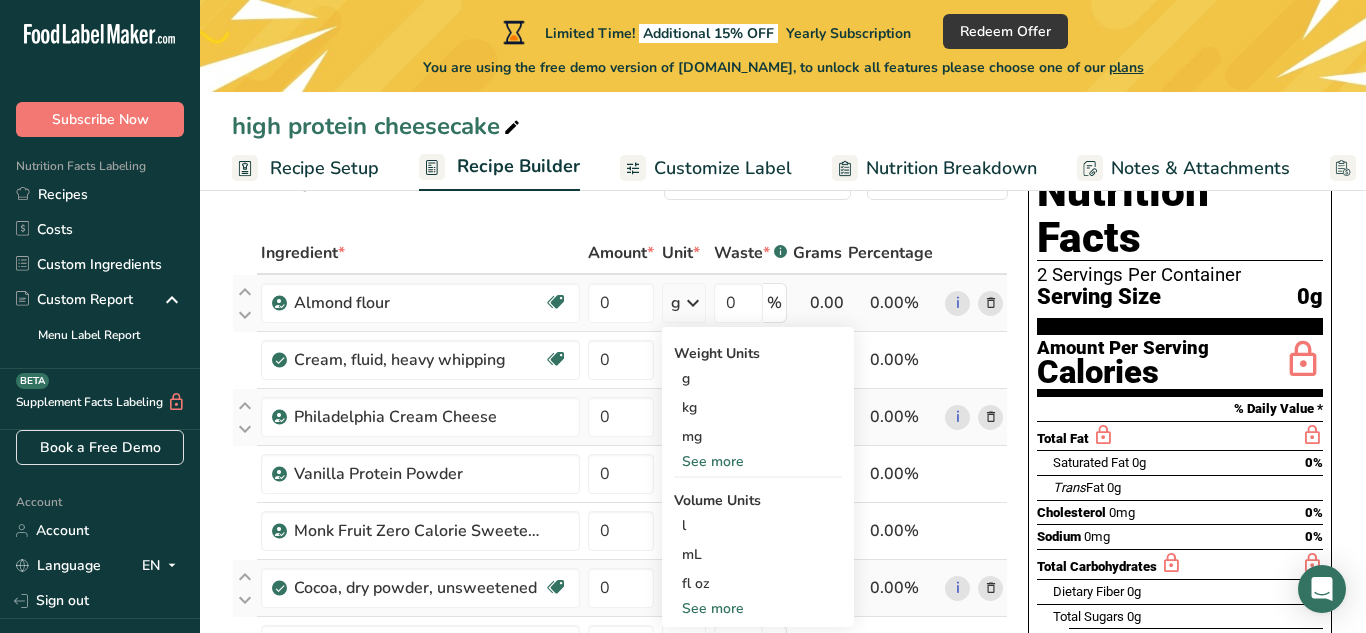 scroll, scrollTop: 67, scrollLeft: 0, axis: vertical 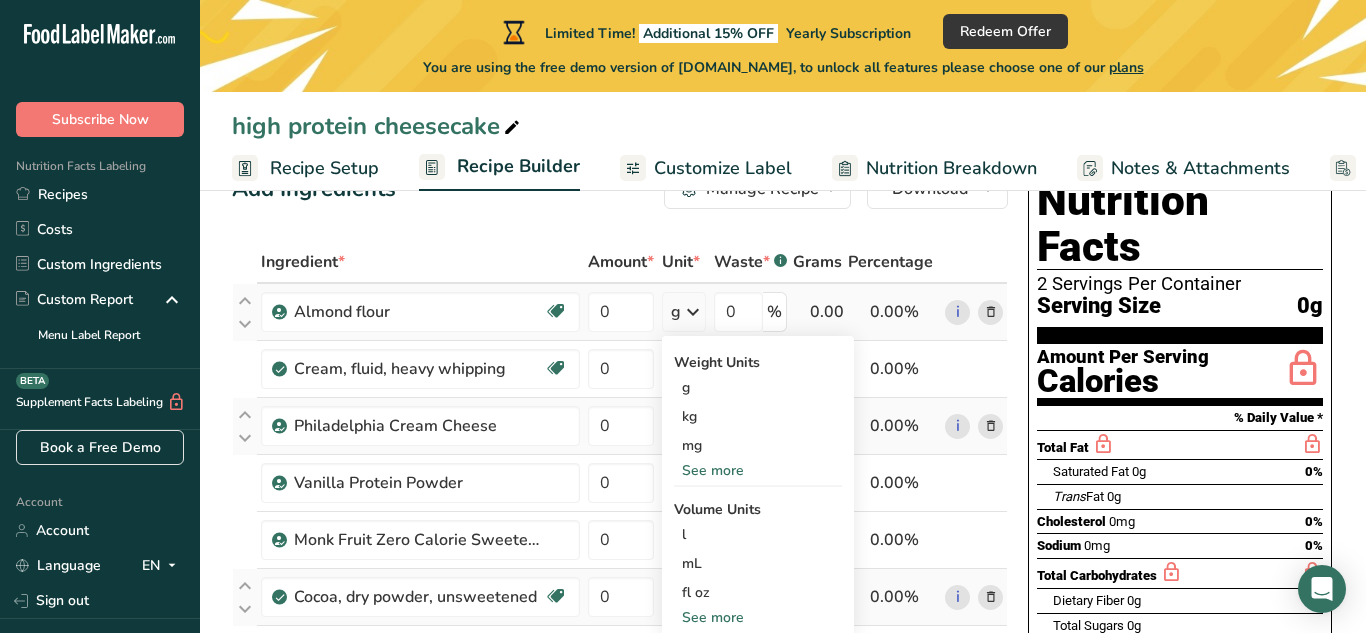click at bounding box center (693, 312) 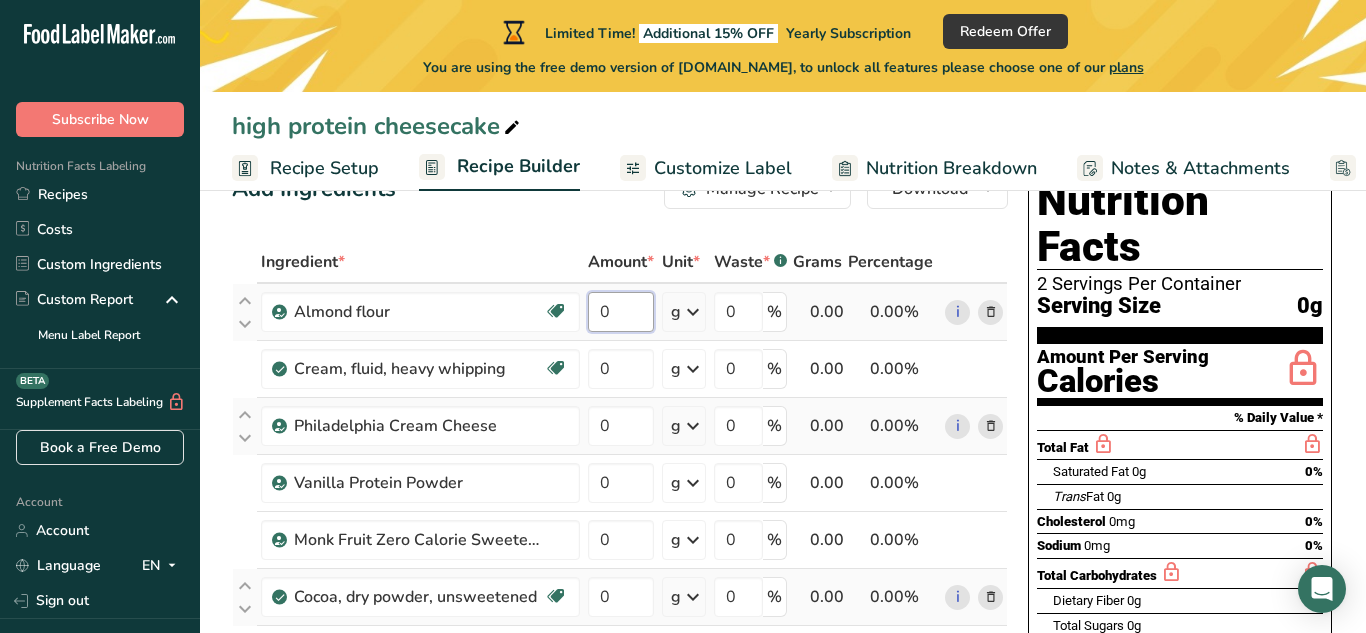 click on "0" at bounding box center [621, 312] 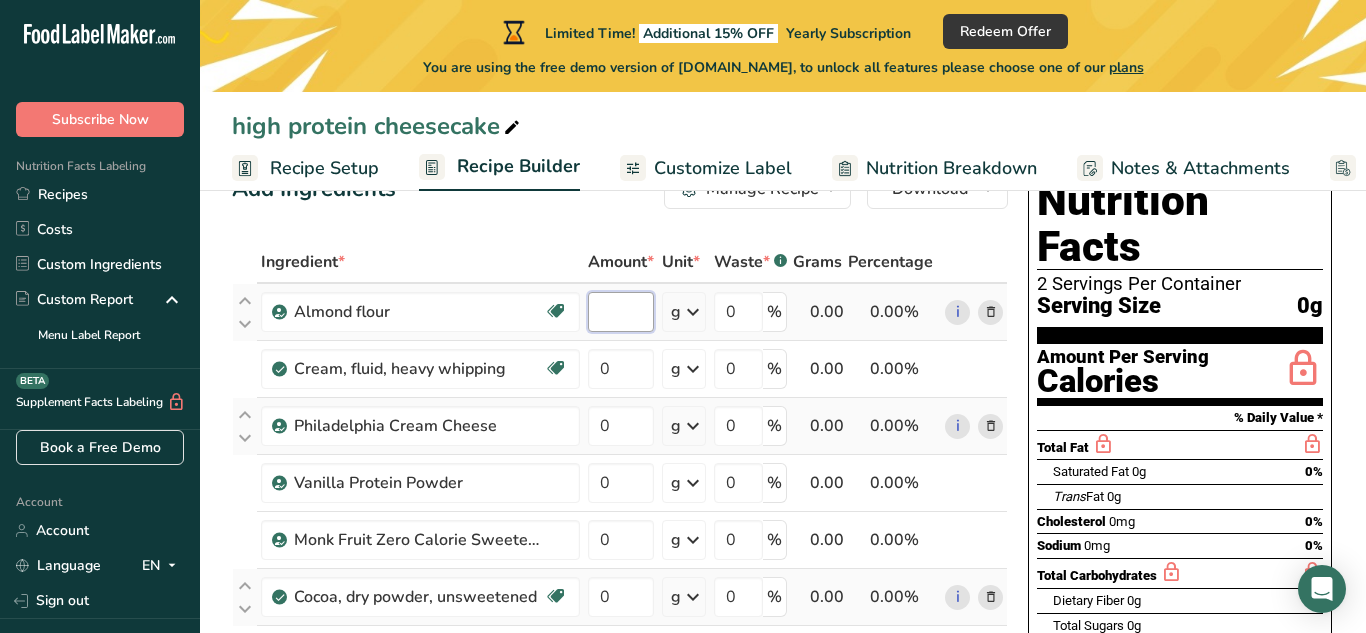 type on "3" 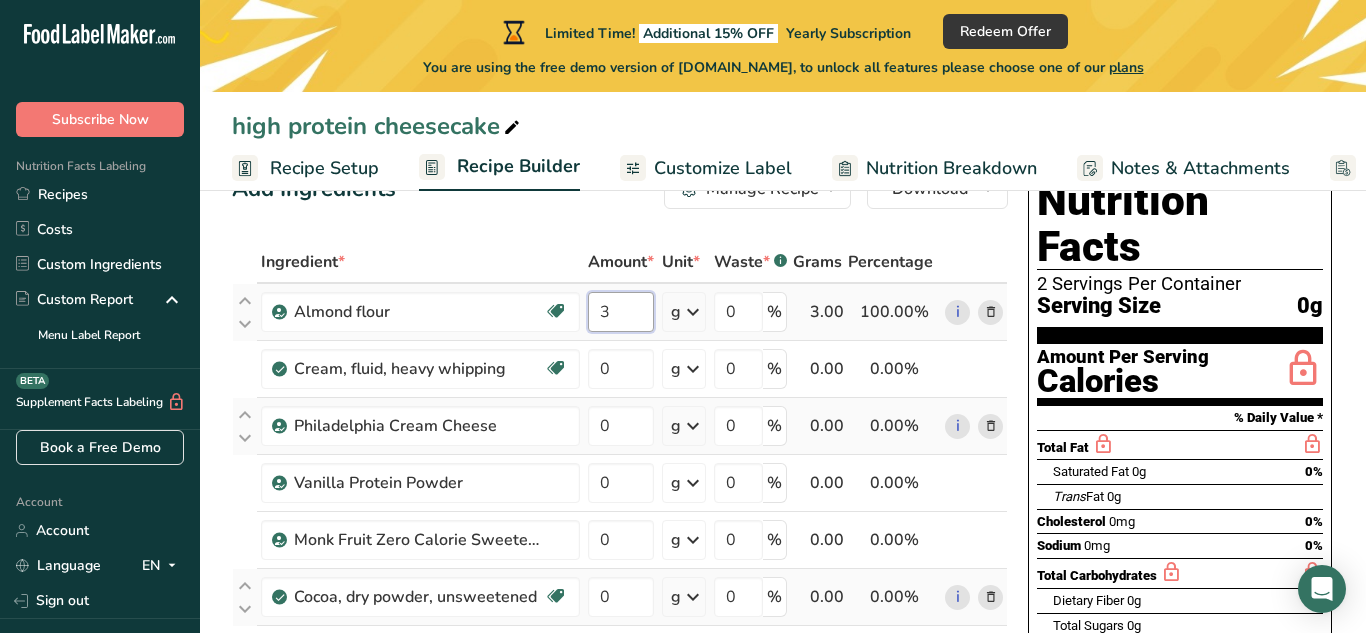 scroll, scrollTop: 0, scrollLeft: 0, axis: both 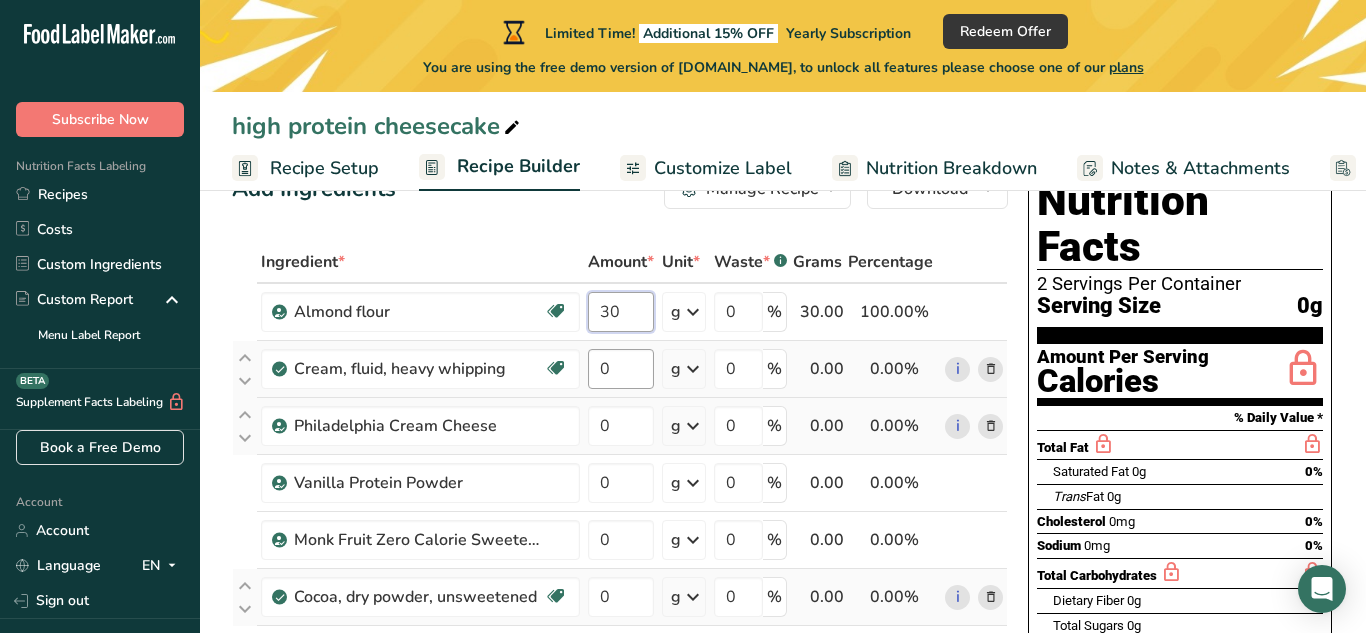 type on "30" 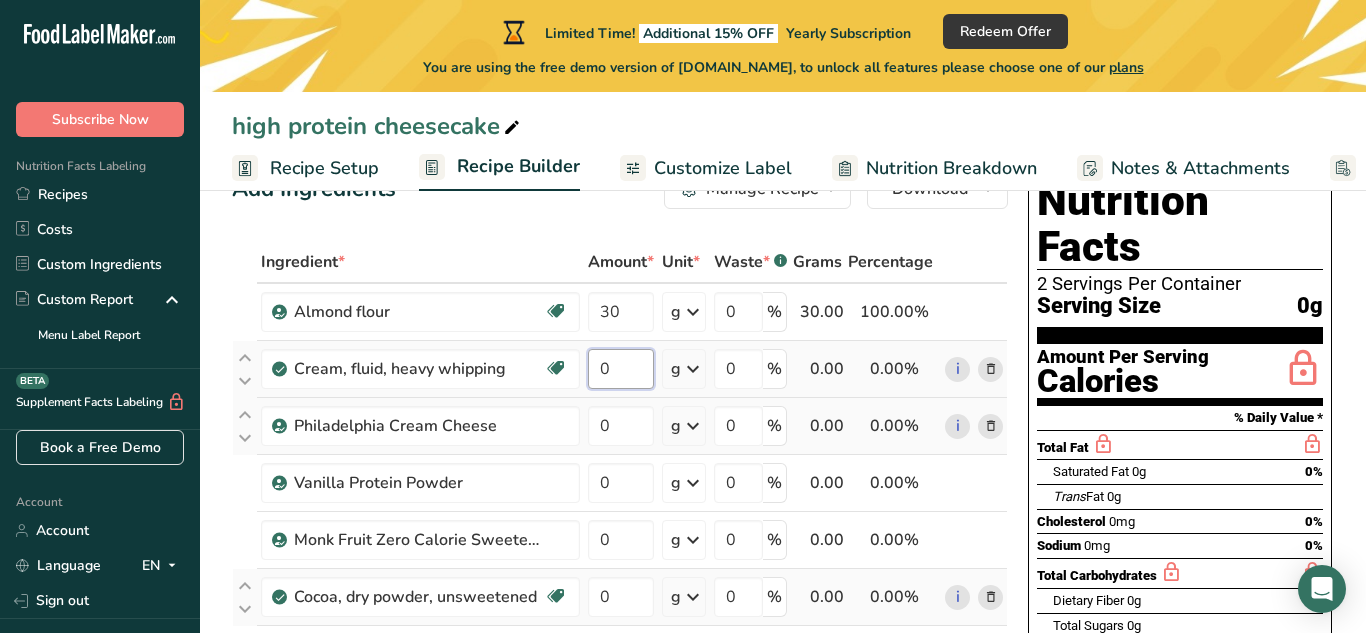click on "Ingredient *
Amount *
Unit *
Waste *   .a-a{fill:#347362;}.b-a{fill:#fff;}          Grams
Percentage
Almond flour
Vegan
Vegetarian
Organic
Organic Certified
Non-GMO
Kosher Pareve
Kosher Dairy
Halal
Clean Label
Bio-Engineered
Keto Friendly
30
g
Weight Units
g
kg
mg
See more
Volume Units
l
Volume units require a density conversion. If you know your ingredient's density enter it below. Otherwise, click on "RIA" our AI Regulatory bot - she will be able to help you
lb/ft3
g/cm3
mL" at bounding box center (620, 667) 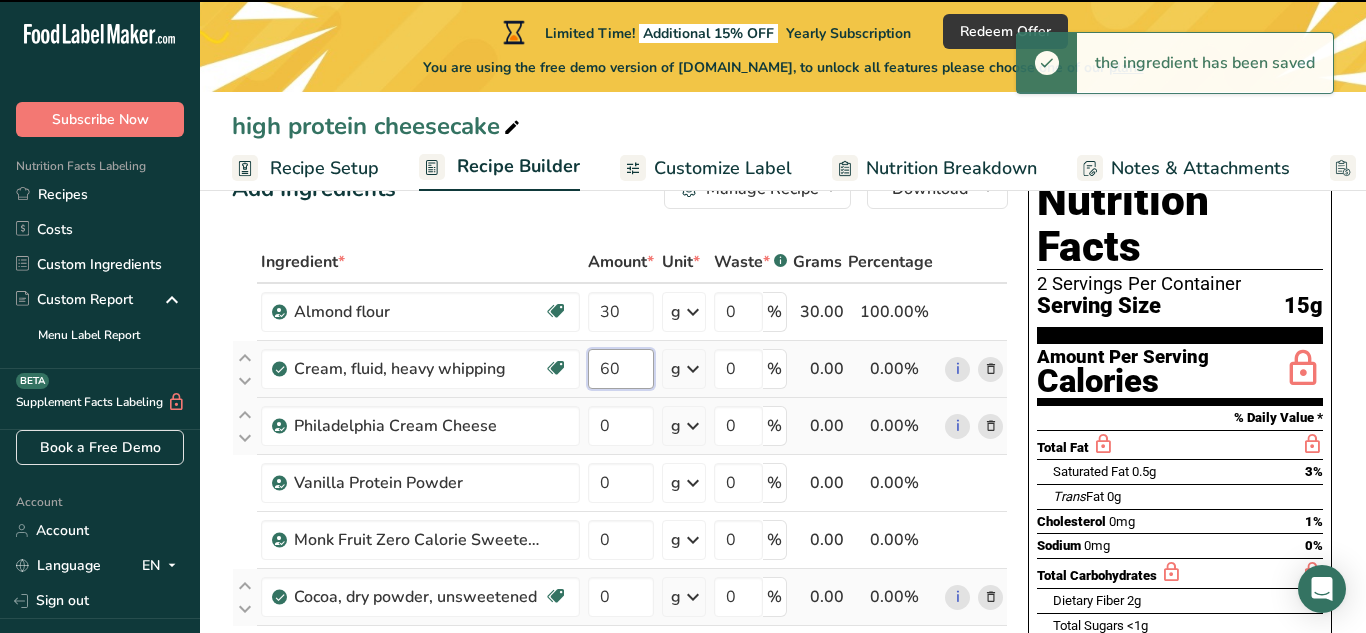 type on "0" 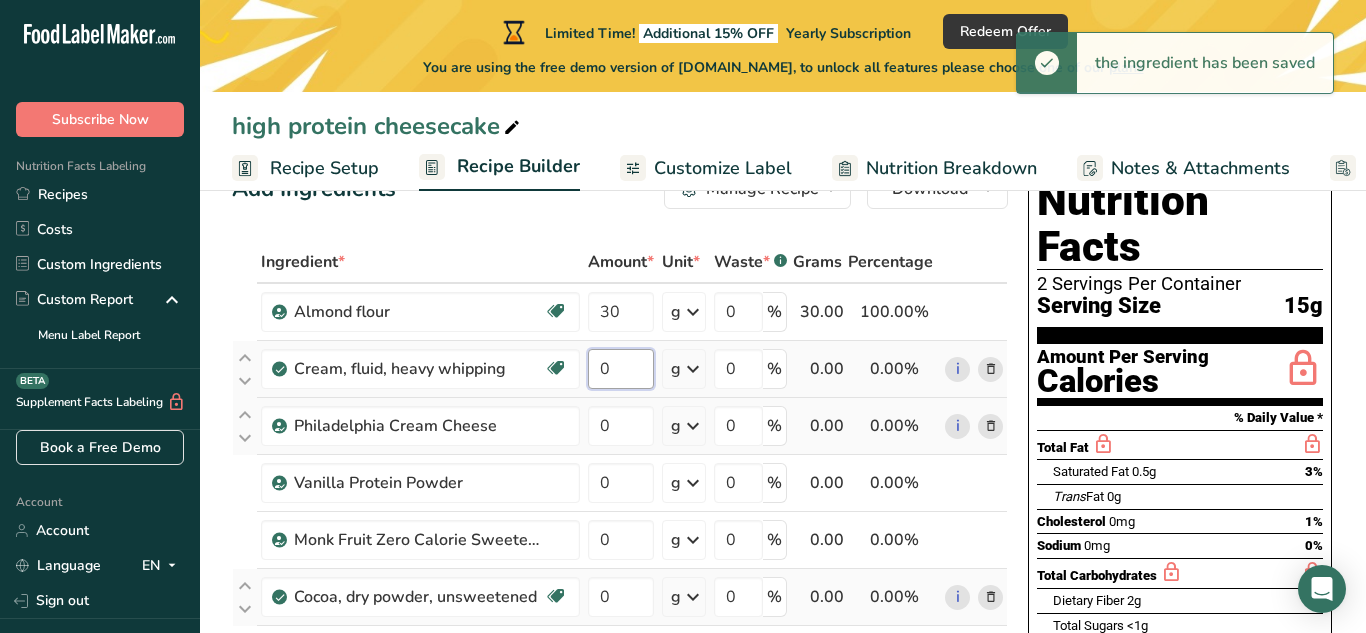 scroll, scrollTop: 110, scrollLeft: 0, axis: vertical 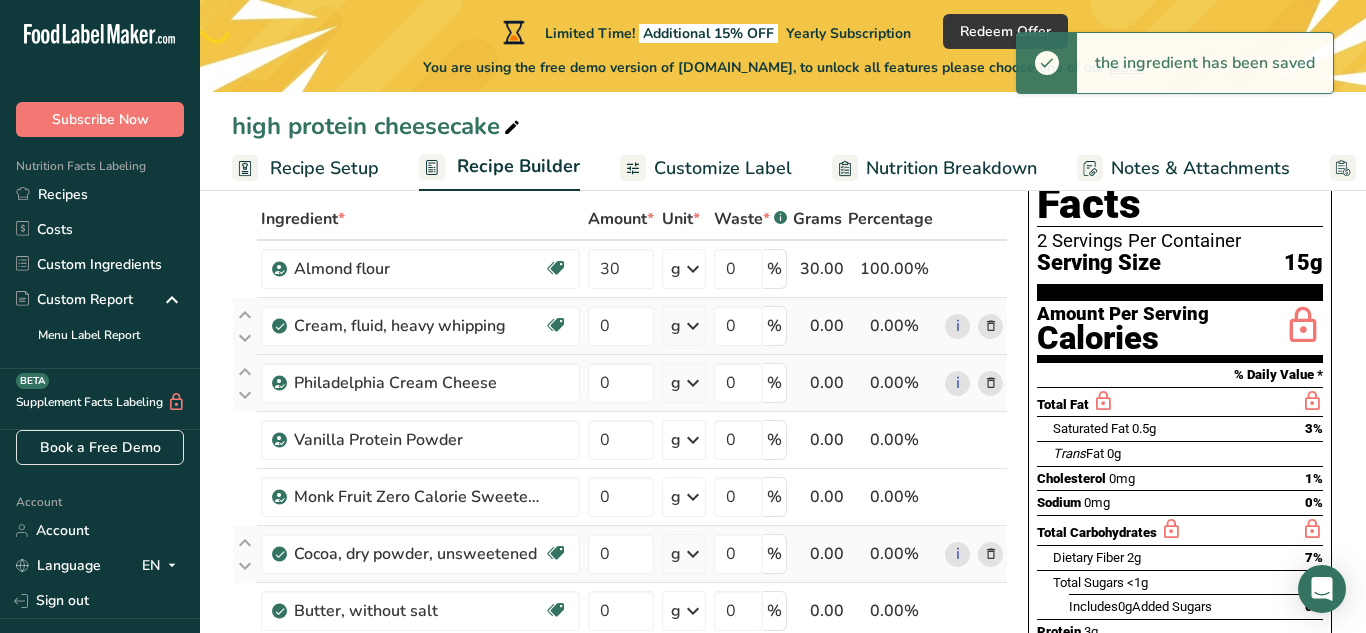 click on "Ingredient *
Amount *
Unit *
Waste *   .a-a{fill:#347362;}.b-a{fill:#fff;}          Grams
Percentage
Almond flour
Vegan
Vegetarian
Organic
Organic Certified
Non-GMO
Kosher Pareve
Kosher Dairy
Halal
Clean Label
Bio-Engineered
Keto Friendly
30
g
Weight Units
g
kg
mg
See more
Volume Units
l
Volume units require a density conversion. If you know your ingredient's density enter it below. Otherwise, click on "RIA" our AI Regulatory bot - she will be able to help you
lb/ft3
g/cm3
mL" at bounding box center (620, 624) 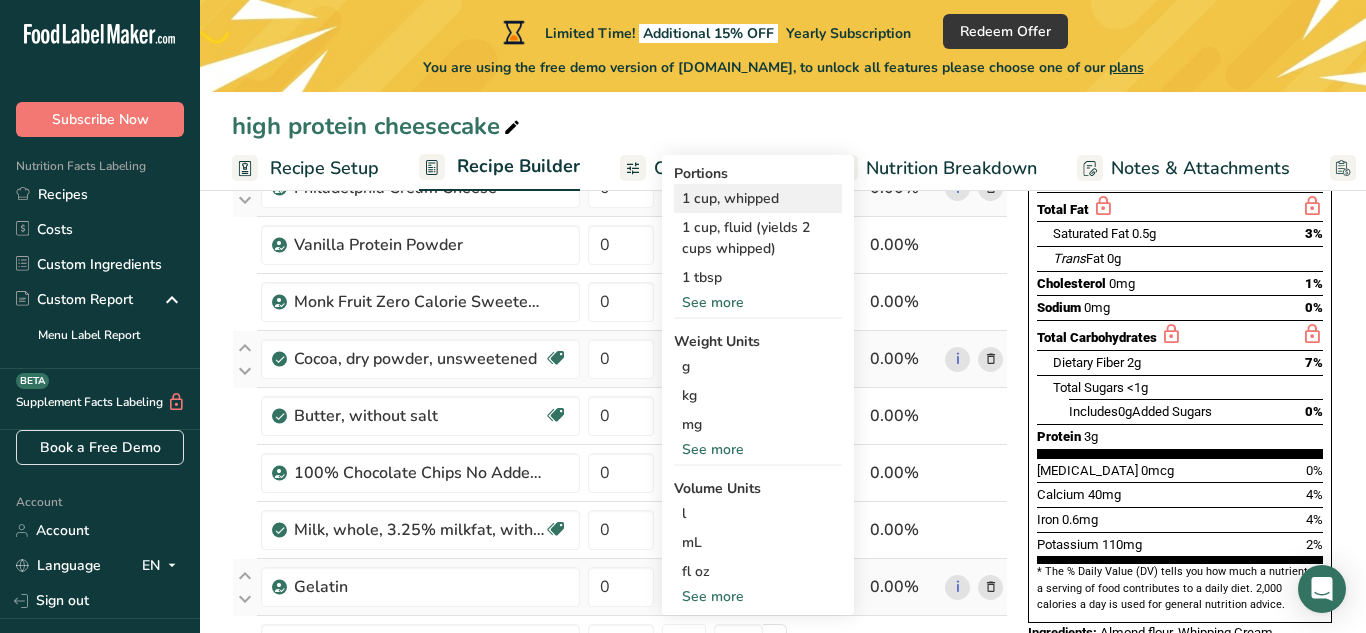 scroll, scrollTop: 311, scrollLeft: 0, axis: vertical 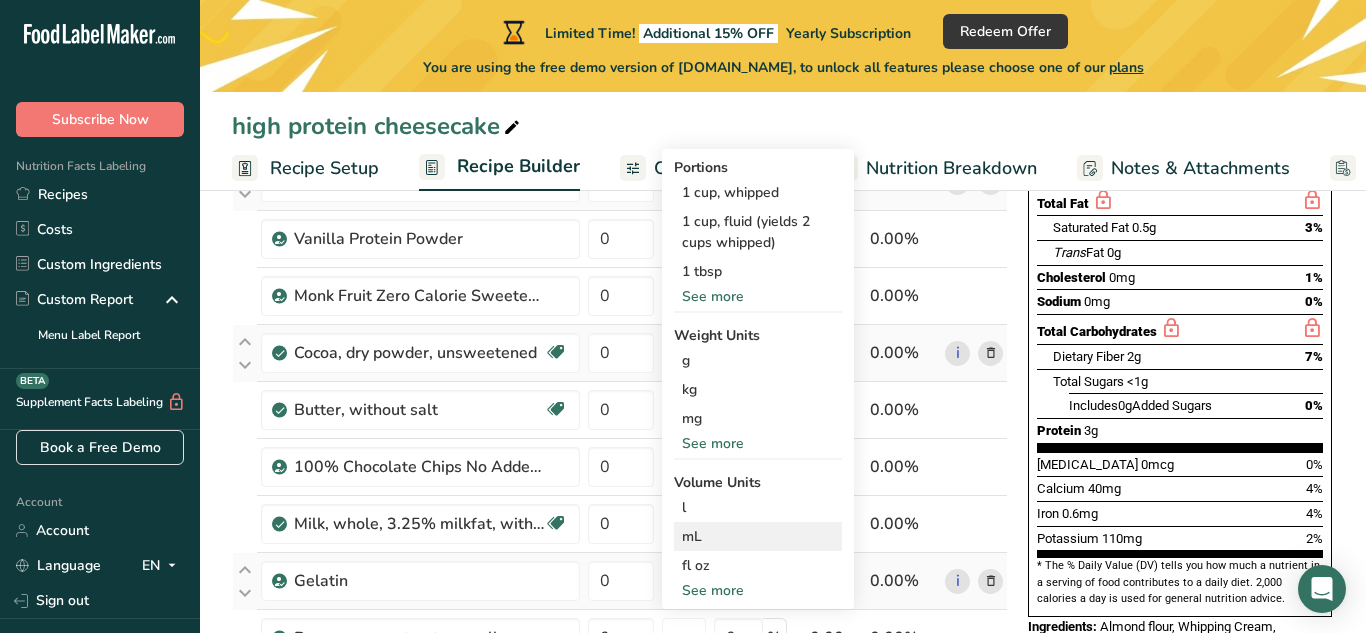 click on "mL" at bounding box center (758, 536) 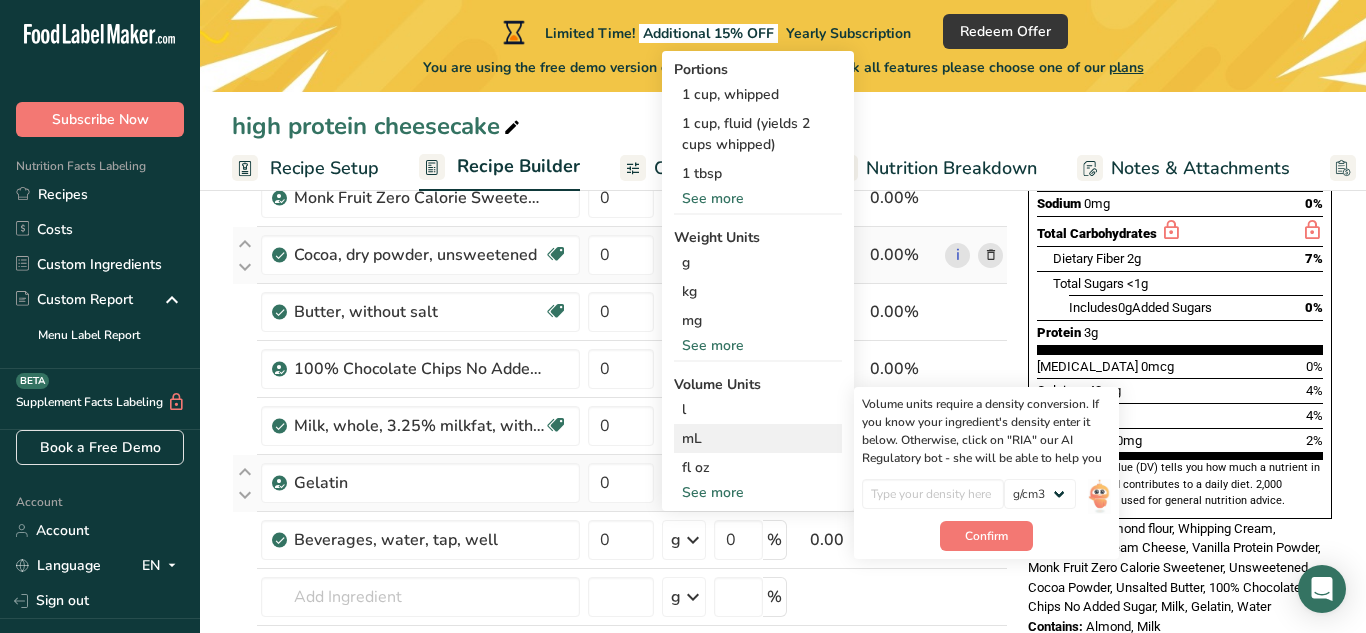 scroll, scrollTop: 411, scrollLeft: 0, axis: vertical 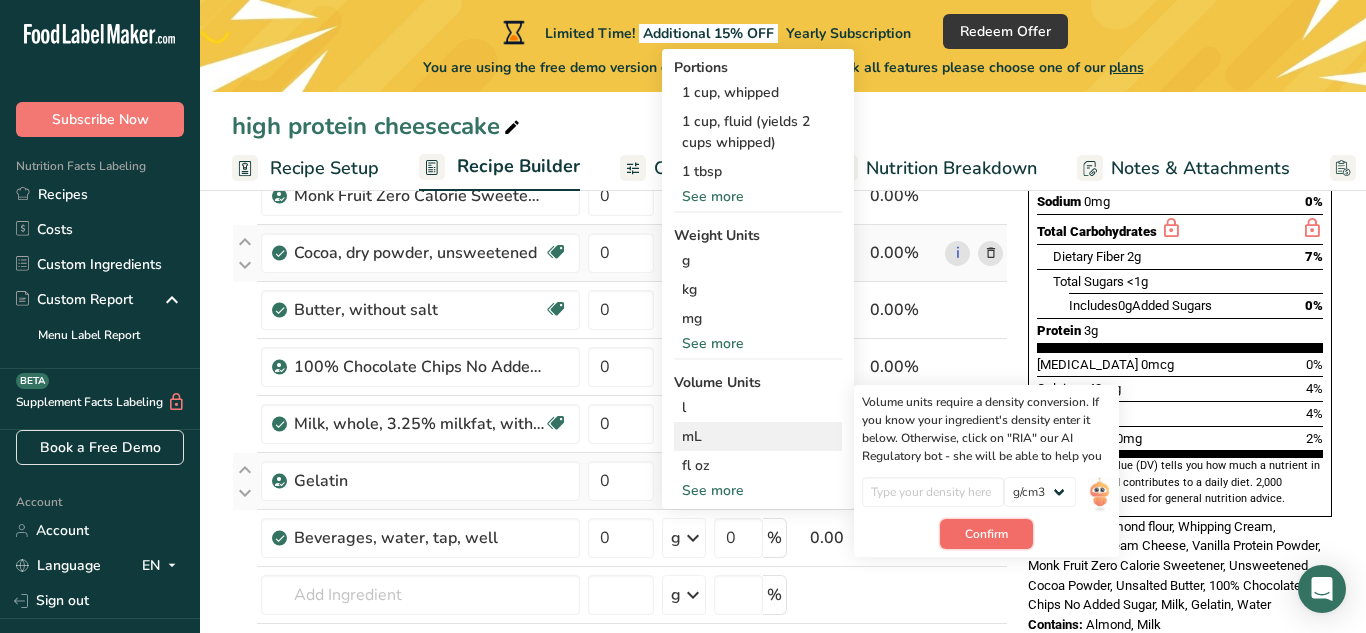 click on "Confirm" at bounding box center (986, 534) 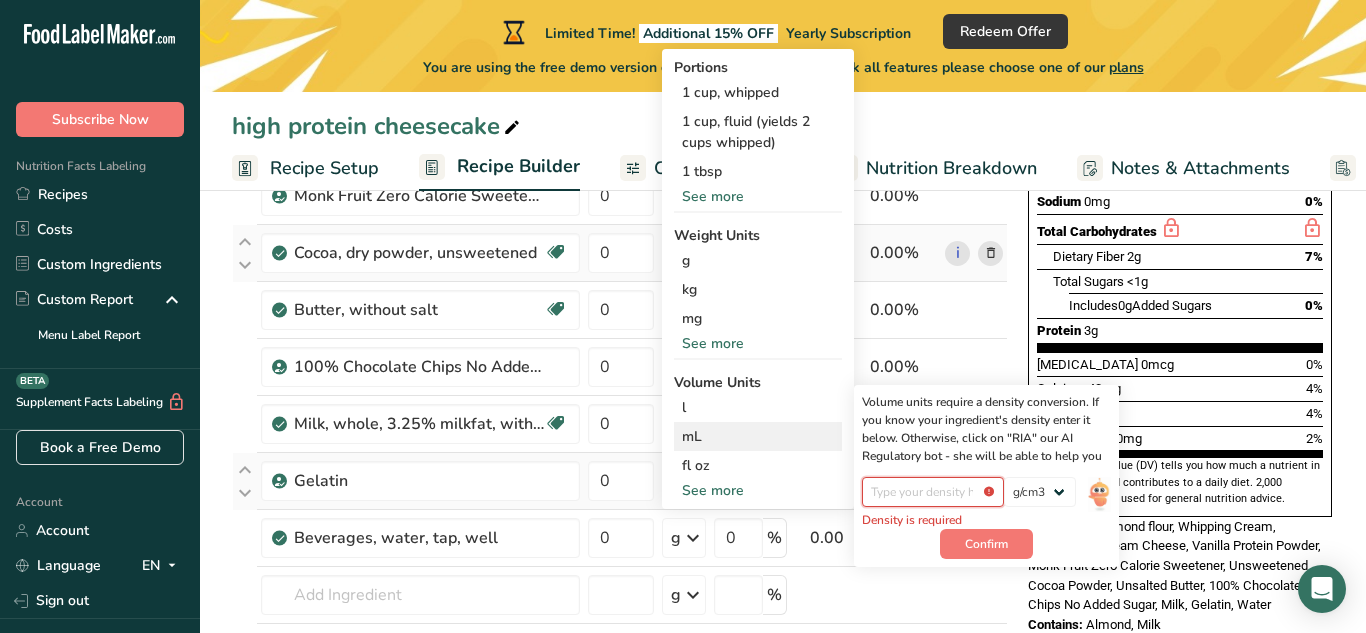 click at bounding box center (933, 492) 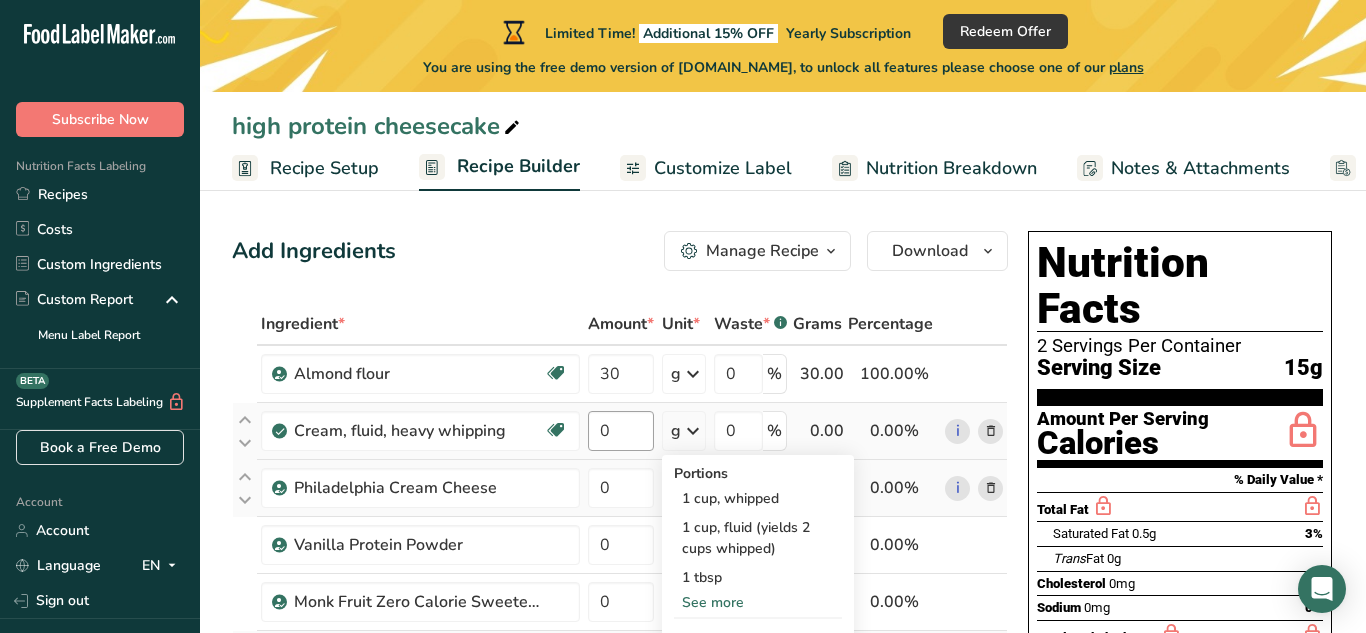 scroll, scrollTop: 278, scrollLeft: 0, axis: vertical 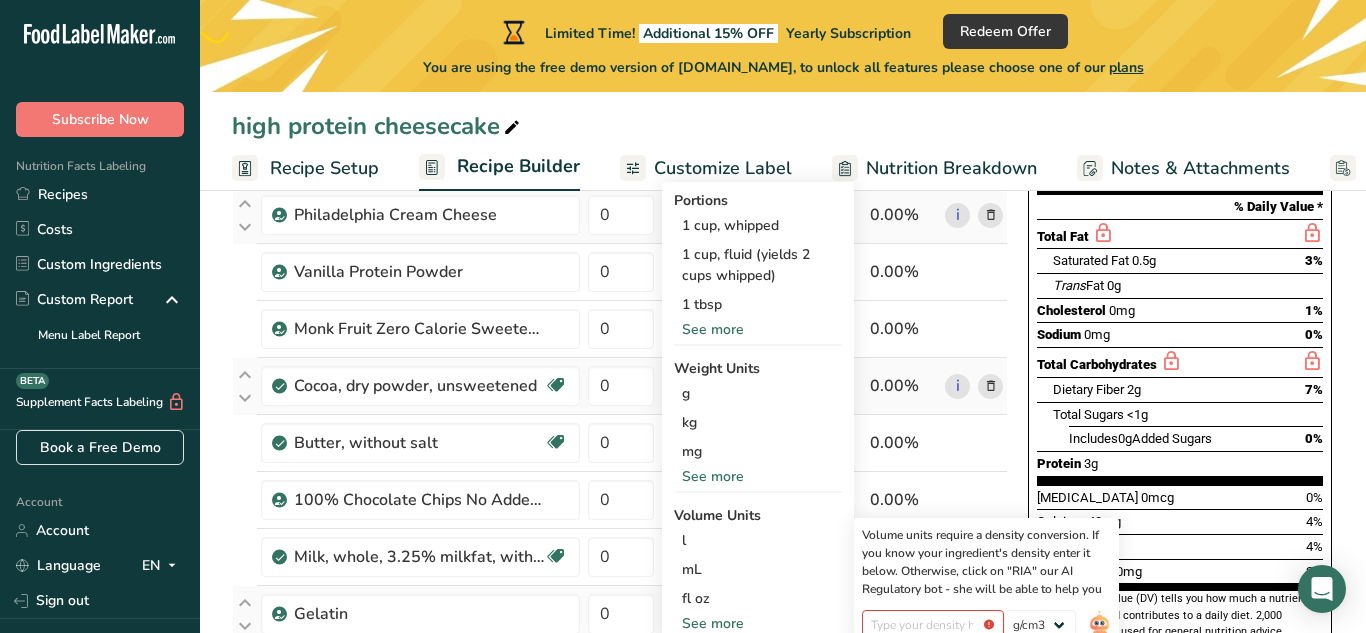 click on "Nutrition Facts
2 Servings Per Container
Serving Size
15g
Amount Per Serving
Calories
% Daily Value *
Total Fat
Saturated Fat
0.5g
3%
Trans  Fat
0g
Cholesterol
0mg
1%
Sodium
0mg
0%
Total Carbohydrates
Dietary Fiber
2g
7%
Total Sugars
<1g
Includes" at bounding box center (1180, 363) 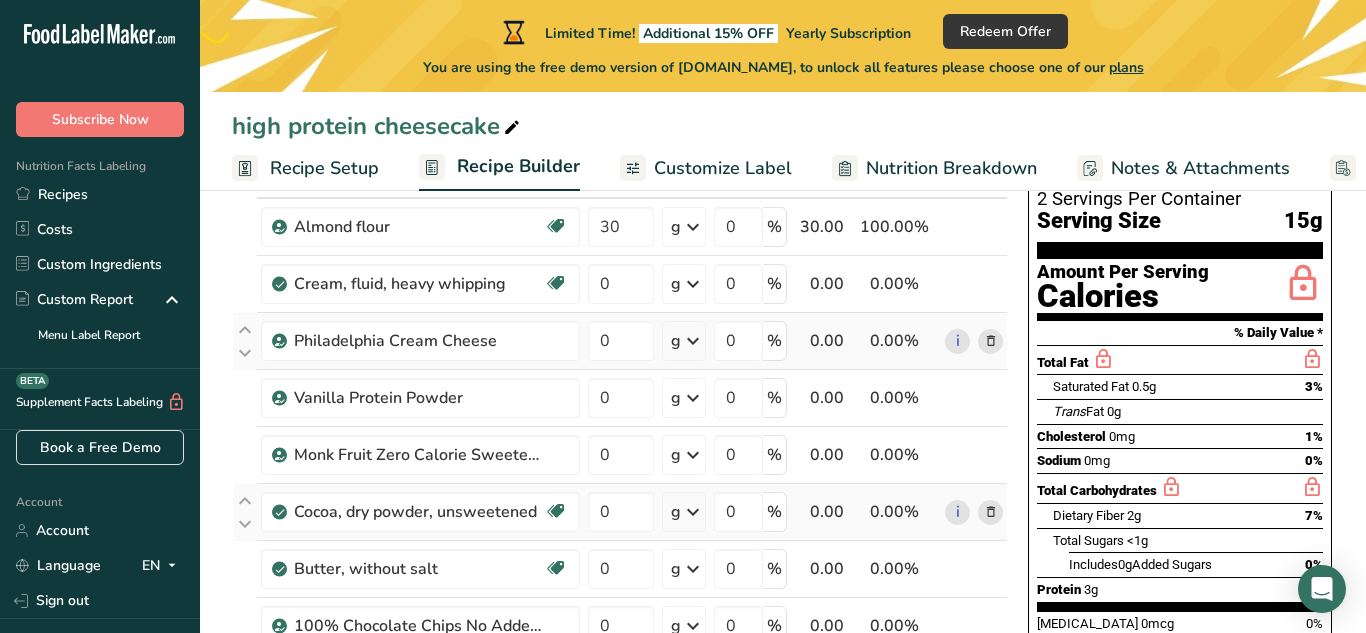 scroll, scrollTop: 144, scrollLeft: 0, axis: vertical 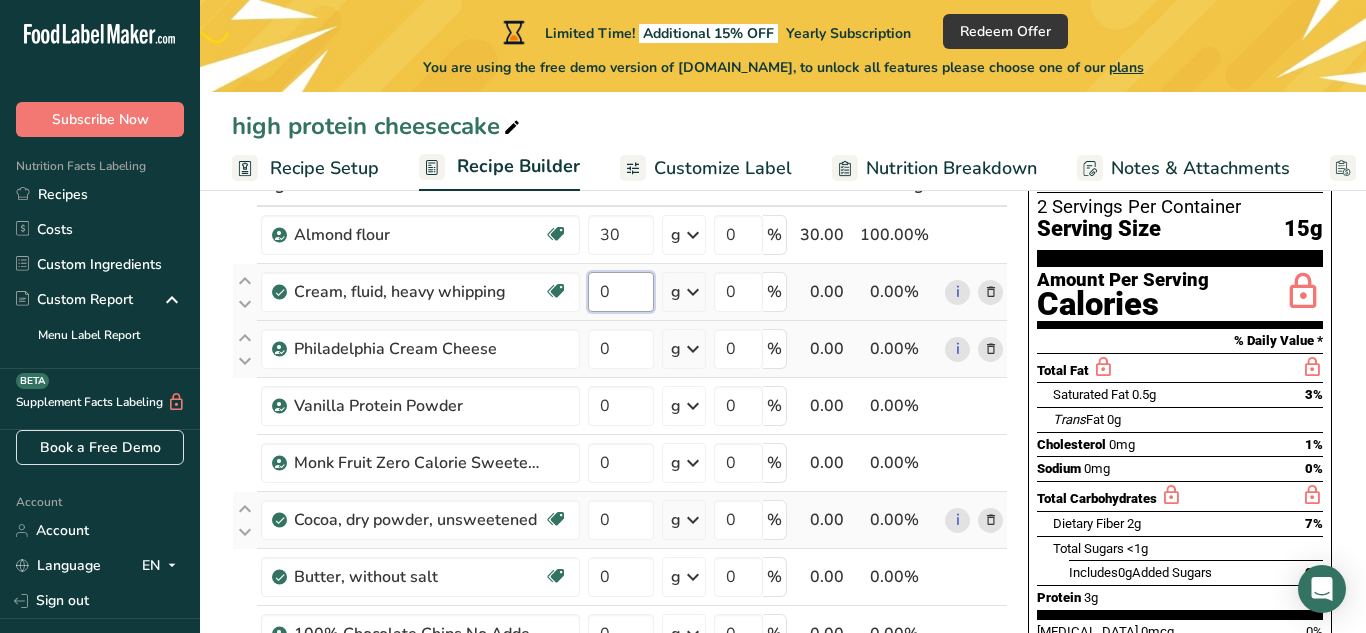 click on "0" at bounding box center [621, 292] 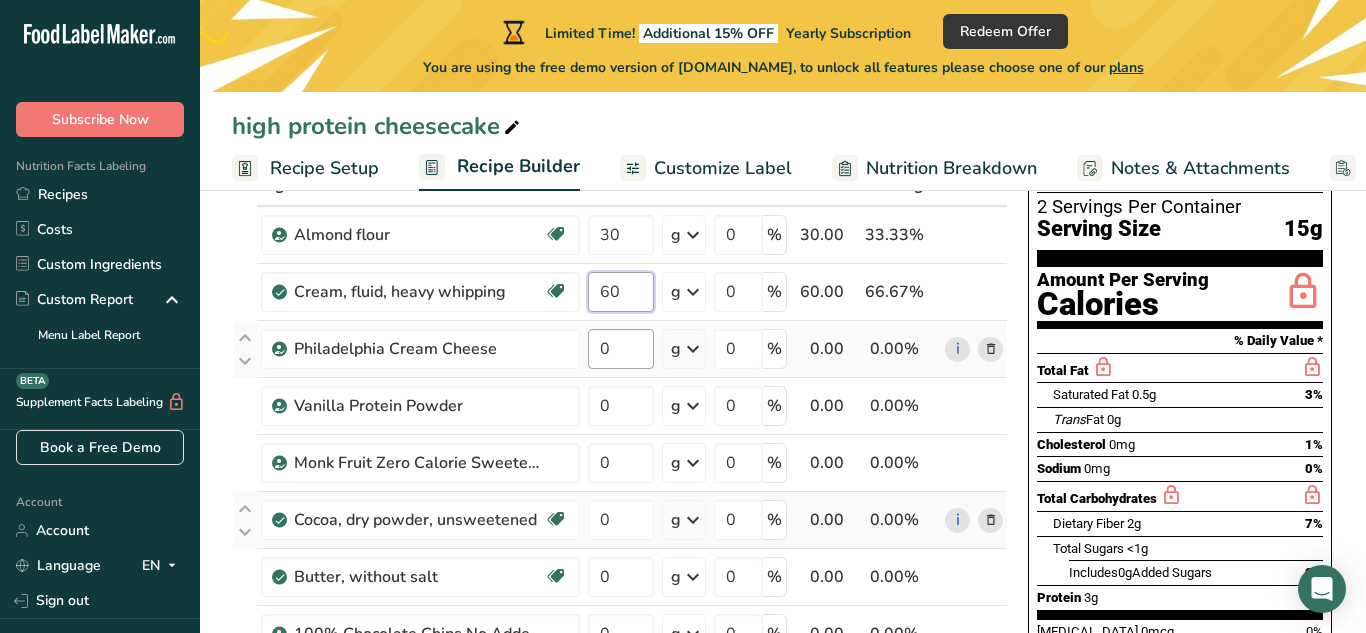 type on "60" 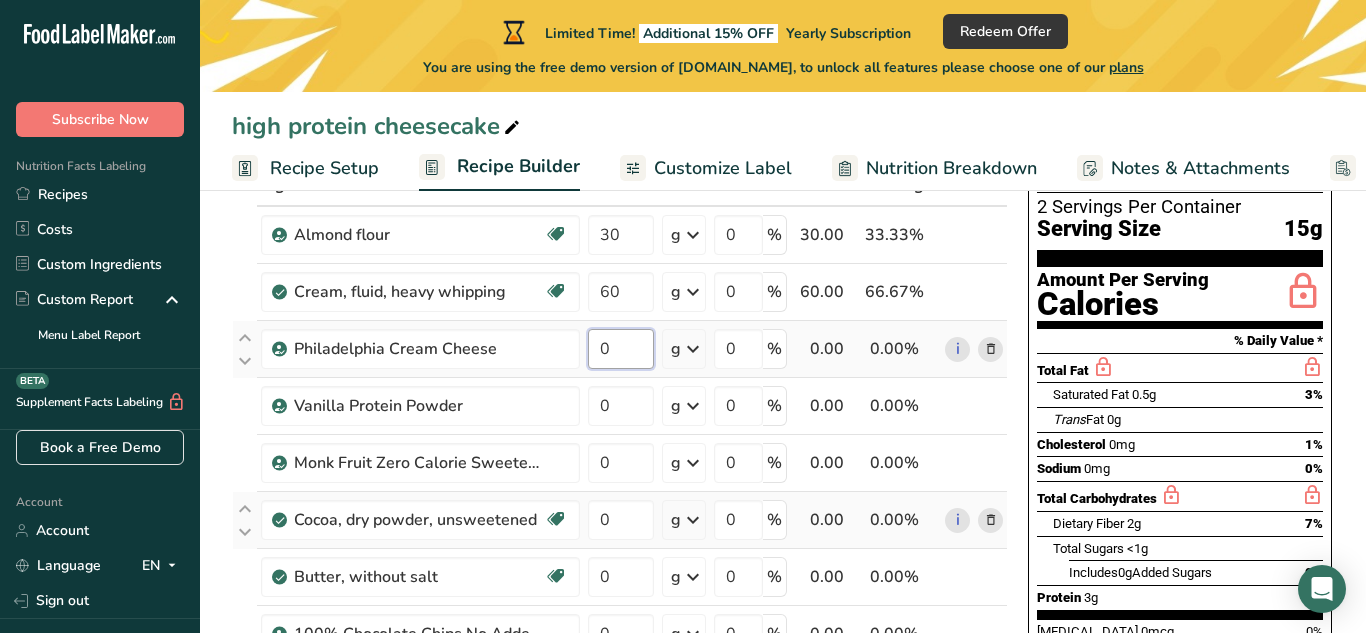 click on "Ingredient *
Amount *
Unit *
Waste *   .a-a{fill:#347362;}.b-a{fill:#fff;}          Grams
Percentage
Almond flour
Vegan
Vegetarian
Organic
Organic Certified
Non-GMO
Kosher Pareve
Kosher Dairy
Halal
Clean Label
Bio-Engineered
Keto Friendly
30
g
Weight Units
g
kg
mg
See more
Volume Units
l
Volume units require a density conversion. If you know your ingredient's density enter it below. Otherwise, click on "RIA" our AI Regulatory bot - she will be able to help you
lb/ft3
g/cm3
mL" at bounding box center (620, 590) 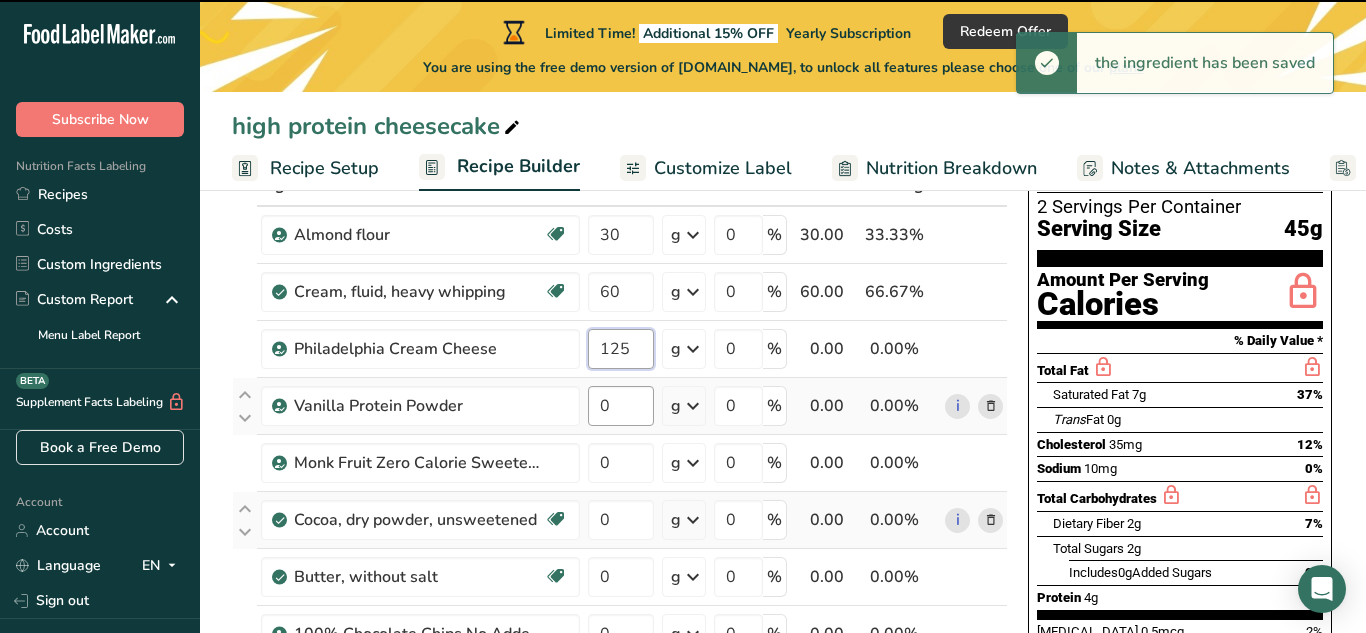 type on "0" 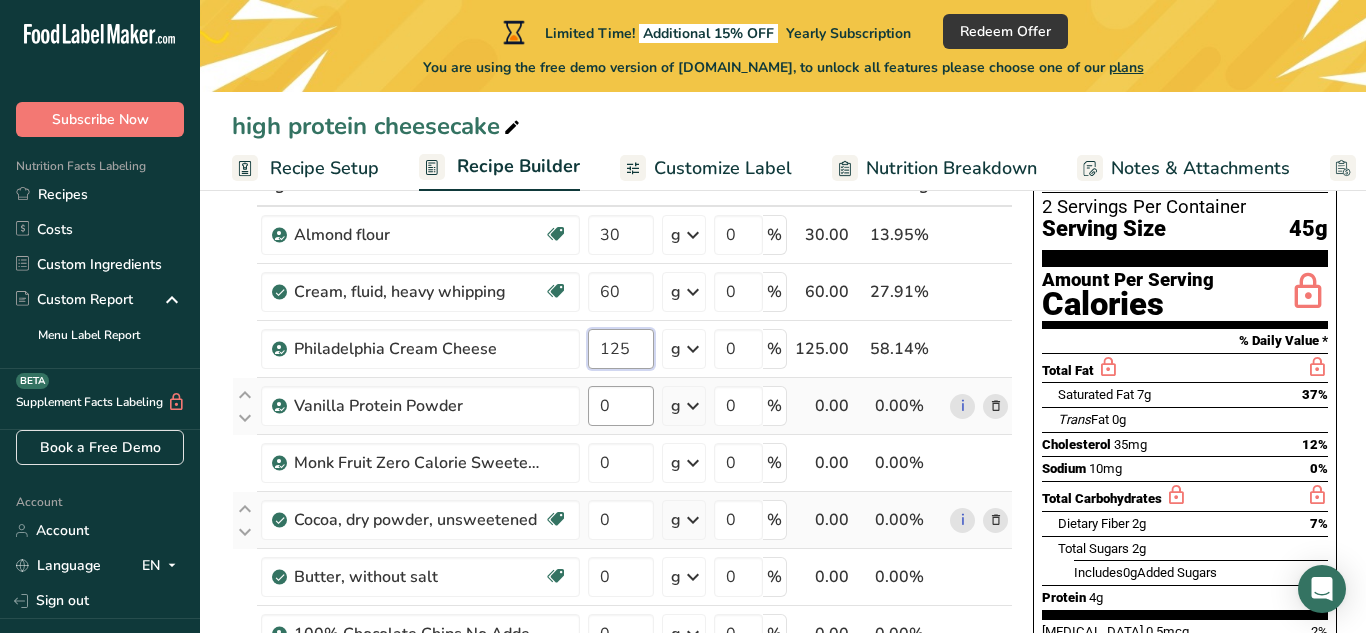 type on "125" 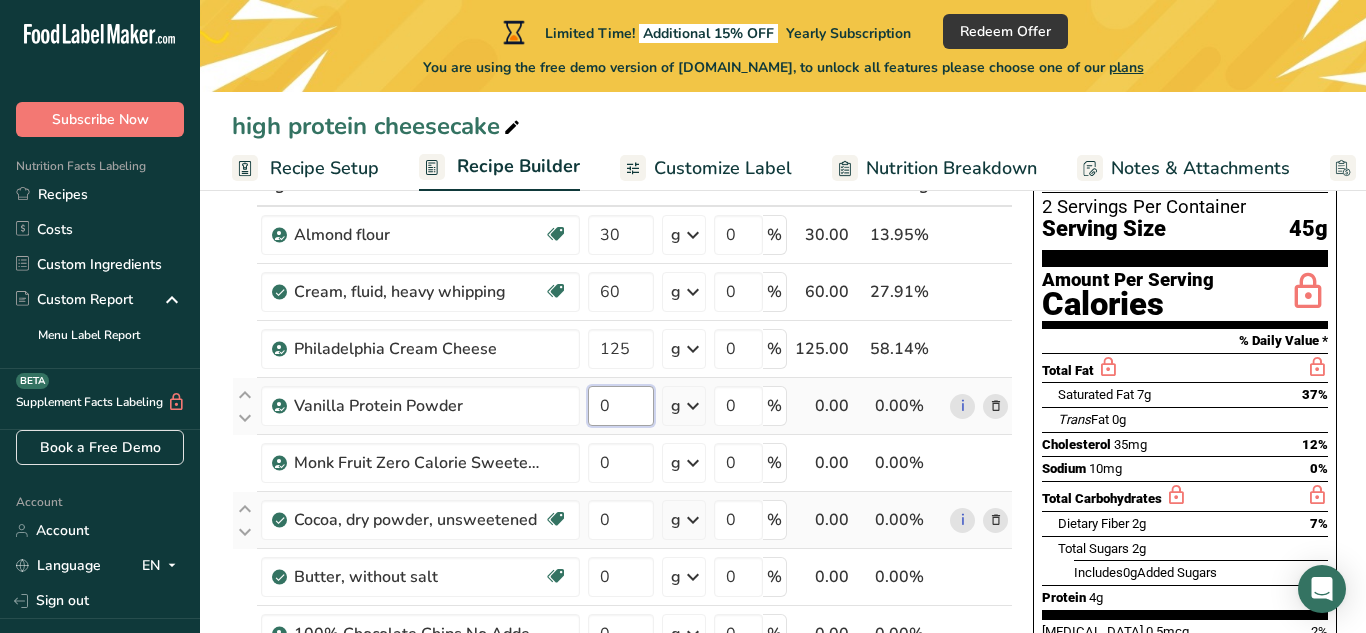 click on "Ingredient *
Amount *
Unit *
Waste *   .a-a{fill:#347362;}.b-a{fill:#fff;}          Grams
Percentage
Almond flour
Vegan
Vegetarian
Organic
Organic Certified
Non-GMO
Kosher Pareve
Kosher Dairy
Halal
Clean Label
Bio-Engineered
Keto Friendly
30
g
Weight Units
g
kg
mg
See more
Volume Units
l
Volume units require a density conversion. If you know your ingredient's density enter it below. Otherwise, click on "RIA" our AI Regulatory bot - she will be able to help you
lb/ft3
g/cm3
mL" at bounding box center [622, 590] 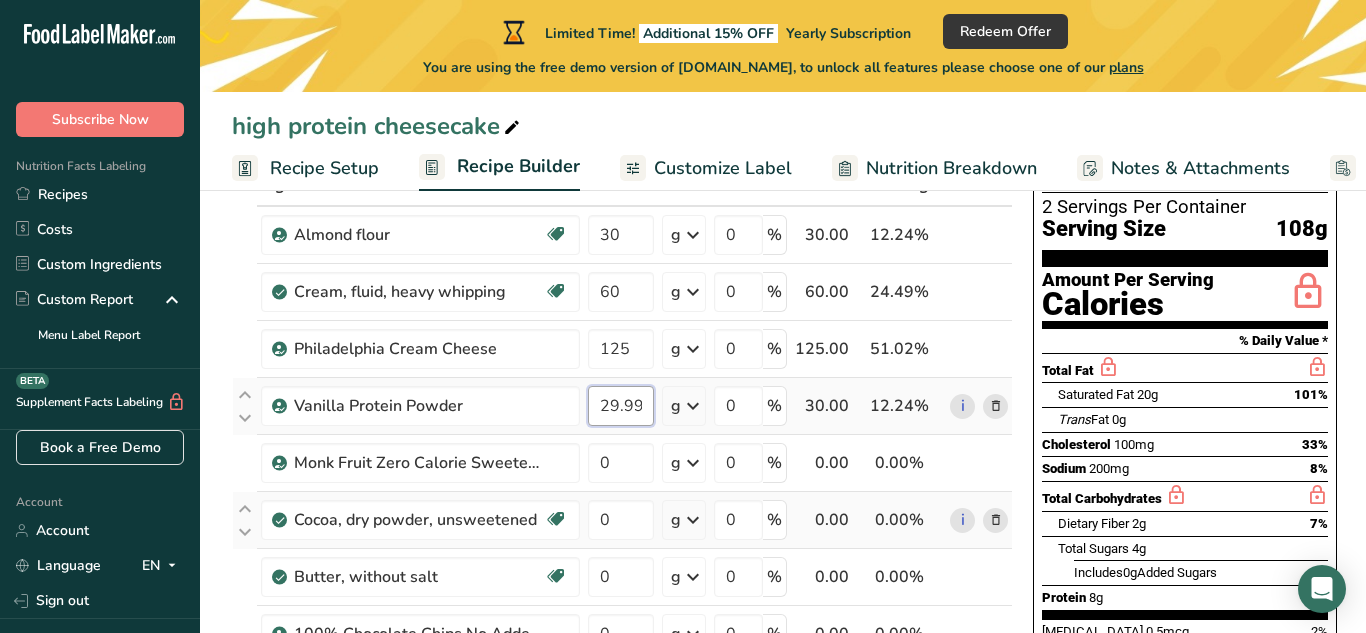 scroll, scrollTop: 218, scrollLeft: 0, axis: vertical 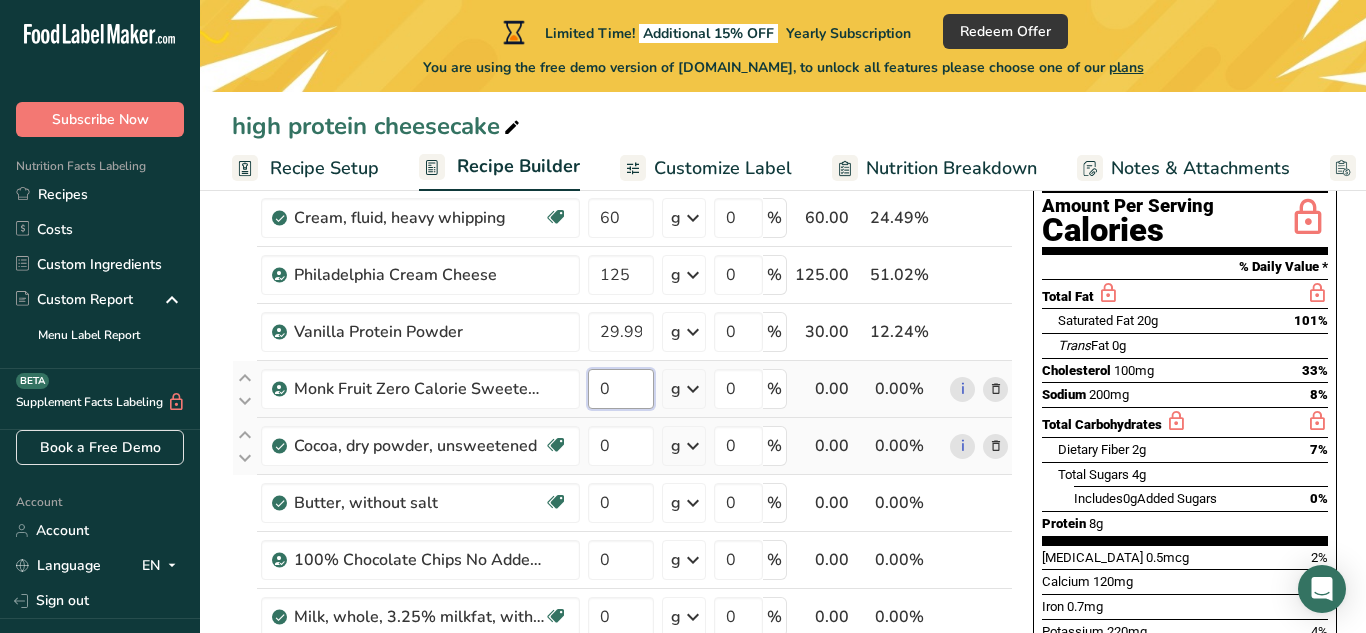 click on "Ingredient *
Amount *
Unit *
Waste *   .a-a{fill:#347362;}.b-a{fill:#fff;}          Grams
Percentage
Almond flour
Vegan
Vegetarian
Organic
Organic Certified
Non-GMO
Kosher Pareve
Kosher Dairy
Halal
Clean Label
Bio-Engineered
Keto Friendly
30
g
Weight Units
g
kg
mg
See more
Volume Units
l
Volume units require a density conversion. If you know your ingredient's density enter it below. Otherwise, click on "RIA" our AI Regulatory bot - she will be able to help you
lb/ft3
g/cm3
mL" at bounding box center (622, 516) 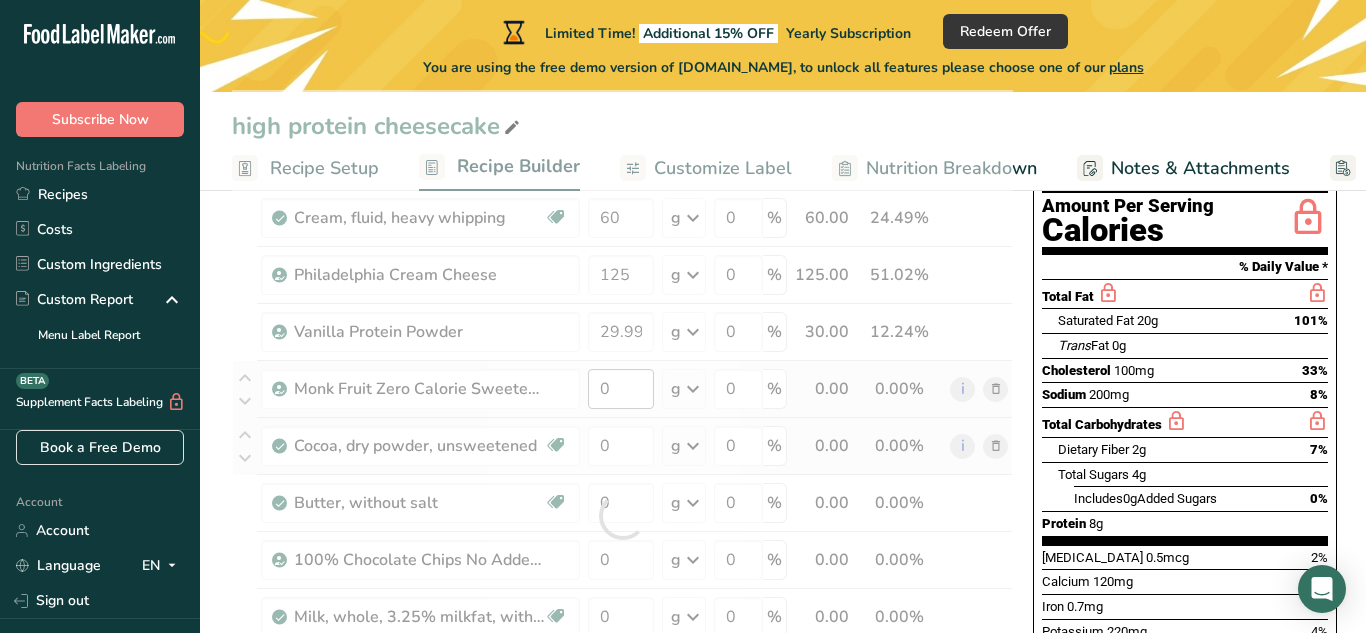 click at bounding box center [622, 516] 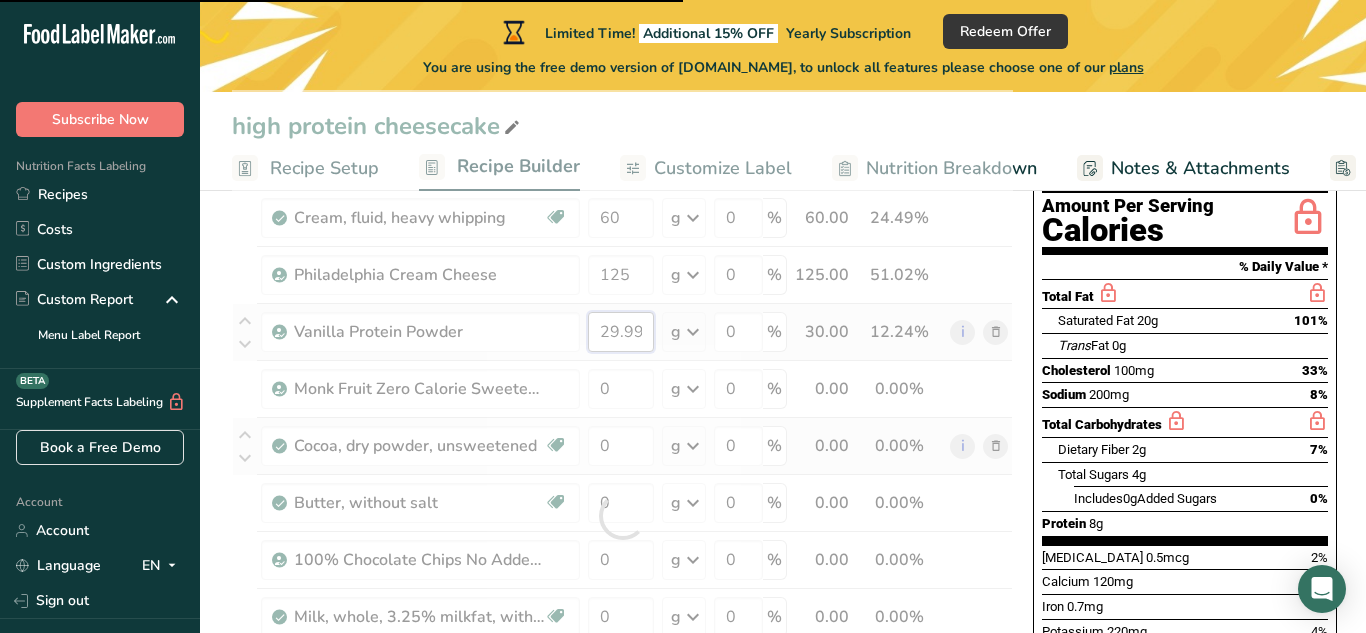 click on "29.999997" at bounding box center [621, 332] 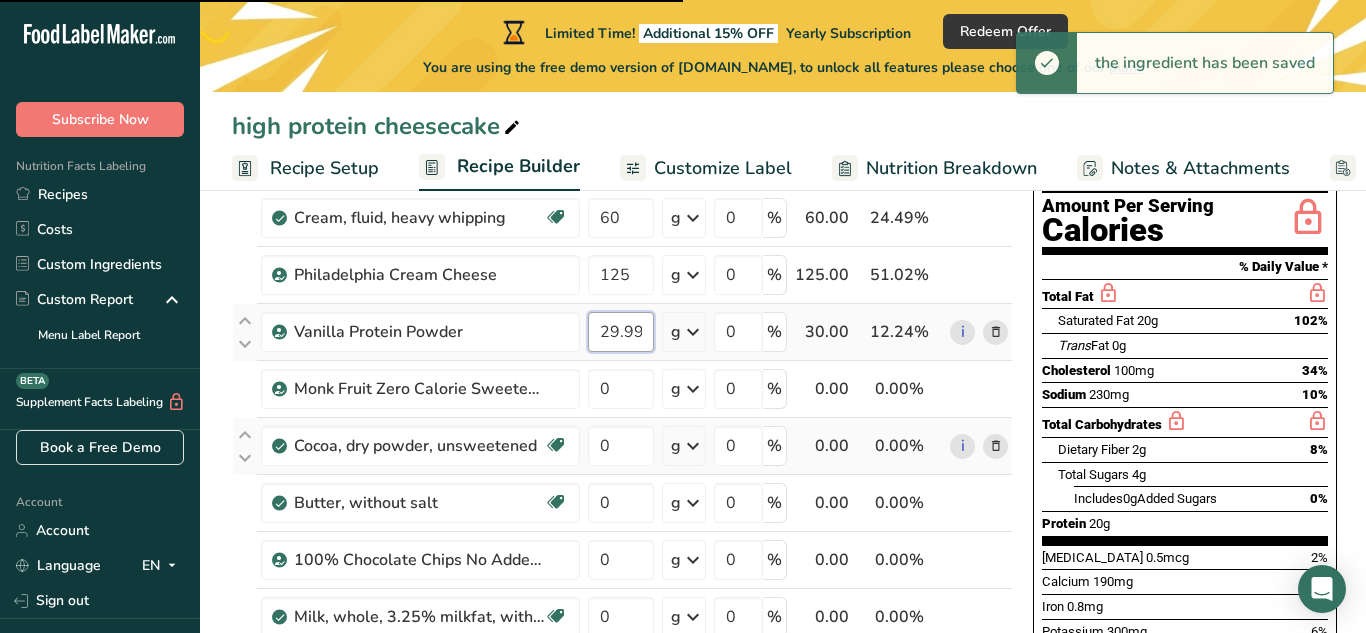 click on "29.999997" at bounding box center (621, 332) 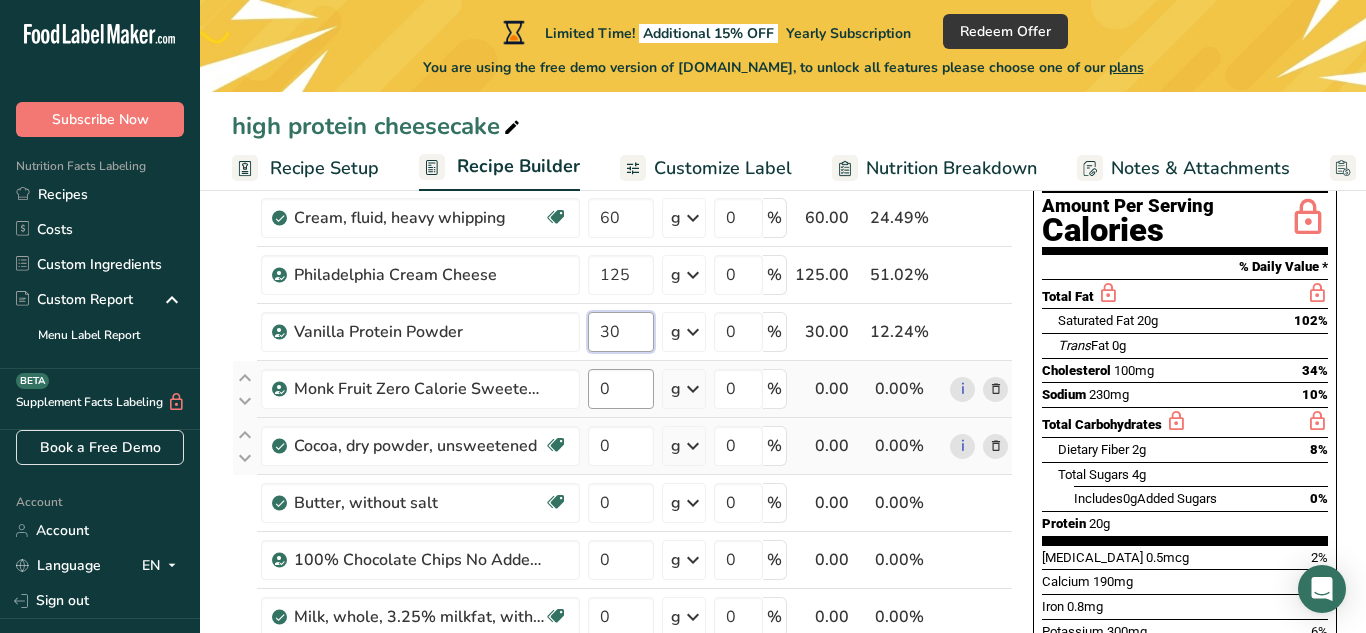 type on "30" 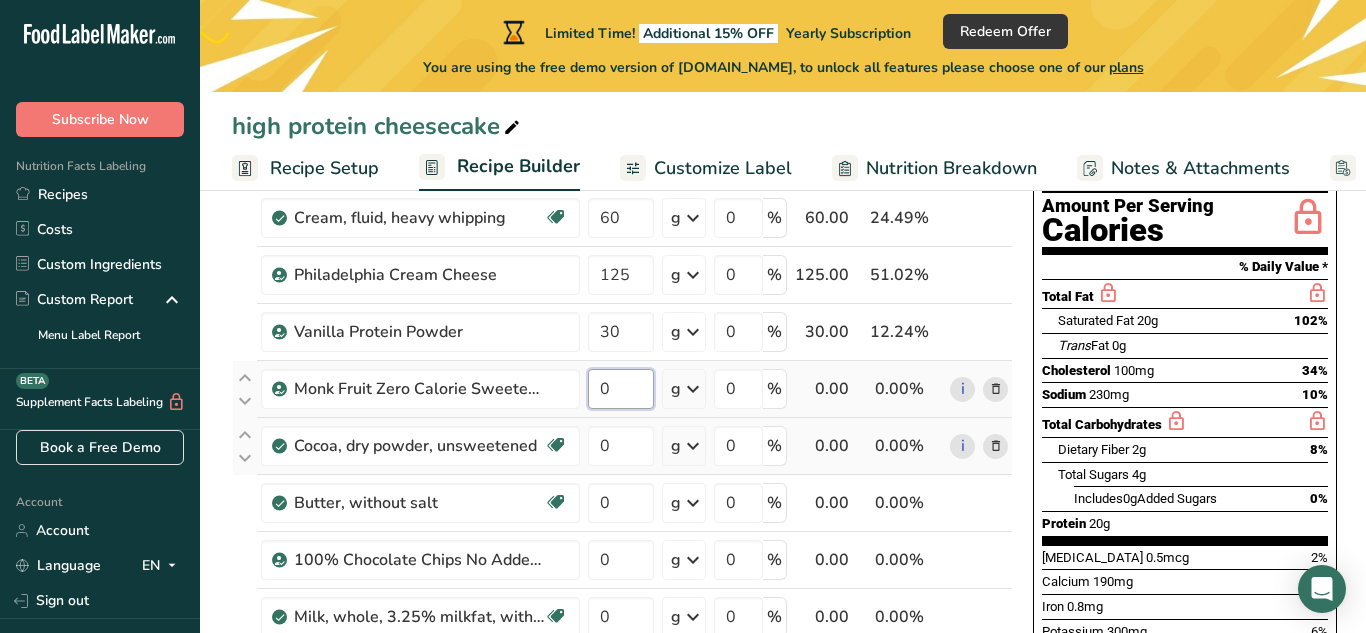 click on "Ingredient *
Amount *
Unit *
Waste *   .a-a{fill:#347362;}.b-a{fill:#fff;}          Grams
Percentage
Almond flour
Vegan
Vegetarian
Organic
Organic Certified
Non-GMO
Kosher Pareve
Kosher Dairy
Halal
Clean Label
Bio-Engineered
Keto Friendly
30
g
Weight Units
g
kg
mg
See more
Volume Units
l
Volume units require a density conversion. If you know your ingredient's density enter it below. Otherwise, click on "RIA" our AI Regulatory bot - she will be able to help you
lb/ft3
g/cm3
mL" at bounding box center (622, 516) 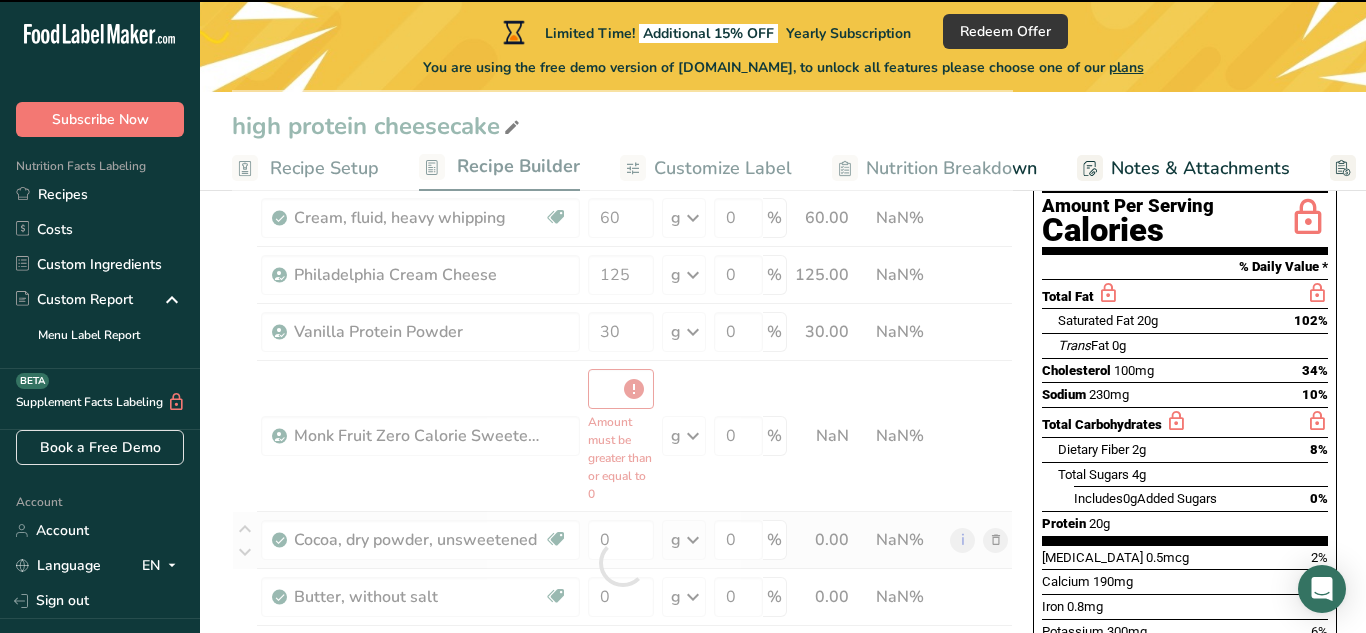 type on "0" 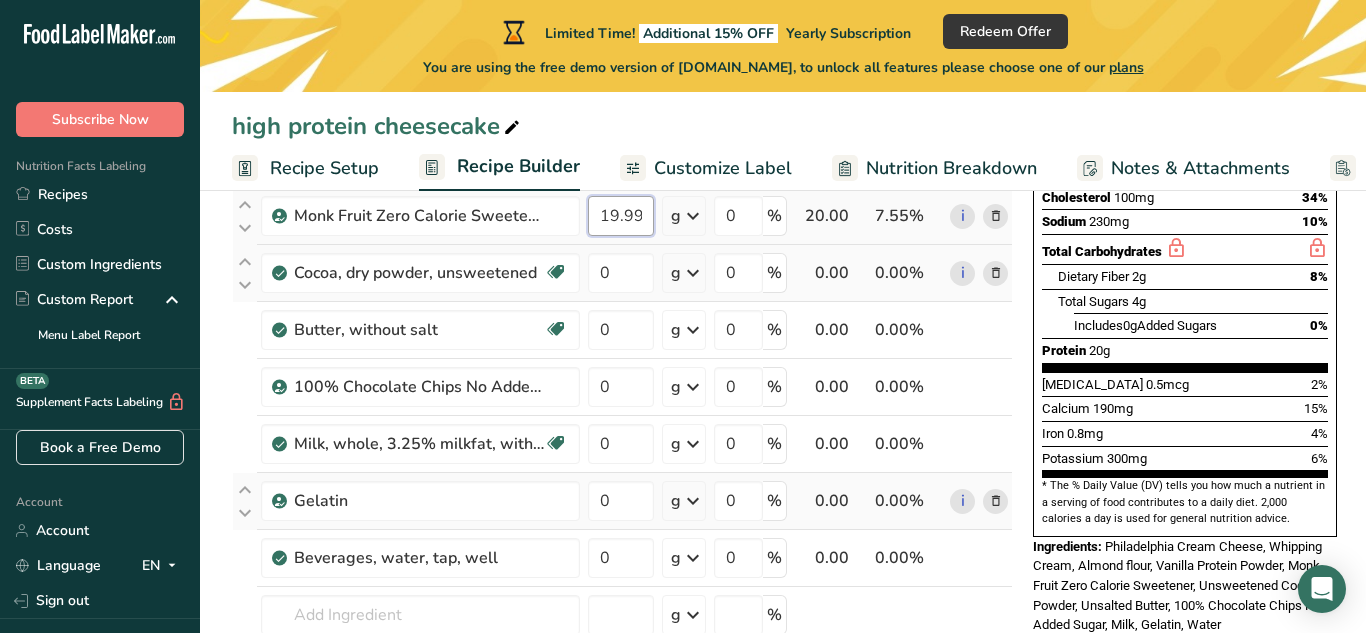 scroll, scrollTop: 395, scrollLeft: 0, axis: vertical 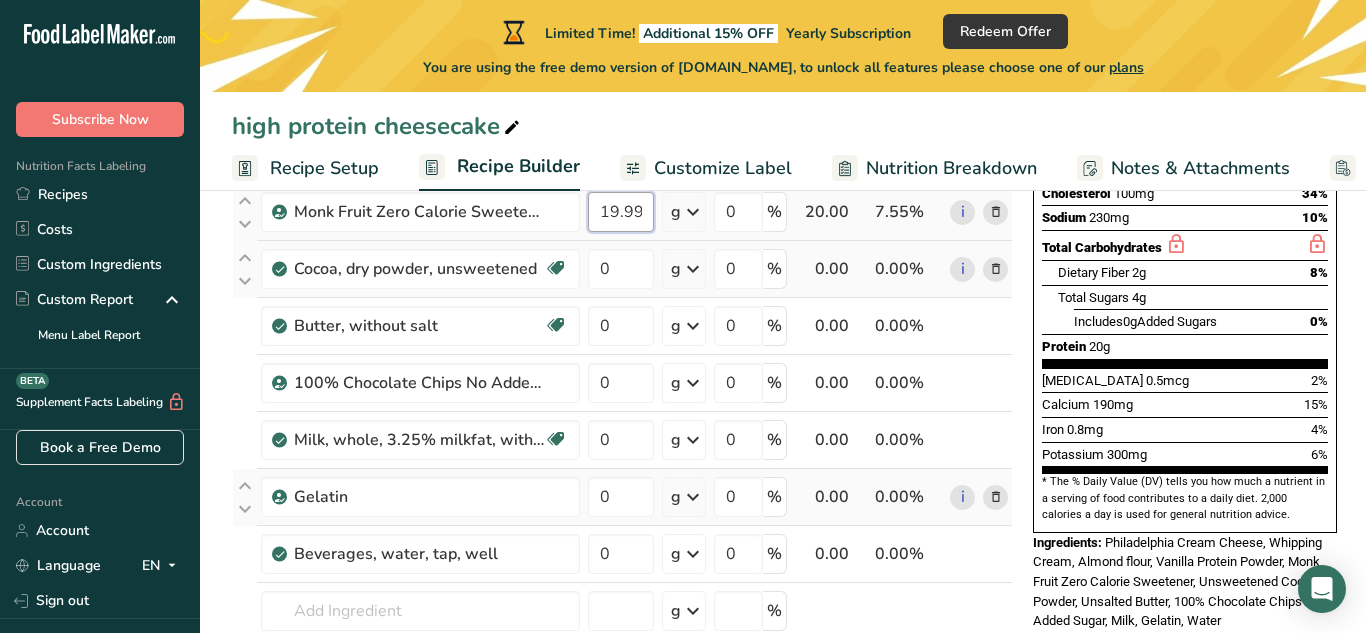 click on "19.999998" at bounding box center [621, 212] 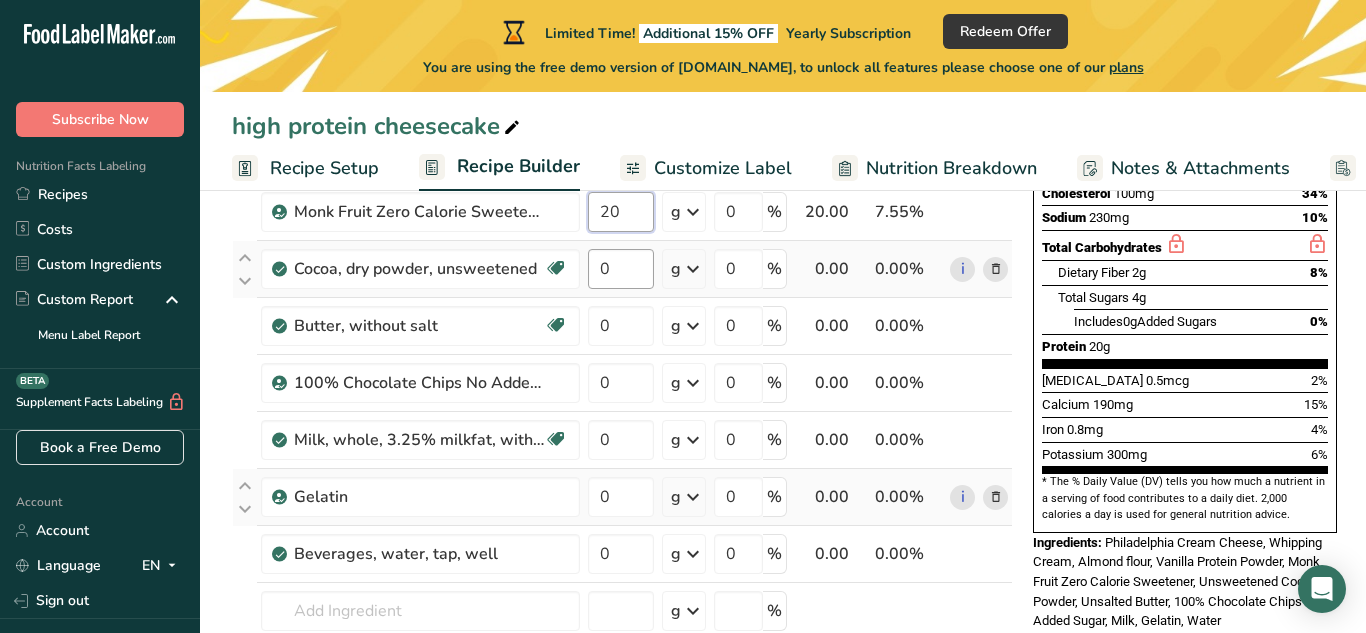 type on "20" 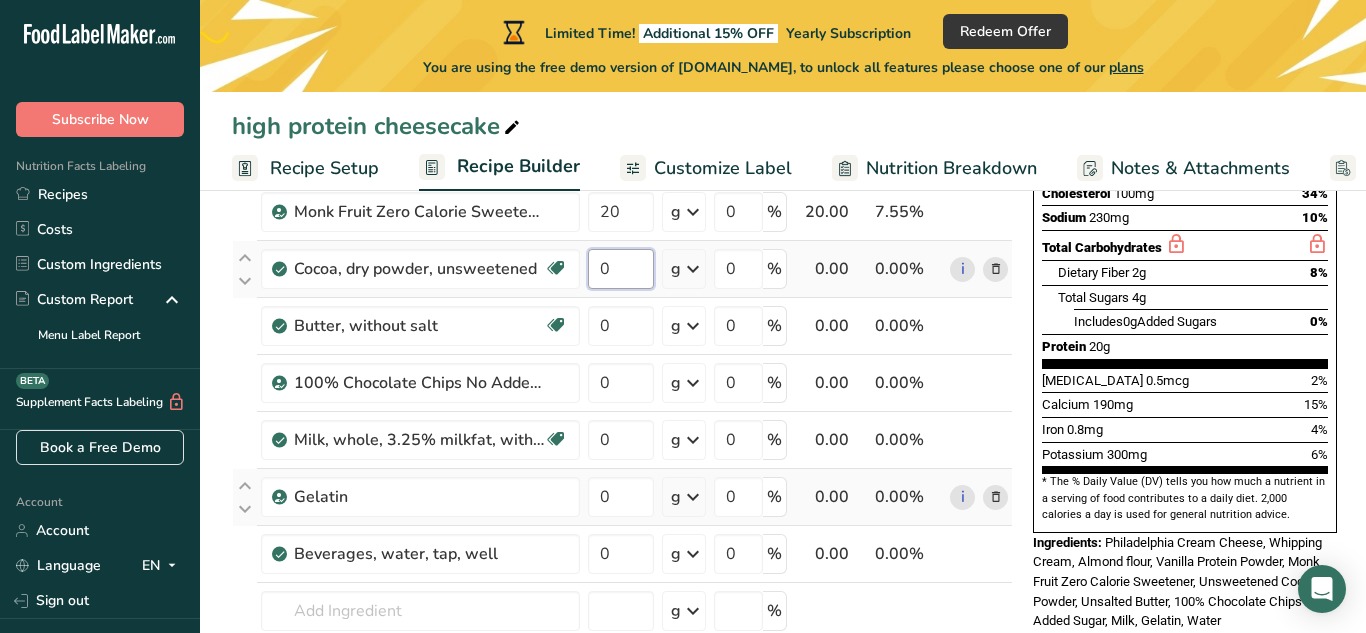 click on "Ingredient *
Amount *
Unit *
Waste *   .a-a{fill:#347362;}.b-a{fill:#fff;}          Grams
Percentage
Almond flour
Vegan
Vegetarian
Organic
Organic Certified
Non-GMO
Kosher Pareve
Kosher Dairy
Halal
Clean Label
Bio-Engineered
Keto Friendly
30
g
Weight Units
g
kg
mg
See more
Volume Units
l
Volume units require a density conversion. If you know your ingredient's density enter it below. Otherwise, click on "RIA" our AI Regulatory bot - she will be able to help you
lb/ft3
g/cm3
mL" at bounding box center (622, 339) 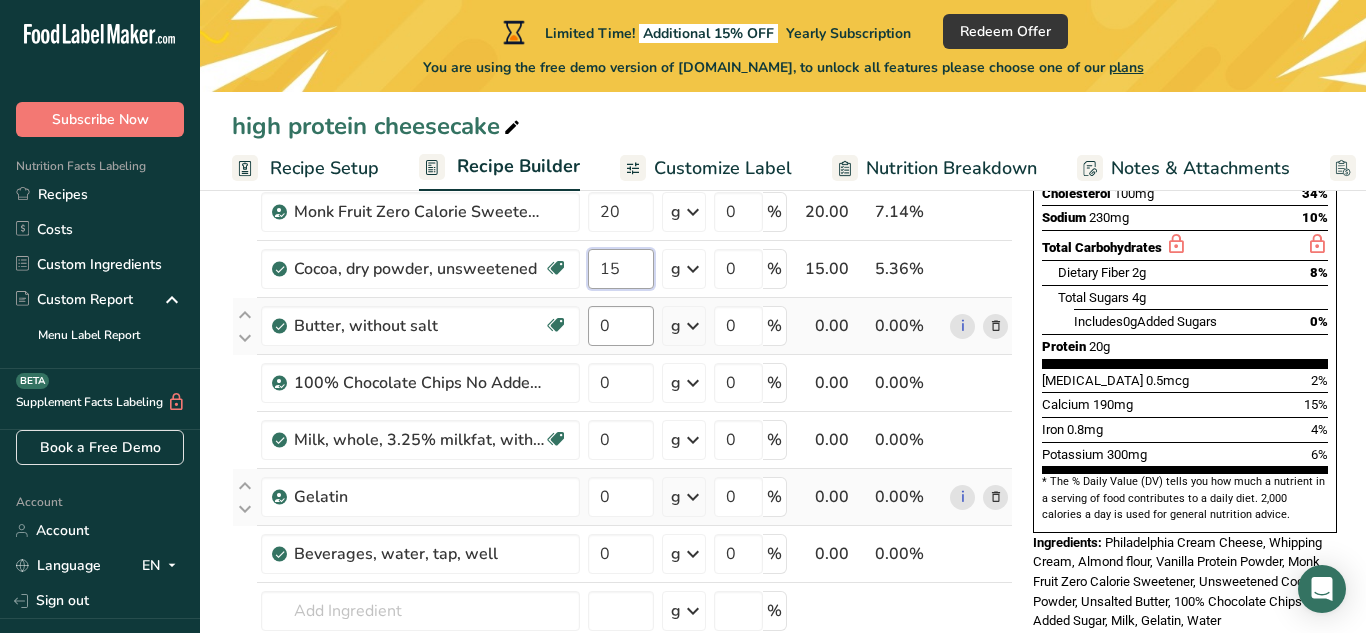 type on "15" 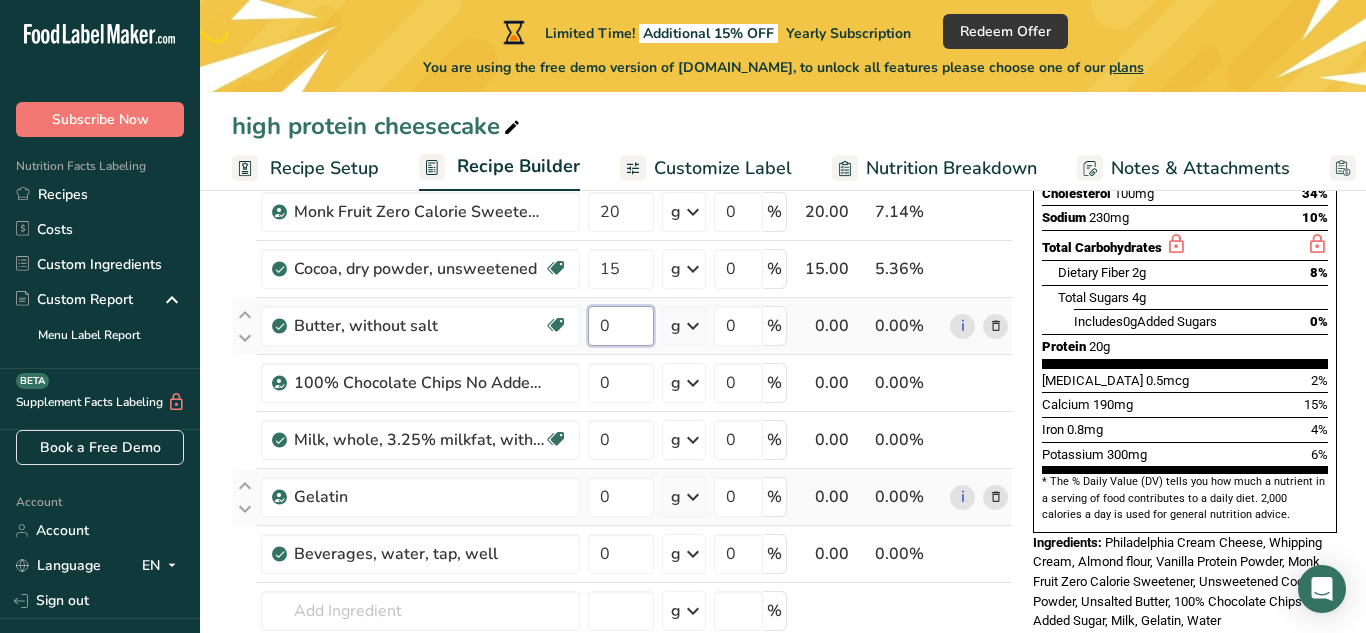 click on "Ingredient *
Amount *
Unit *
Waste *   .a-a{fill:#347362;}.b-a{fill:#fff;}          Grams
Percentage
Almond flour
Vegan
Vegetarian
Organic
Organic Certified
Non-GMO
Kosher Pareve
Kosher Dairy
Halal
Clean Label
Bio-Engineered
Keto Friendly
30
g
Weight Units
g
kg
mg
See more
Volume Units
l
Volume units require a density conversion. If you know your ingredient's density enter it below. Otherwise, click on "RIA" our AI Regulatory bot - she will be able to help you
lb/ft3
g/cm3
mL" at bounding box center (622, 339) 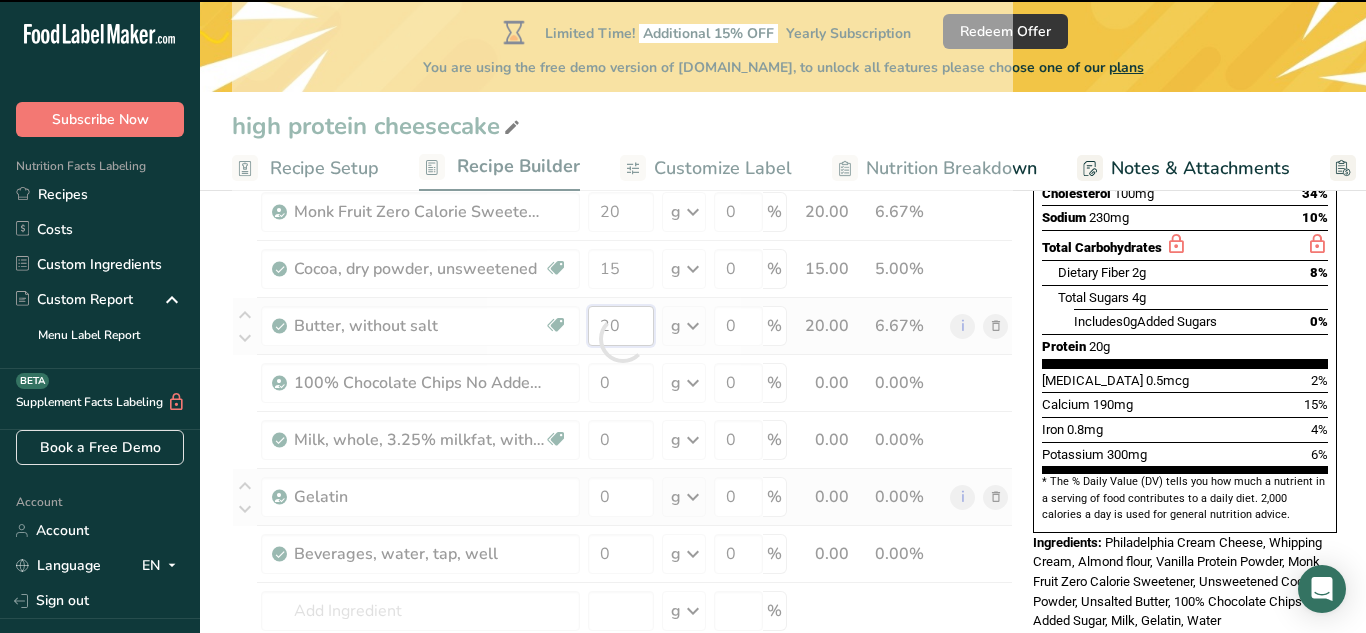 type on "0" 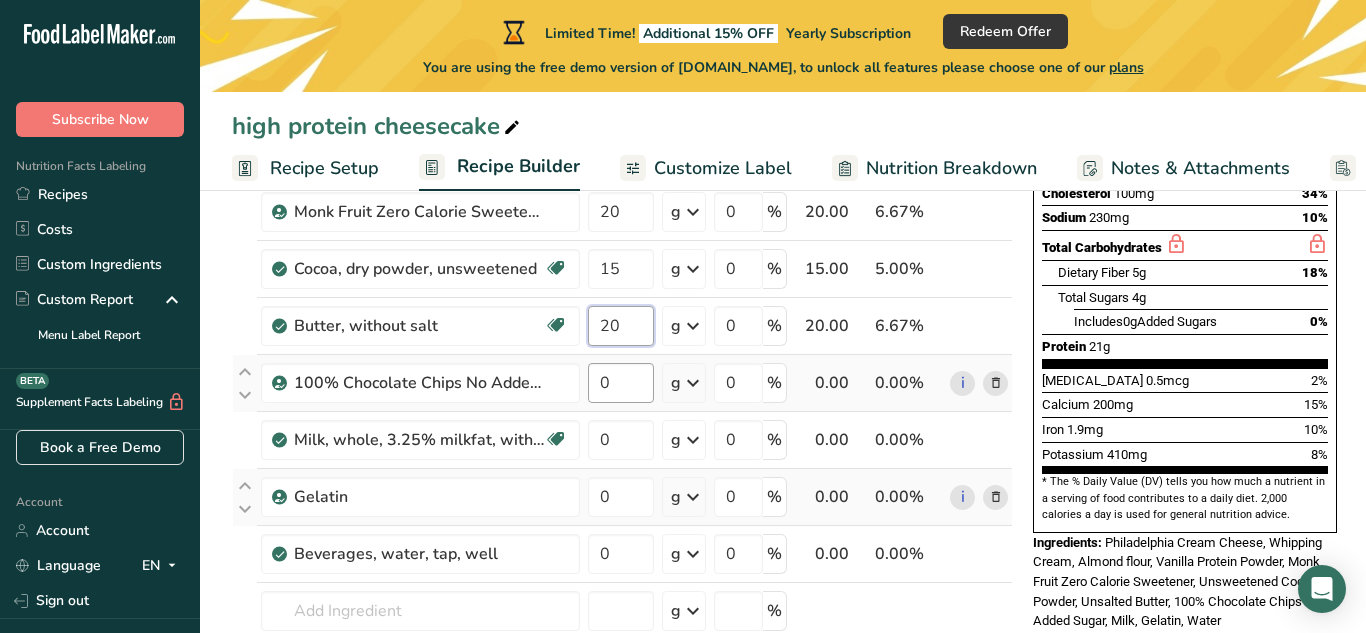 type on "20" 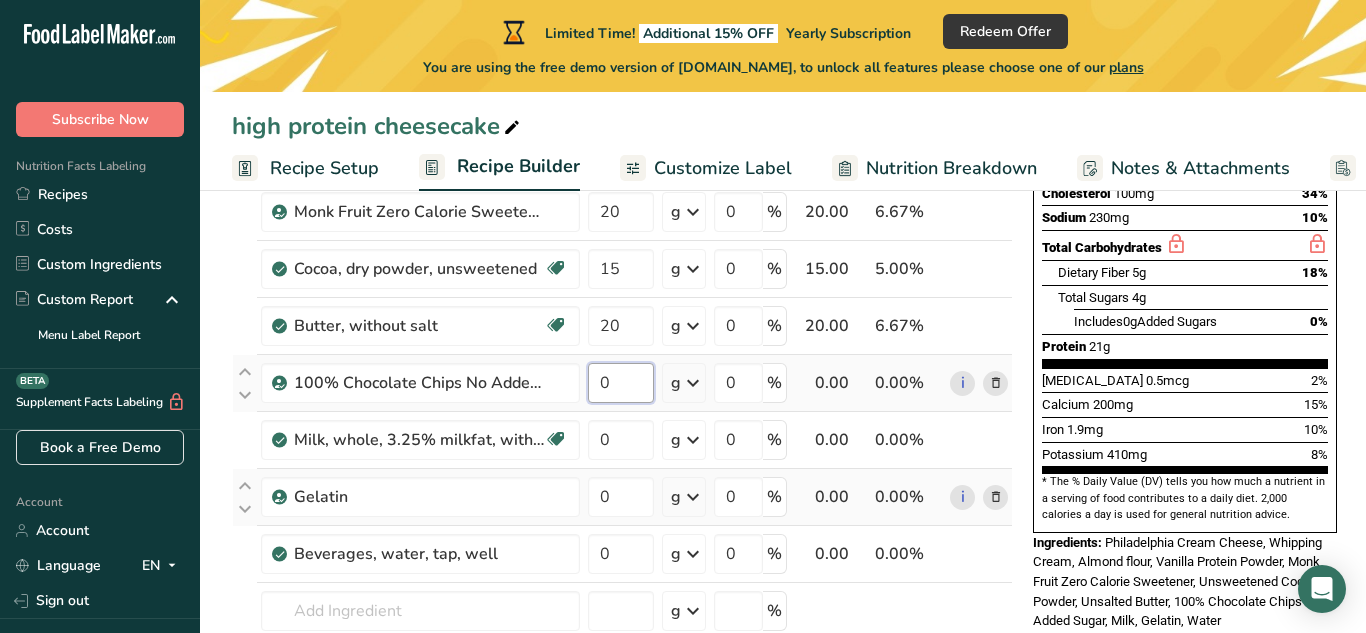 click on "Ingredient *
Amount *
Unit *
Waste *   .a-a{fill:#347362;}.b-a{fill:#fff;}          Grams
Percentage
Almond flour
Vegan
Vegetarian
Organic
Organic Certified
Non-GMO
Kosher Pareve
Kosher Dairy
Halal
Clean Label
Bio-Engineered
Keto Friendly
30
g
Weight Units
g
kg
mg
See more
Volume Units
l
Volume units require a density conversion. If you know your ingredient's density enter it below. Otherwise, click on "RIA" our AI Regulatory bot - she will be able to help you
lb/ft3
g/cm3
mL" at bounding box center (622, 339) 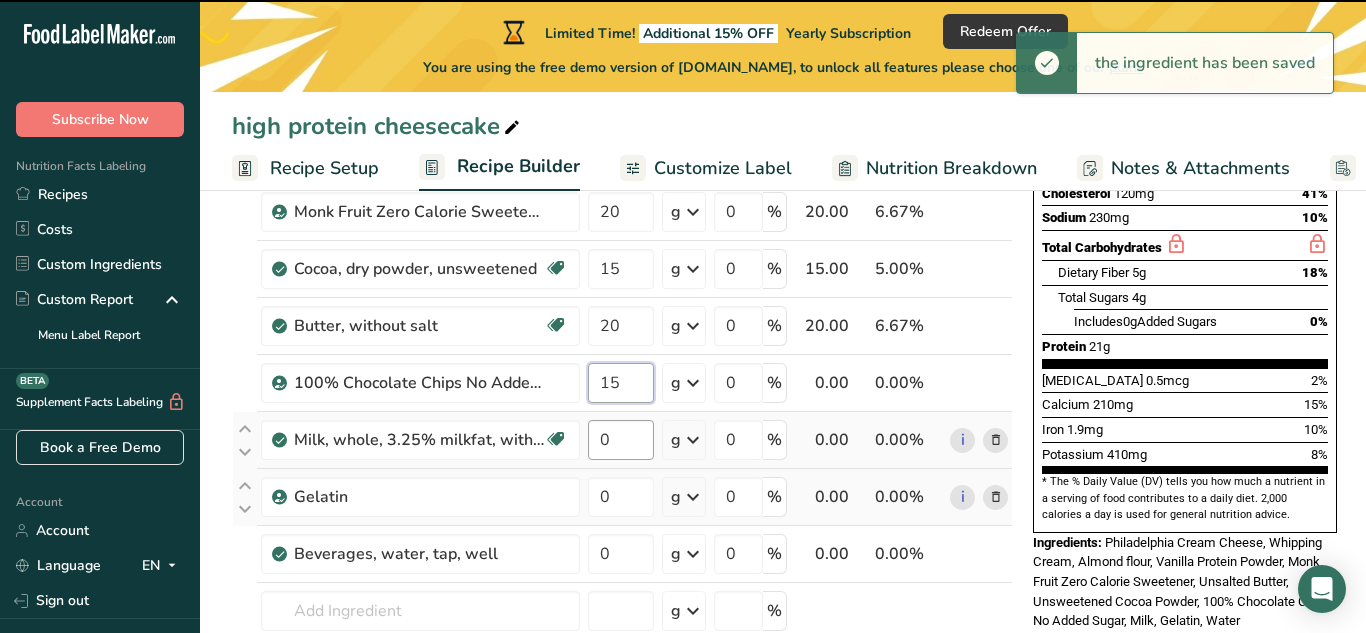 type on "0" 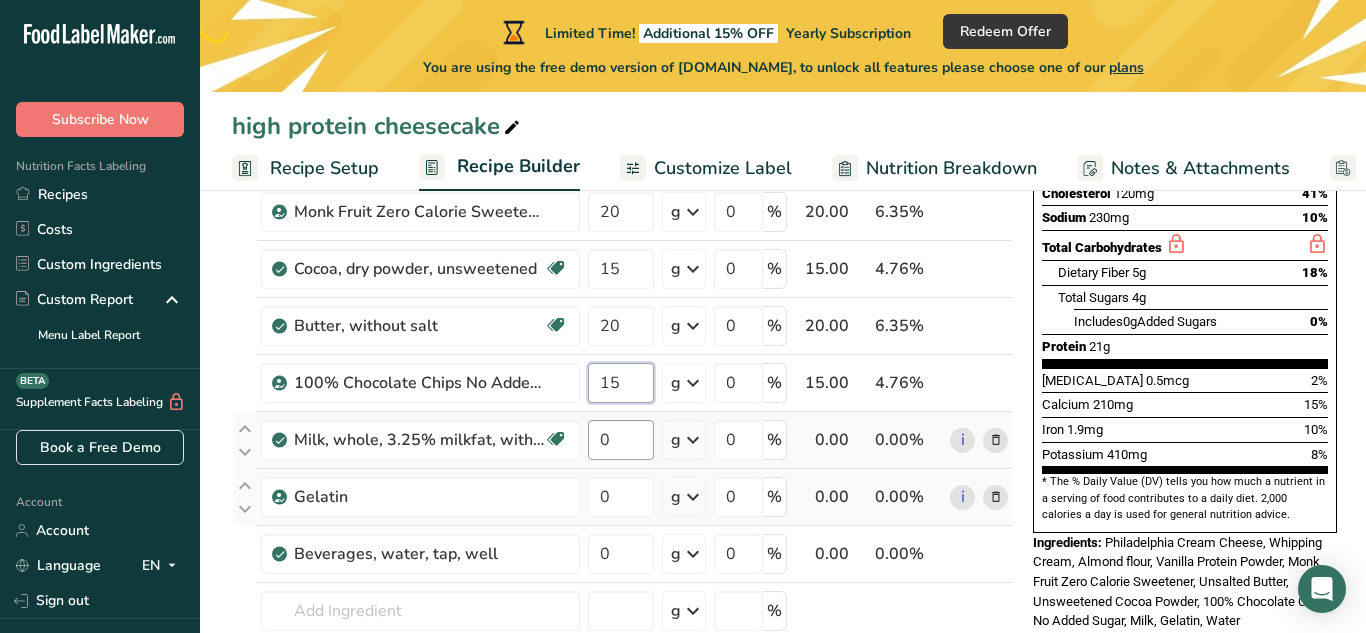 type on "15" 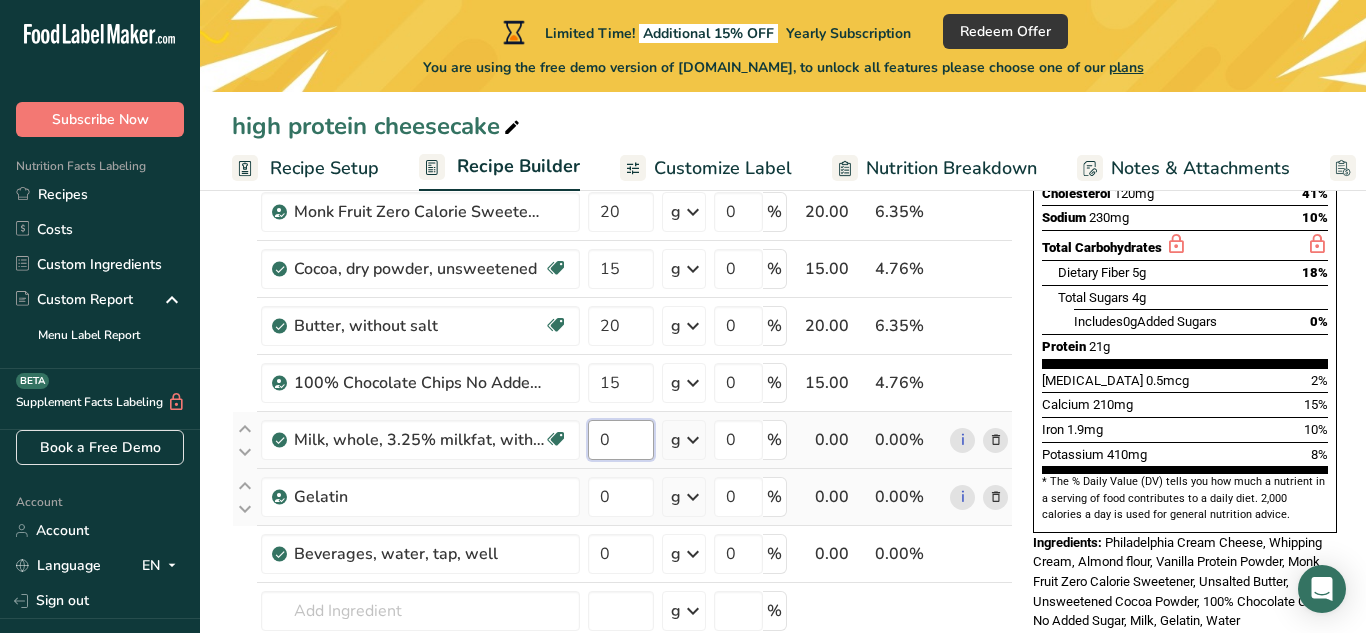 click on "Ingredient *
Amount *
Unit *
Waste *   .a-a{fill:#347362;}.b-a{fill:#fff;}          Grams
Percentage
Almond flour
Vegan
Vegetarian
Organic
Organic Certified
Non-GMO
Kosher Pareve
Kosher Dairy
Halal
Clean Label
Bio-Engineered
Keto Friendly
30
g
Weight Units
g
kg
mg
See more
Volume Units
l
Volume units require a density conversion. If you know your ingredient's density enter it below. Otherwise, click on "RIA" our AI Regulatory bot - she will be able to help you
lb/ft3
g/cm3
mL" at bounding box center (622, 339) 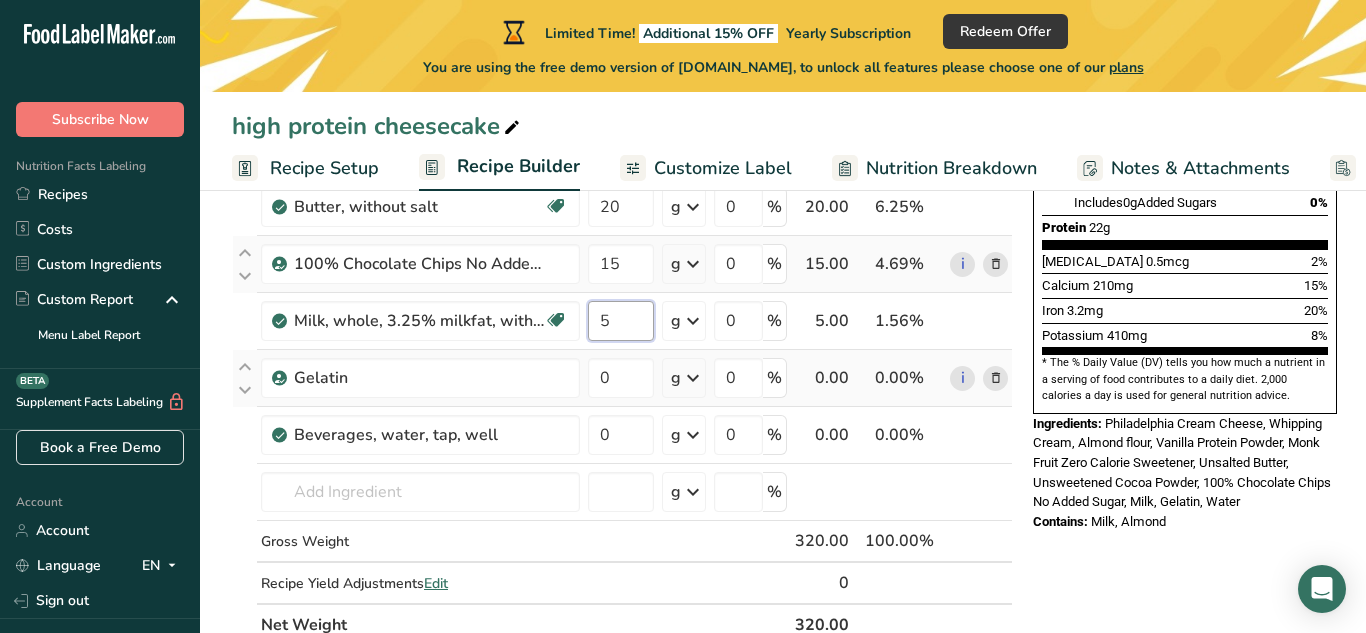 scroll, scrollTop: 516, scrollLeft: 0, axis: vertical 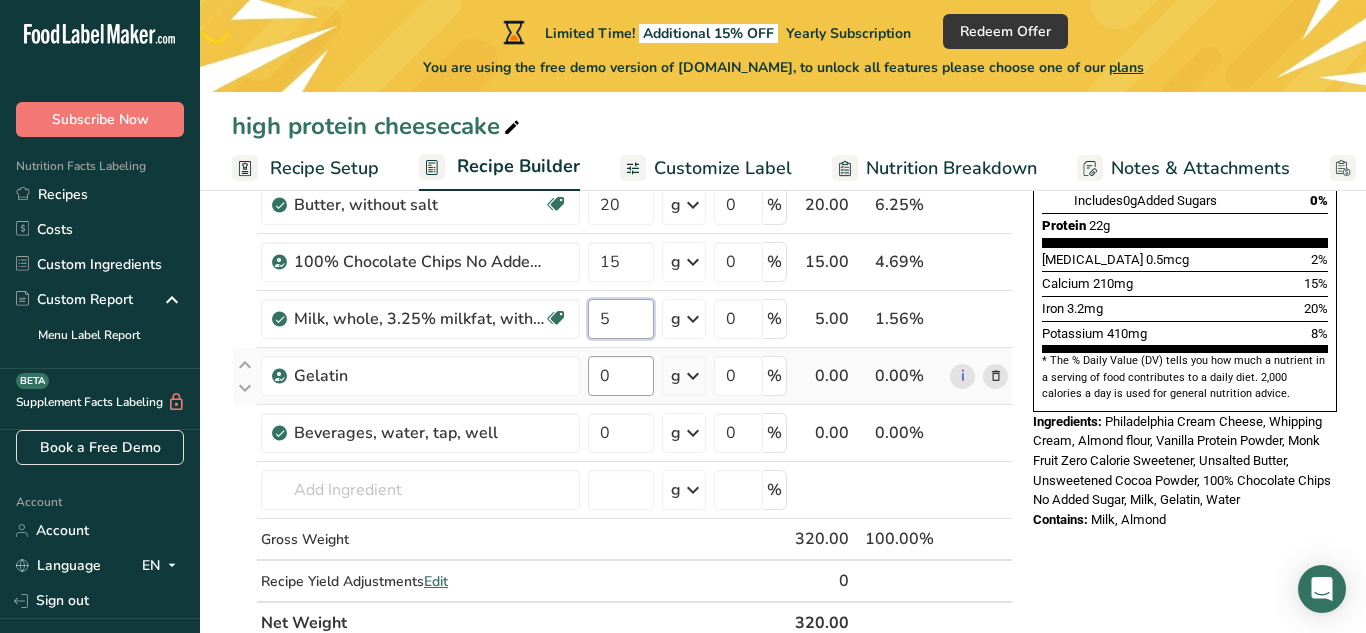 type on "5" 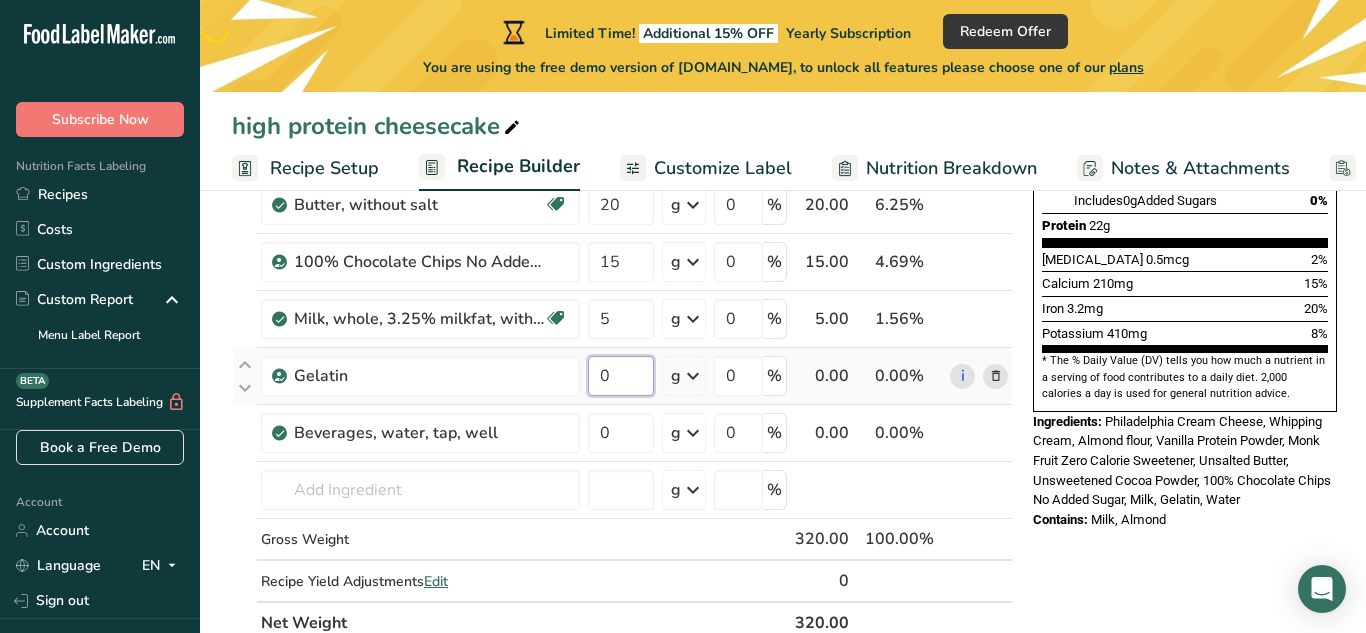 click on "Ingredient *
Amount *
Unit *
Waste *   .a-a{fill:#347362;}.b-a{fill:#fff;}          Grams
Percentage
Almond flour
Vegan
Vegetarian
Organic
Organic Certified
Non-GMO
Kosher Pareve
Kosher Dairy
Halal
Clean Label
Bio-Engineered
Keto Friendly
30
g
Weight Units
g
kg
mg
See more
Volume Units
l
Volume units require a density conversion. If you know your ingredient's density enter it below. Otherwise, click on "RIA" our AI Regulatory bot - she will be able to help you
lb/ft3
g/cm3
mL" at bounding box center (622, 218) 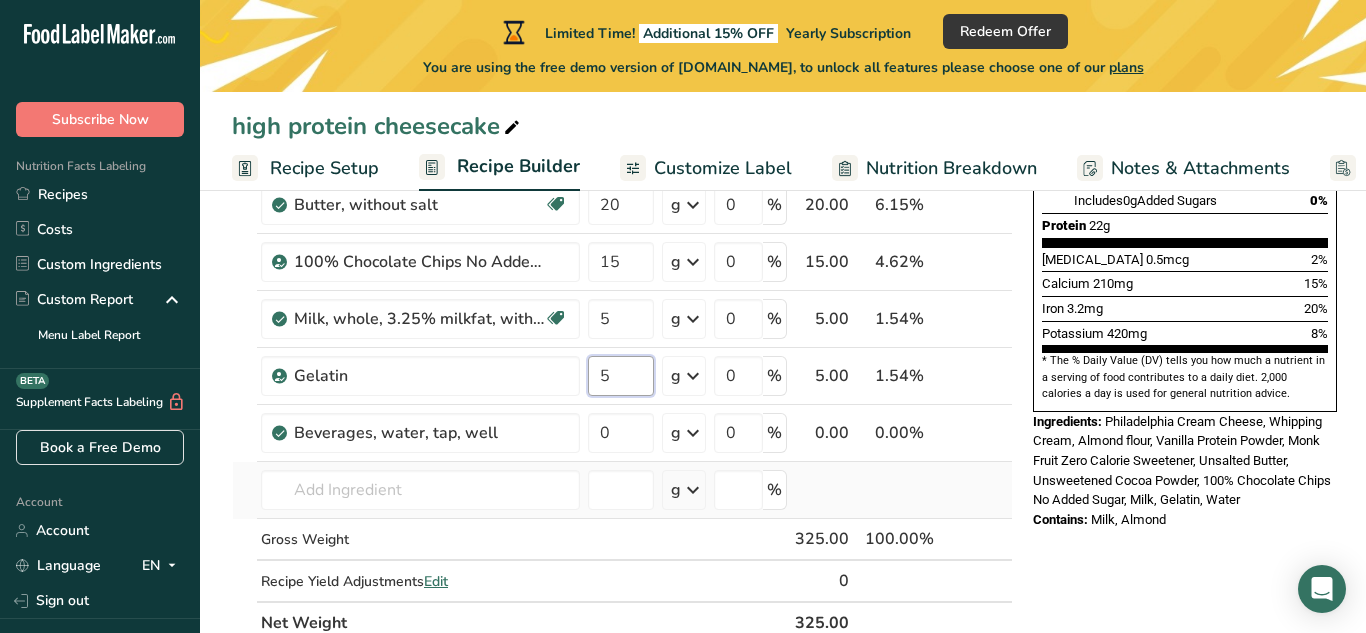 type on "5" 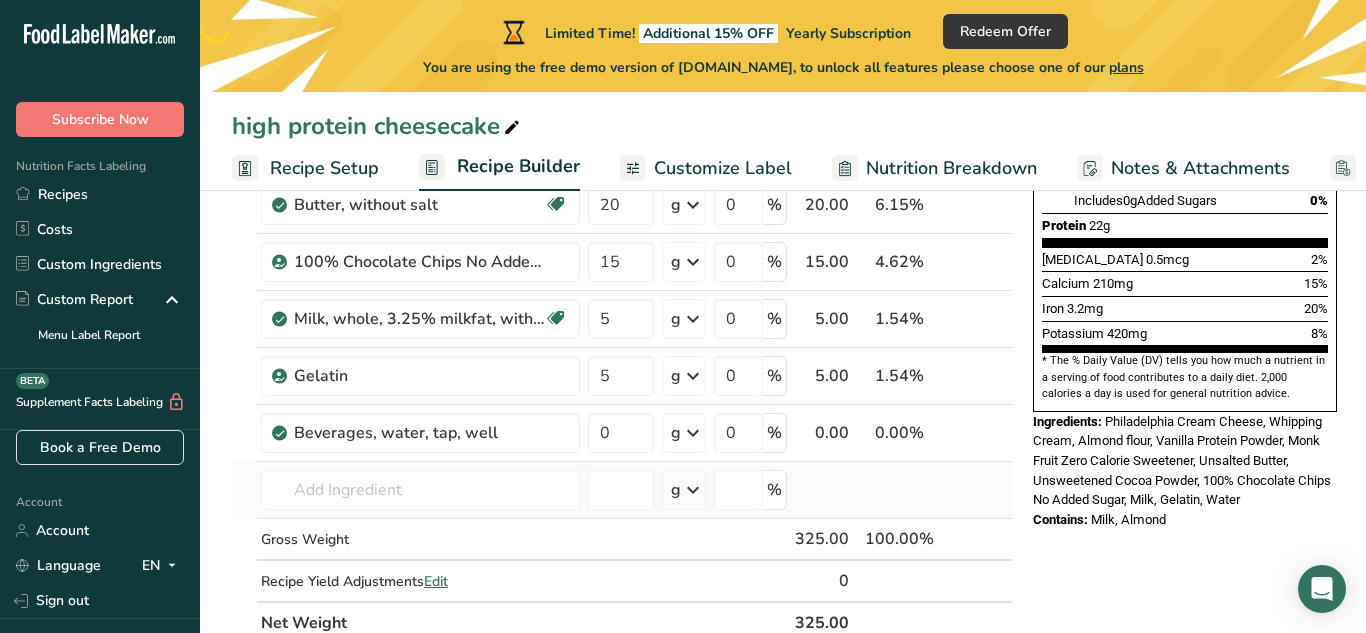 click on "Ingredient *
Amount *
Unit *
Waste *   .a-a{fill:#347362;}.b-a{fill:#fff;}          Grams
Percentage
Almond flour
Vegan
Vegetarian
Organic
Organic Certified
Non-GMO
Kosher Pareve
Kosher Dairy
Halal
Clean Label
Bio-Engineered
Keto Friendly
30
g
Weight Units
g
kg
mg
See more
Volume Units
l
Volume units require a density conversion. If you know your ingredient's density enter it below. Otherwise, click on "RIA" our AI Regulatory bot - she will be able to help you
lb/ft3
g/cm3
mL" at bounding box center (622, 218) 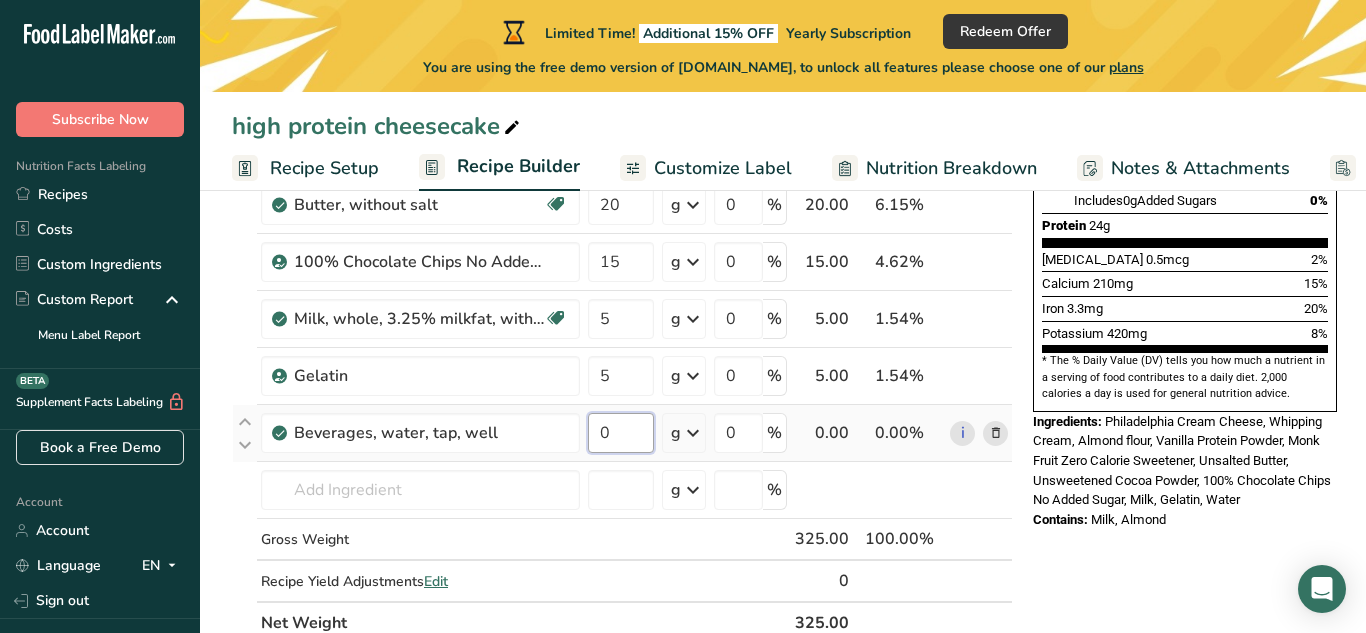 click on "0" at bounding box center (621, 433) 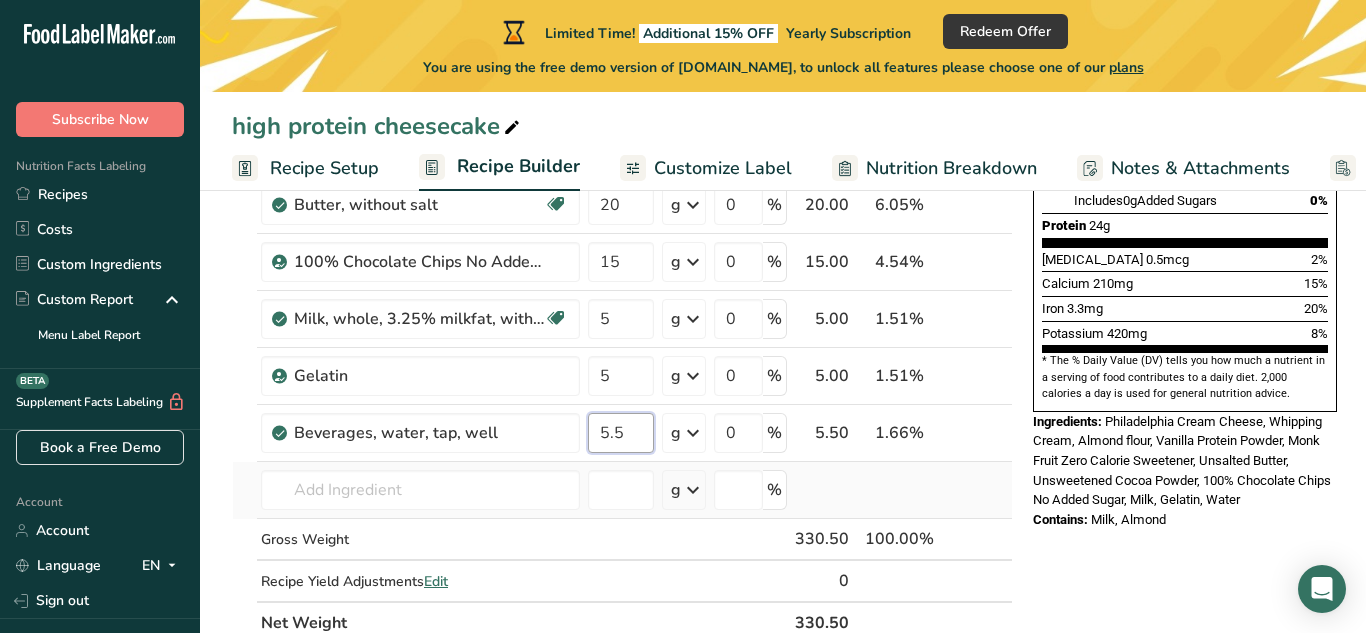 type on "5.5" 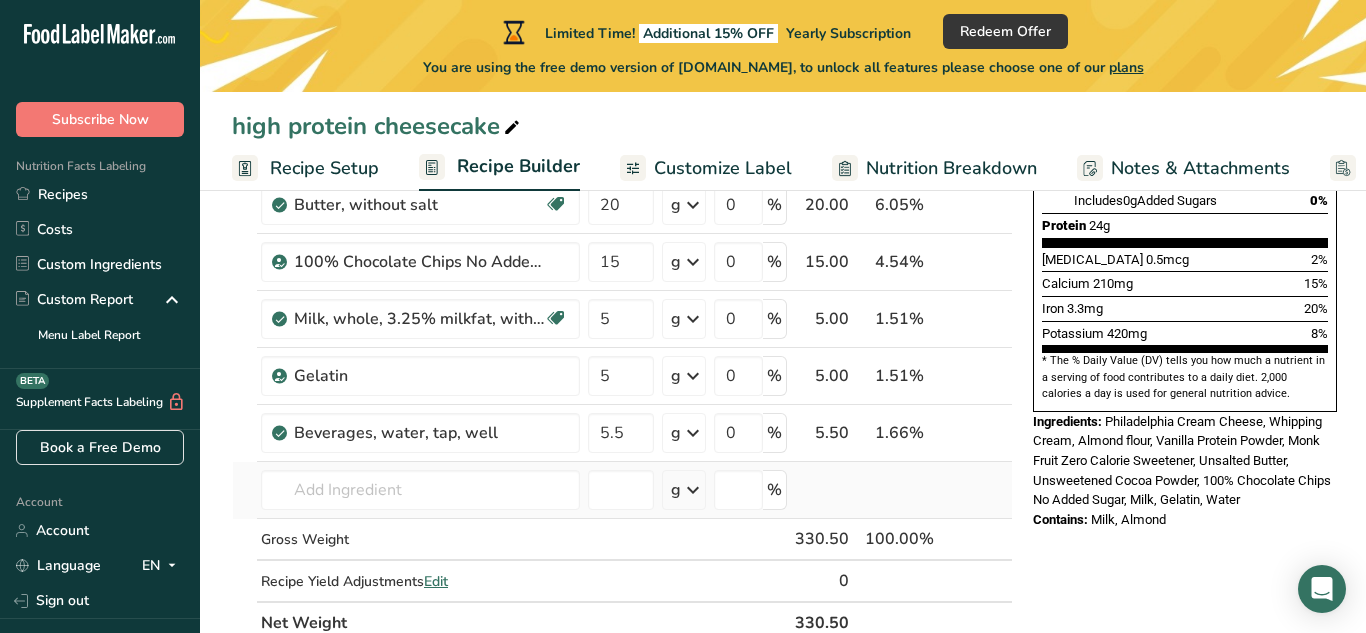 click on "Ingredient *
Amount *
Unit *
Waste *   .a-a{fill:#347362;}.b-a{fill:#fff;}          Grams
Percentage
Almond flour
Vegan
Vegetarian
Organic
Organic Certified
Non-GMO
Kosher Pareve
Kosher Dairy
Halal
Clean Label
Bio-Engineered
Keto Friendly
30
g
Weight Units
g
kg
mg
See more
Volume Units
l
Volume units require a density conversion. If you know your ingredient's density enter it below. Otherwise, click on "RIA" our AI Regulatory bot - she will be able to help you
lb/ft3
g/cm3
mL" at bounding box center [622, 218] 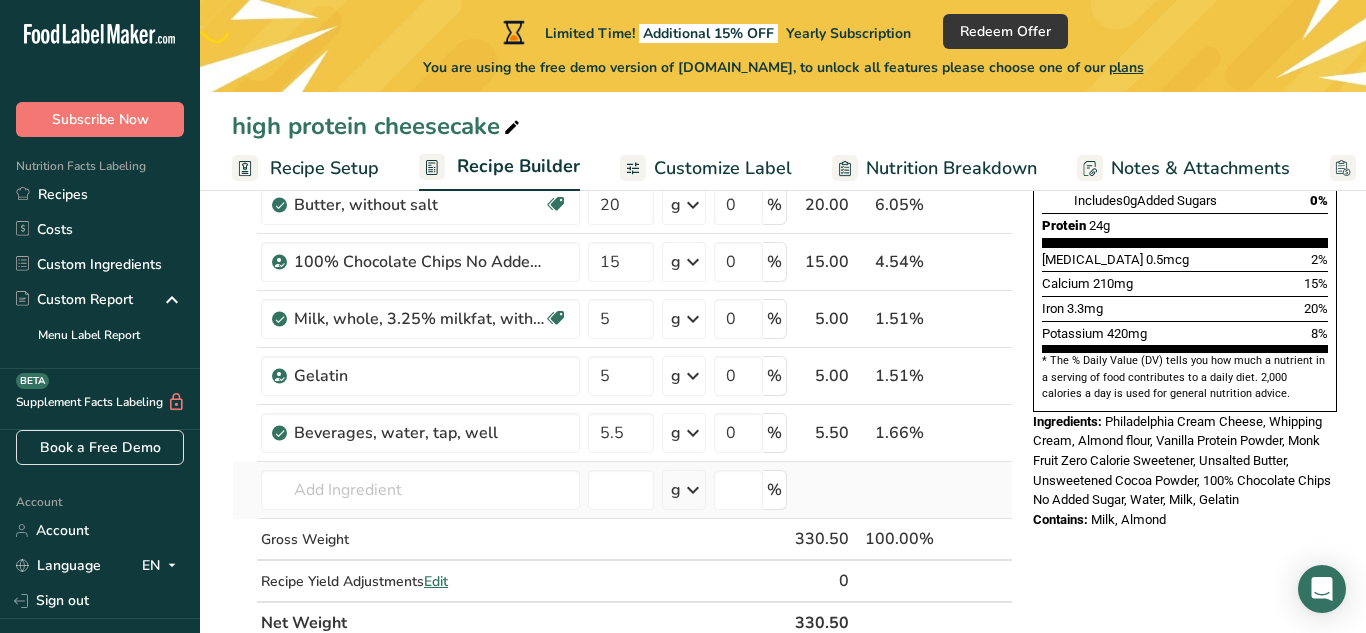 click at bounding box center (979, 490) 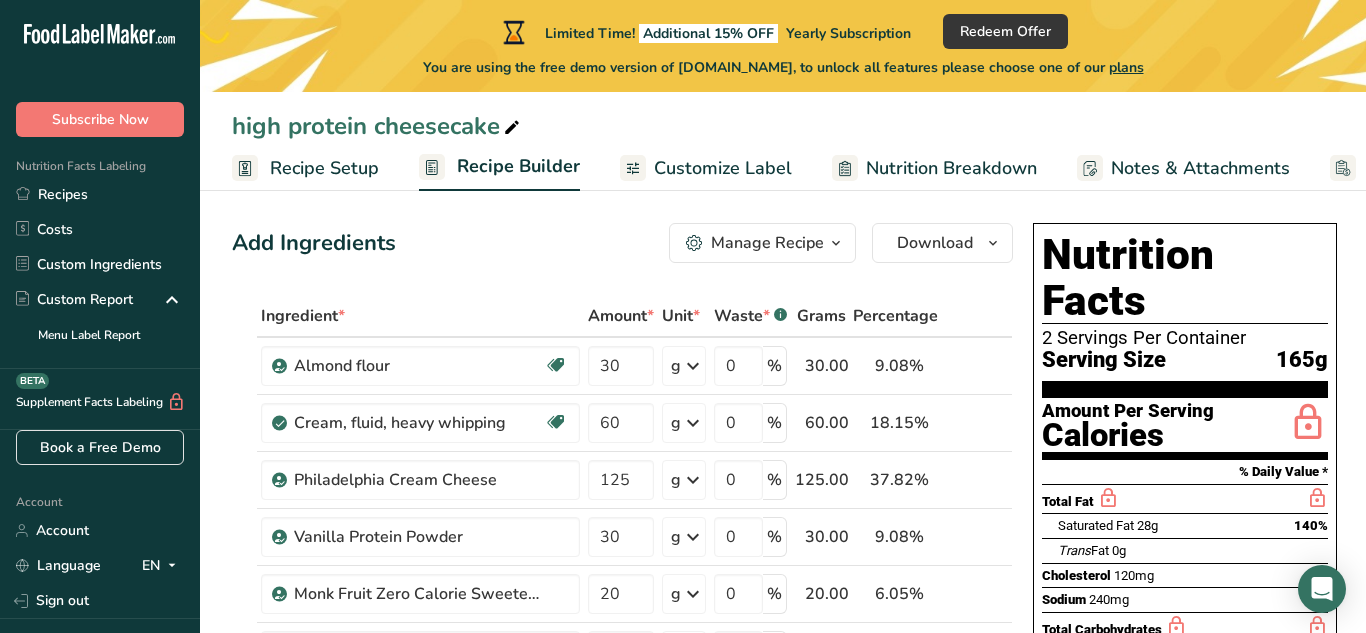 scroll, scrollTop: 0, scrollLeft: 0, axis: both 